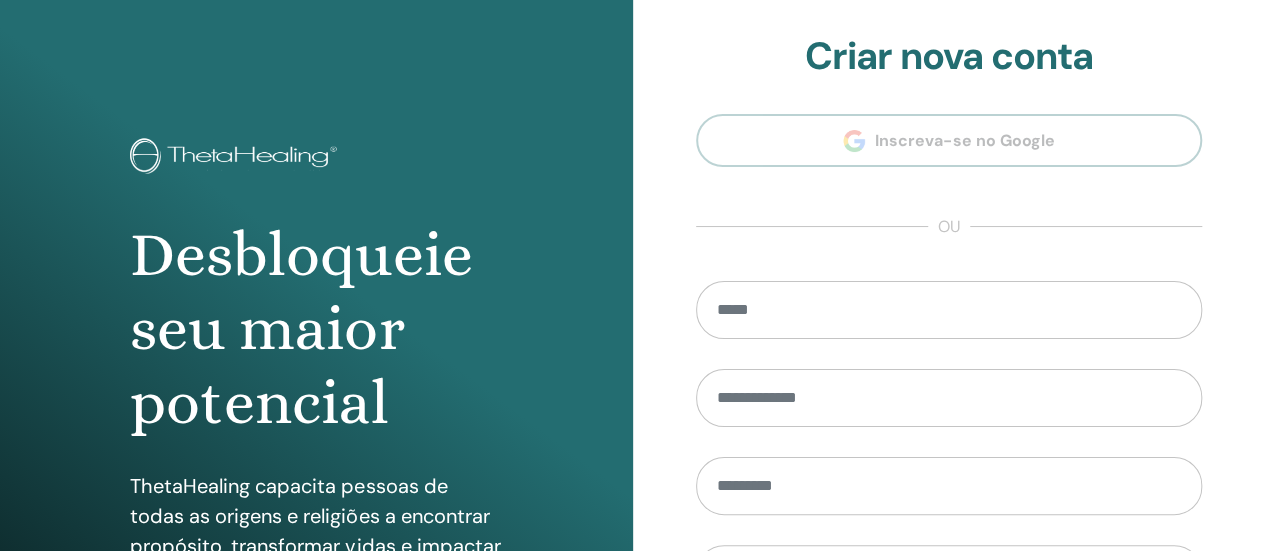 scroll, scrollTop: 408, scrollLeft: 0, axis: vertical 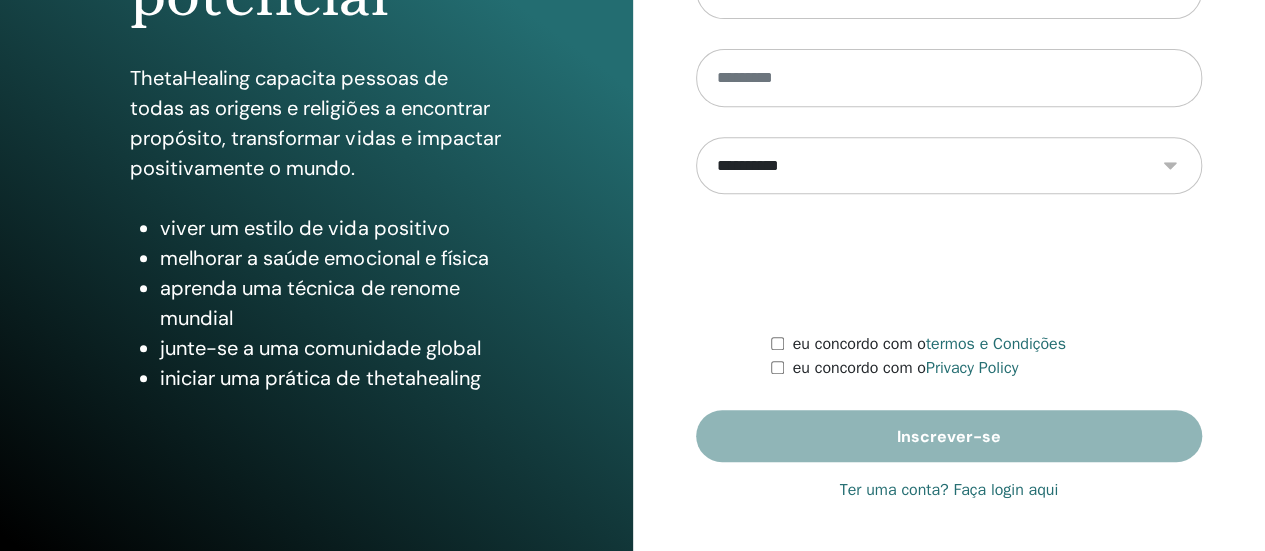type on "**********" 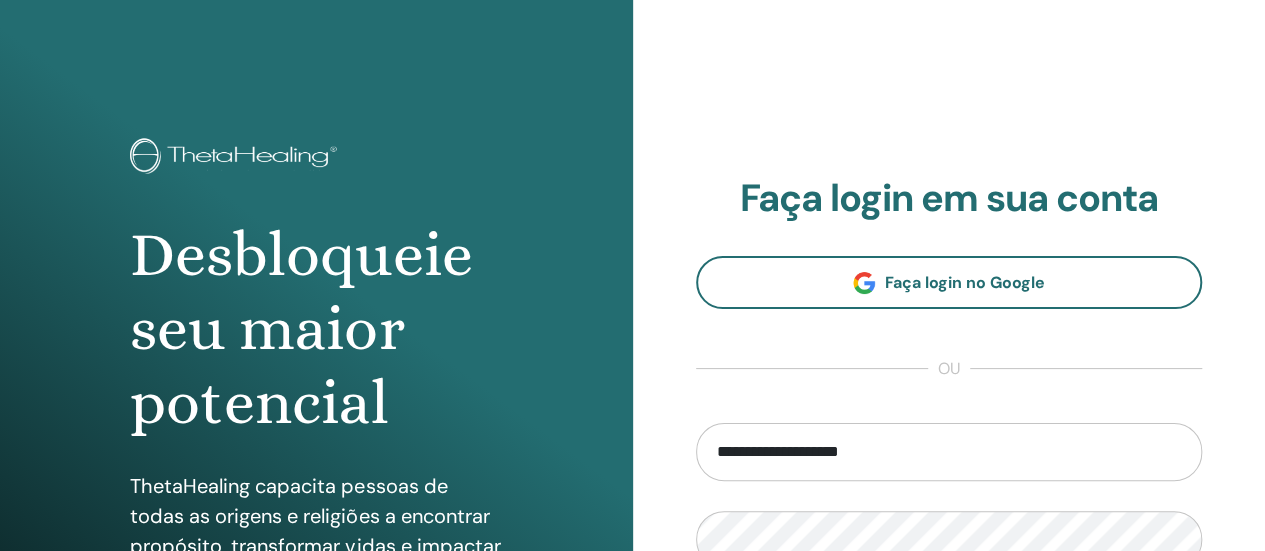 scroll, scrollTop: 400, scrollLeft: 0, axis: vertical 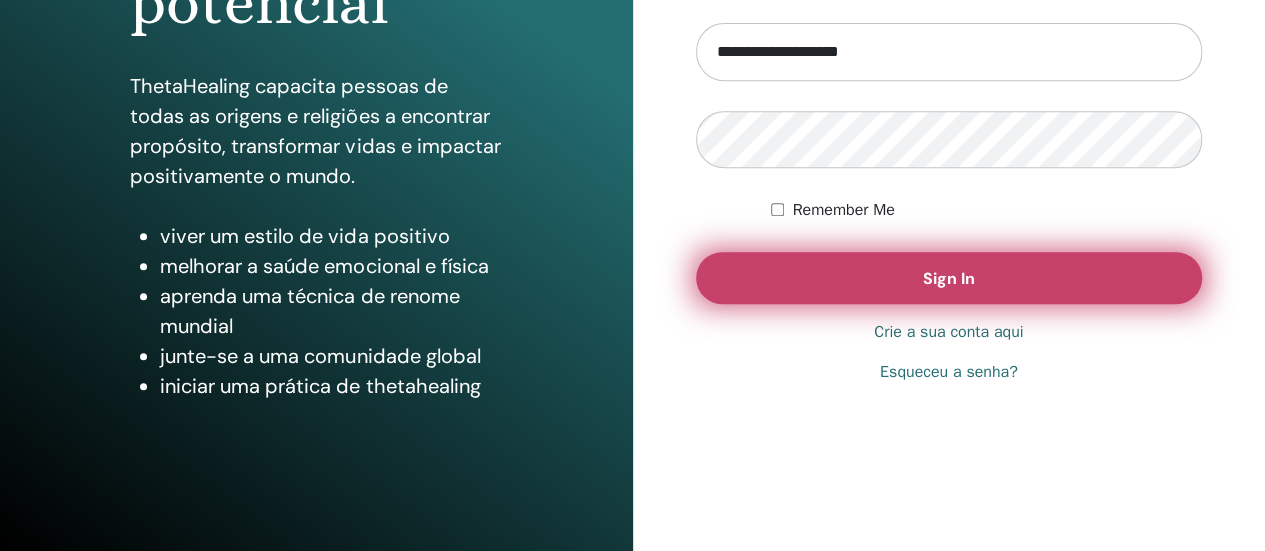 drag, startPoint x: 913, startPoint y: 291, endPoint x: 926, endPoint y: 292, distance: 13.038404 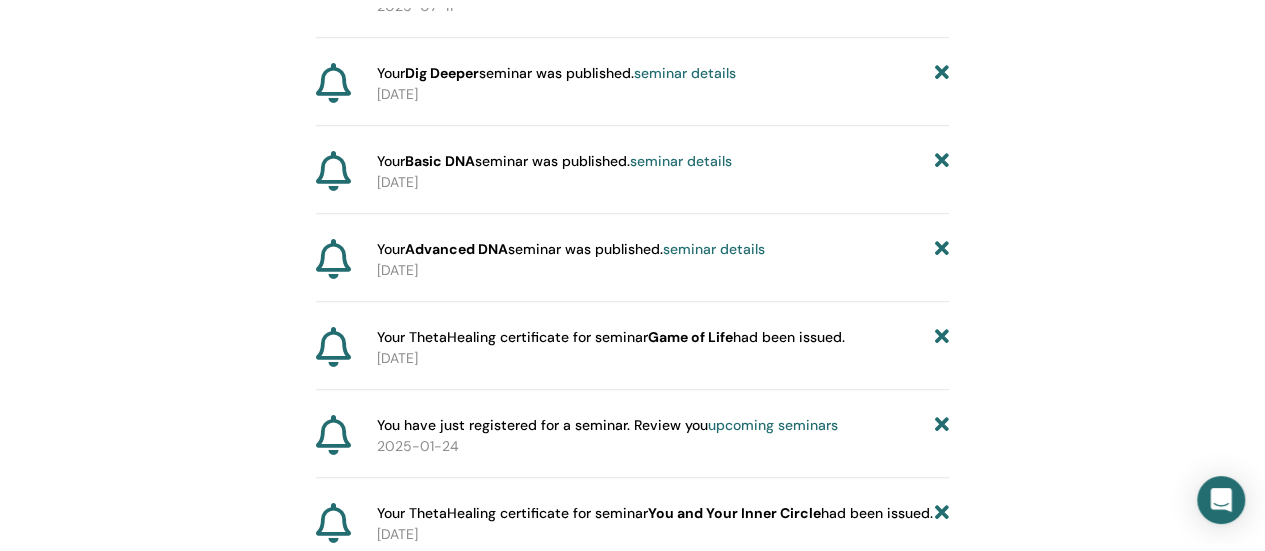 scroll, scrollTop: 0, scrollLeft: 0, axis: both 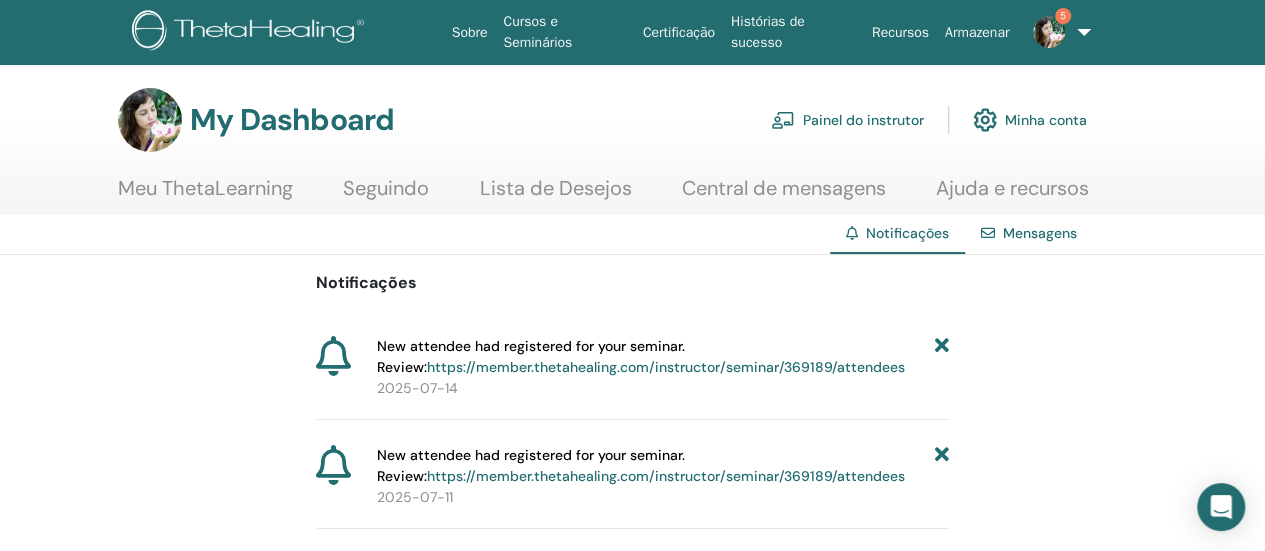 click on "Painel do instrutor" at bounding box center (847, 120) 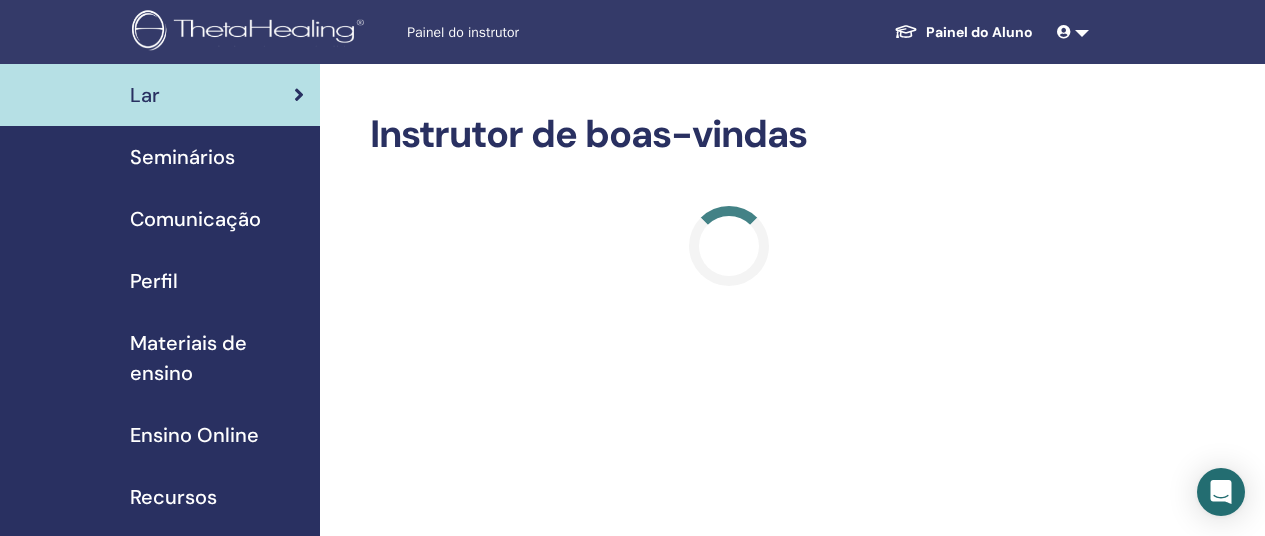 scroll, scrollTop: 0, scrollLeft: 0, axis: both 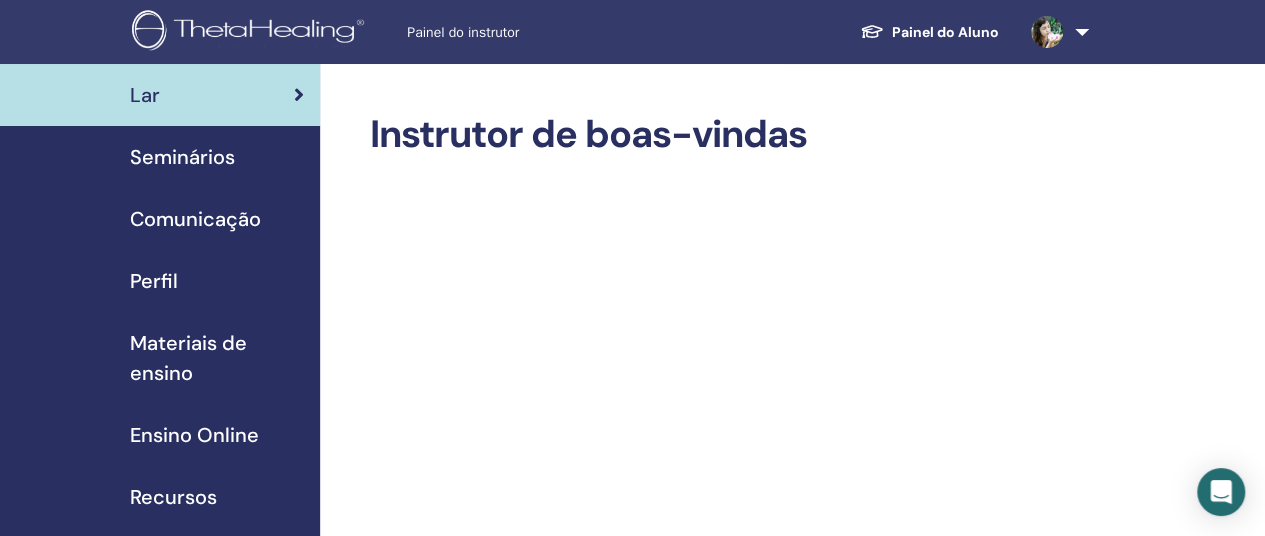click on "Seminários" at bounding box center (182, 157) 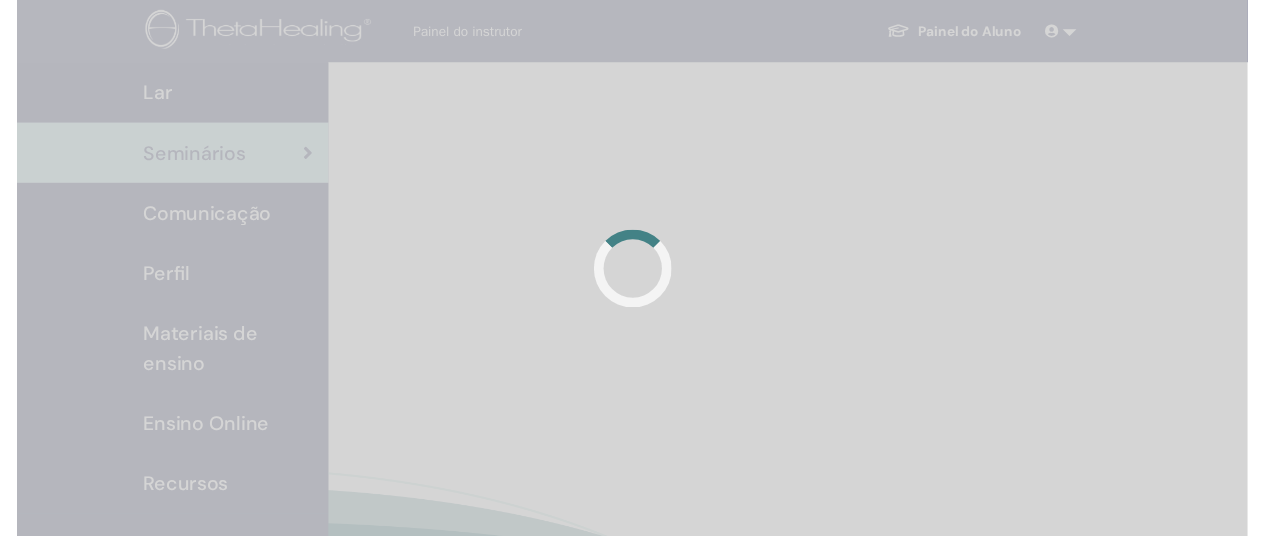 scroll, scrollTop: 0, scrollLeft: 0, axis: both 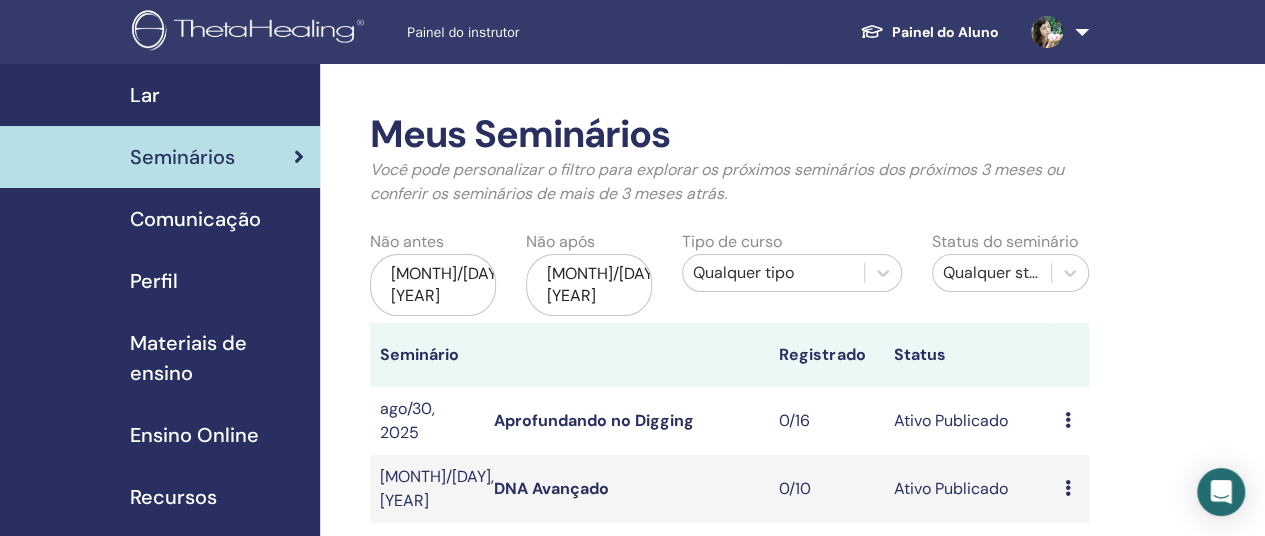 click on "abr/17, 2025" at bounding box center (433, 285) 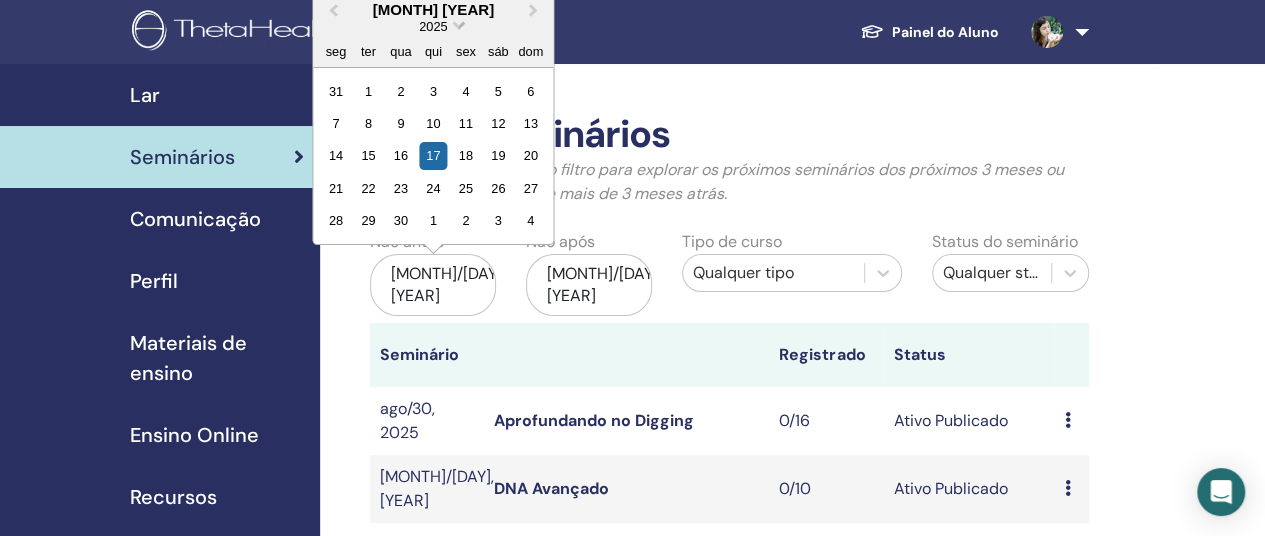click at bounding box center (459, 23) 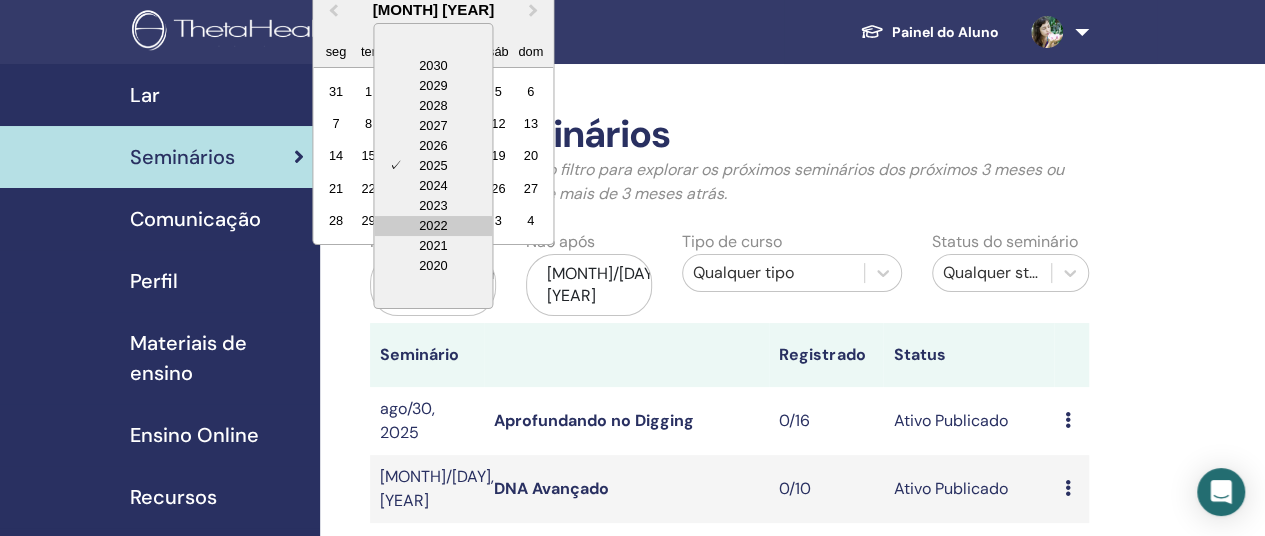 click on "2022" at bounding box center [433, 226] 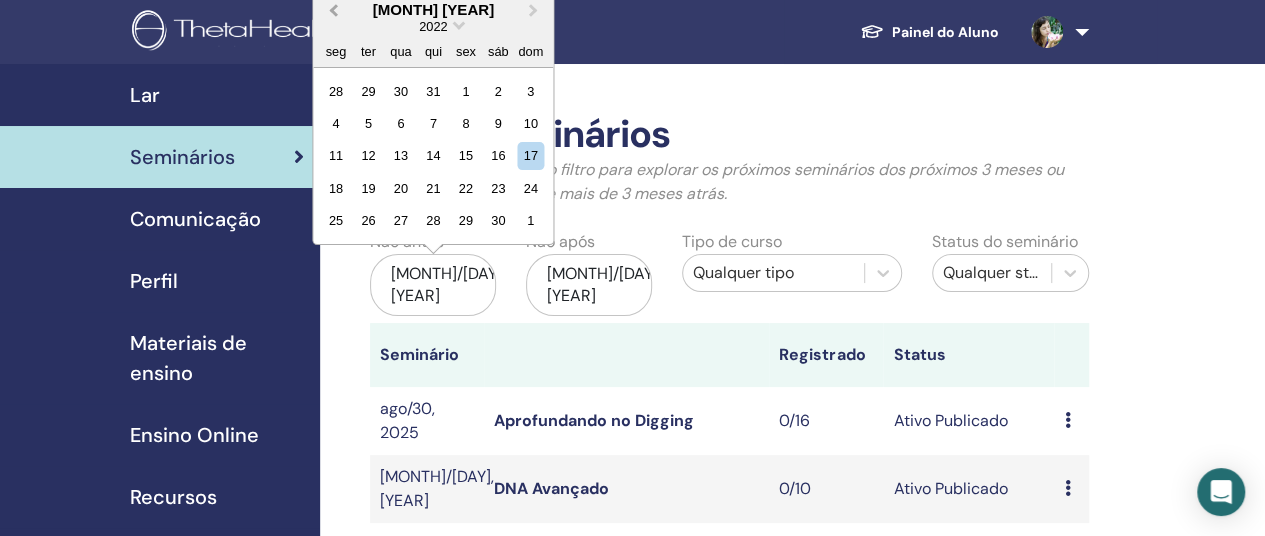 click on "Previous Month" at bounding box center (333, 9) 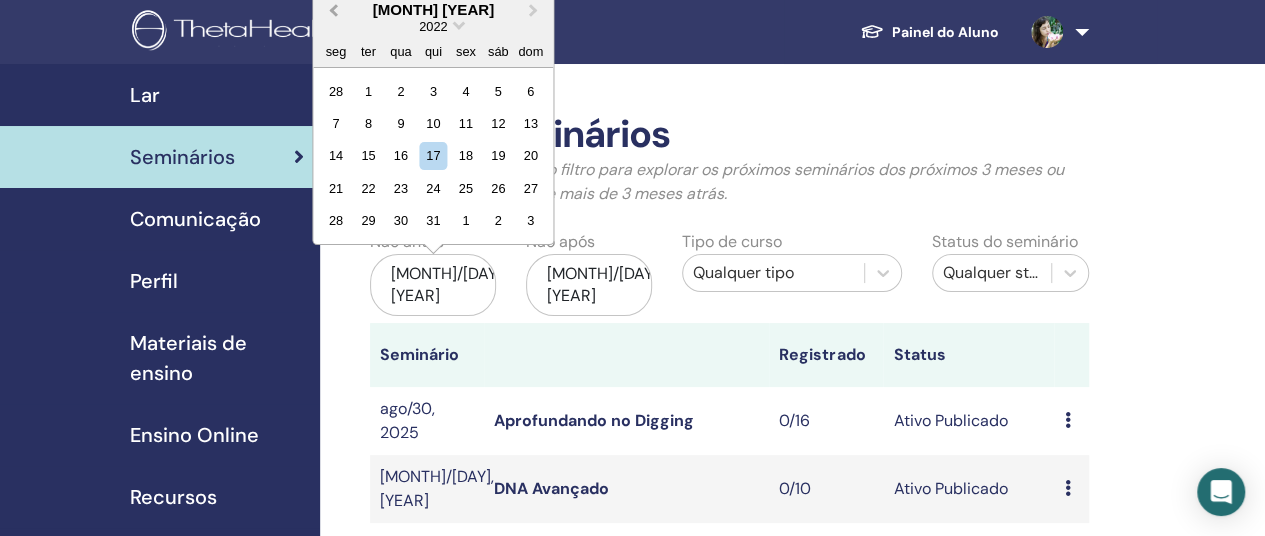 click on "Previous Month" at bounding box center [333, 9] 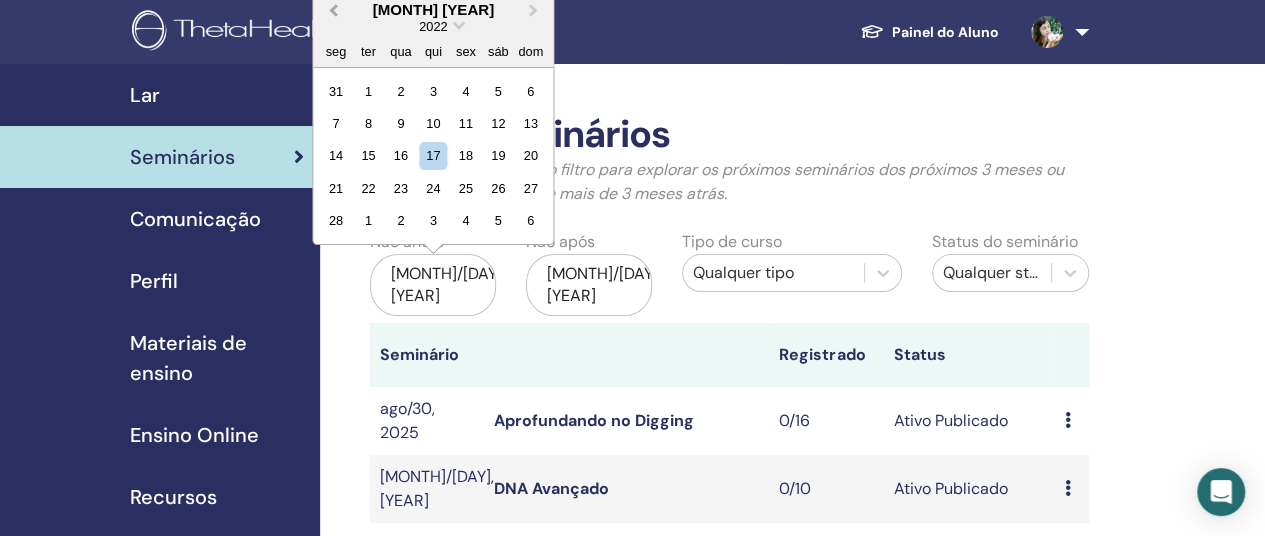 click on "Previous Month" at bounding box center (333, 9) 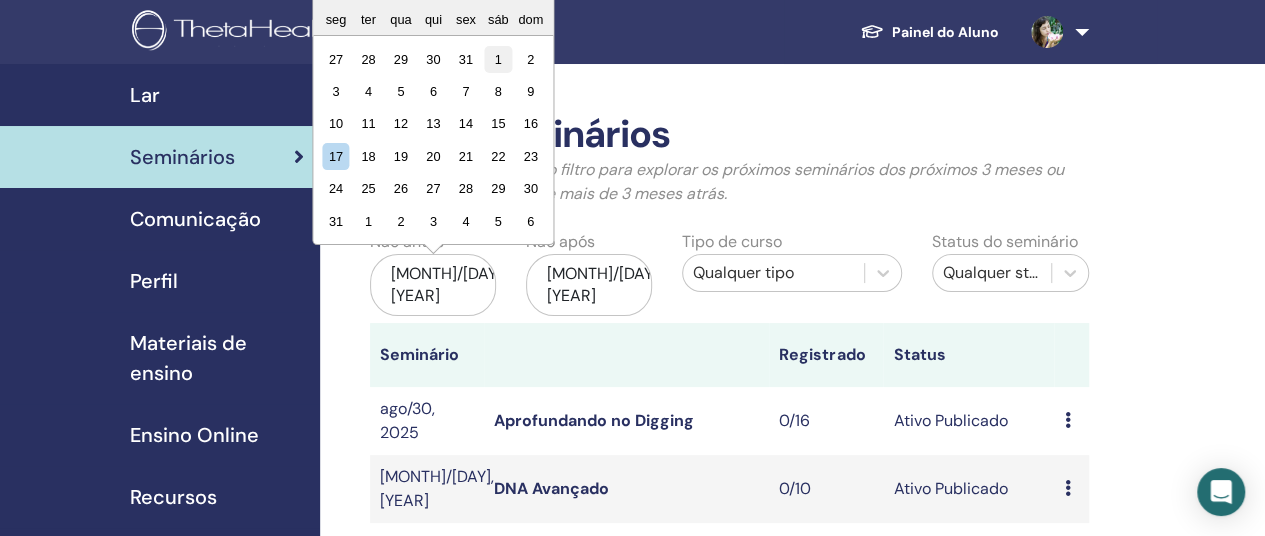 click on "1" at bounding box center [498, 58] 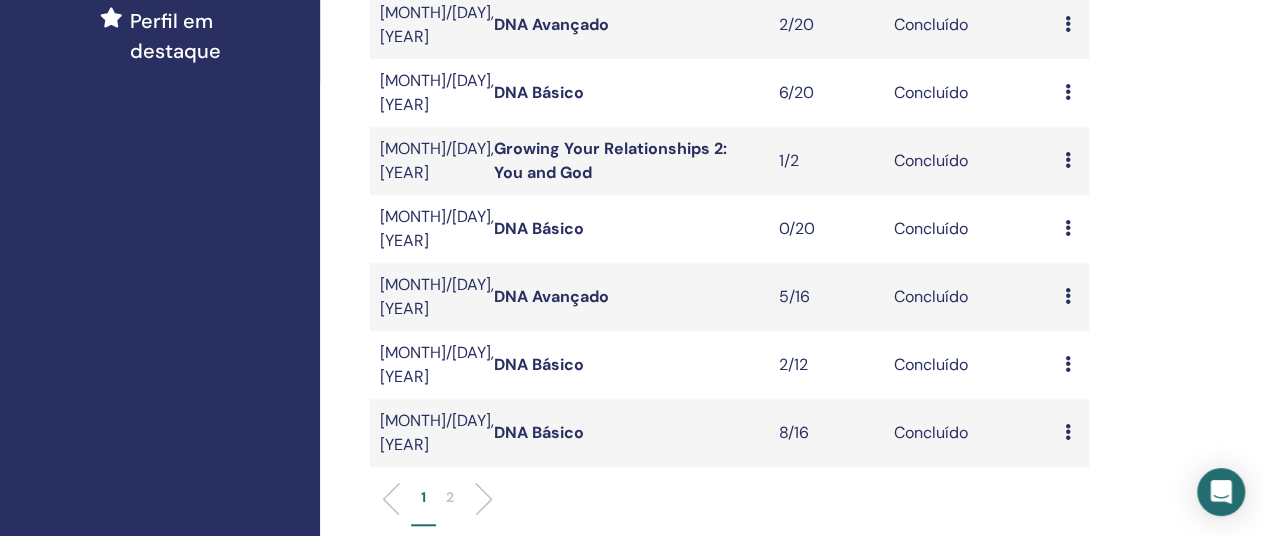 scroll, scrollTop: 800, scrollLeft: 0, axis: vertical 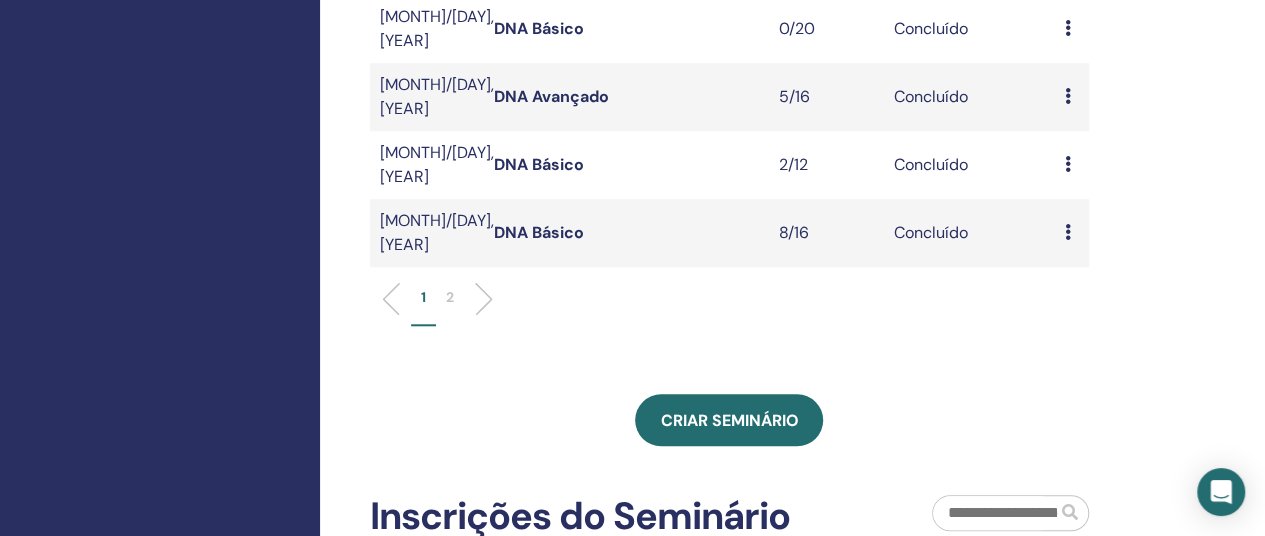 click on "1 2" at bounding box center (729, 306) 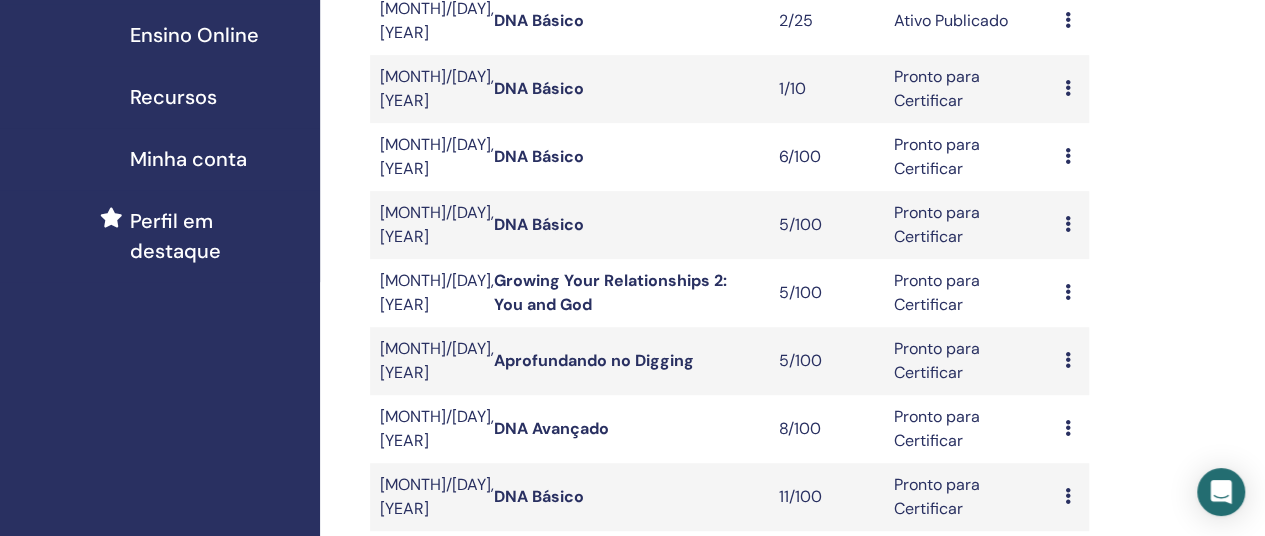 scroll, scrollTop: 500, scrollLeft: 0, axis: vertical 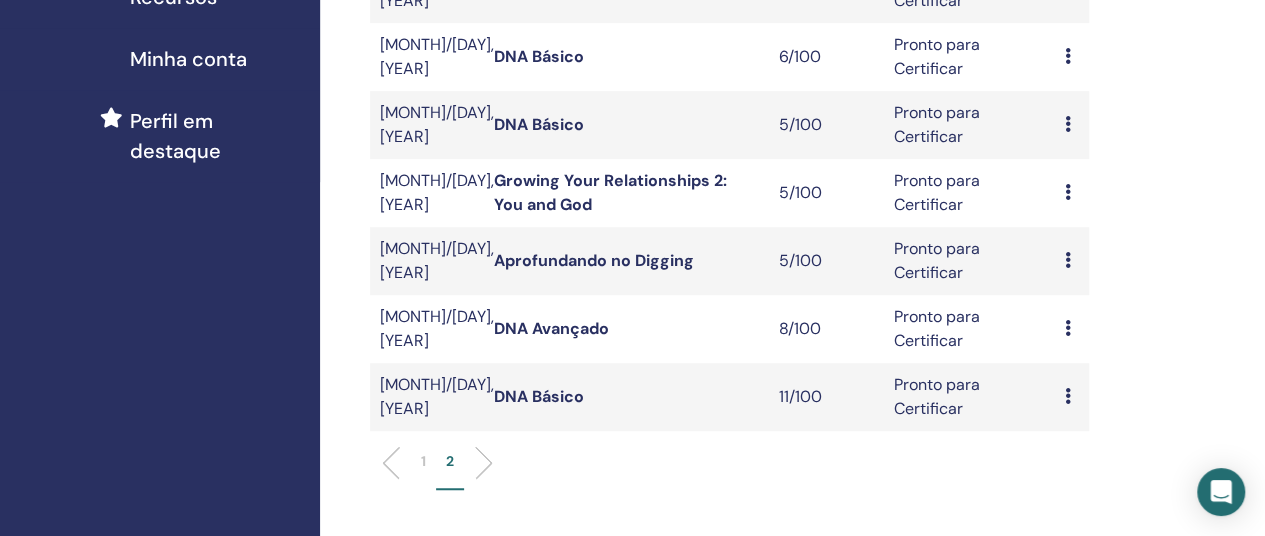 drag, startPoint x: 563, startPoint y: 257, endPoint x: 525, endPoint y: 481, distance: 227.20035 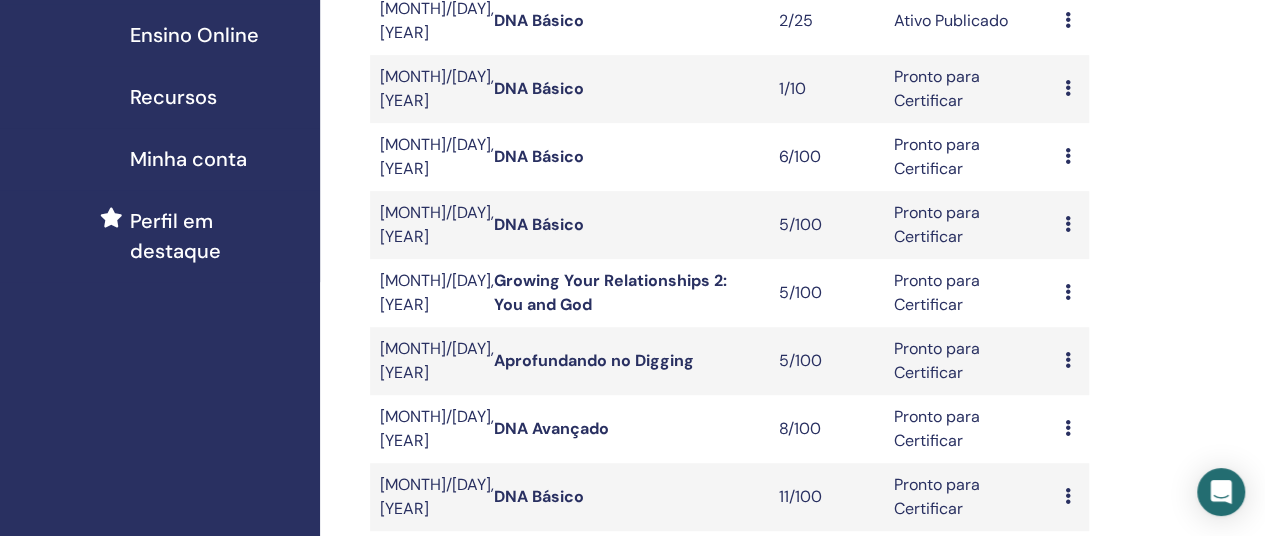 scroll, scrollTop: 300, scrollLeft: 0, axis: vertical 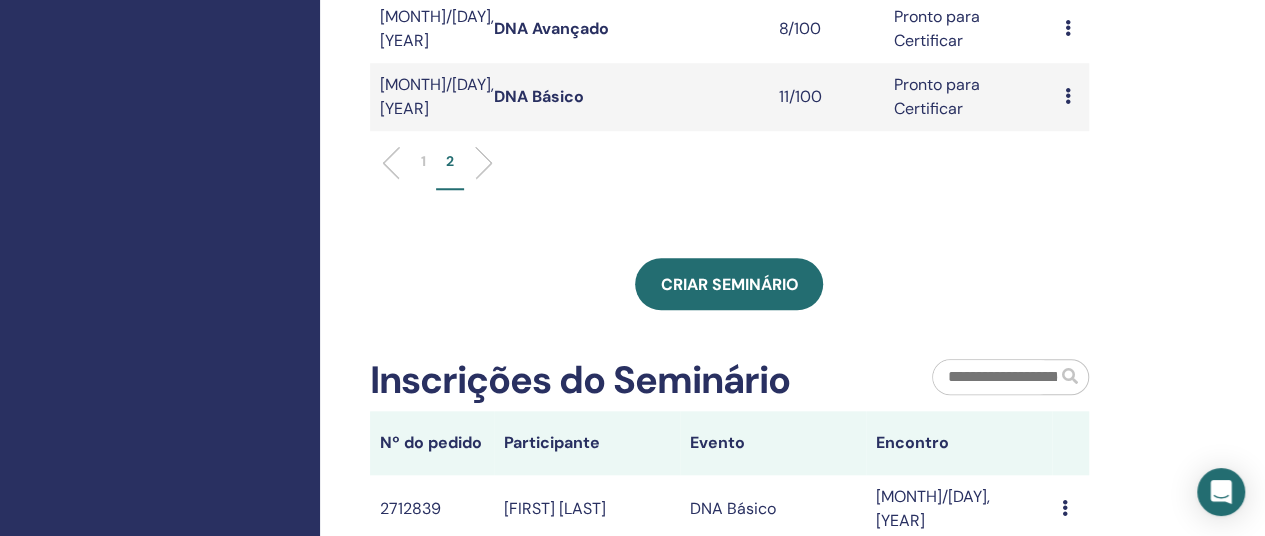 click at bounding box center (399, 163) 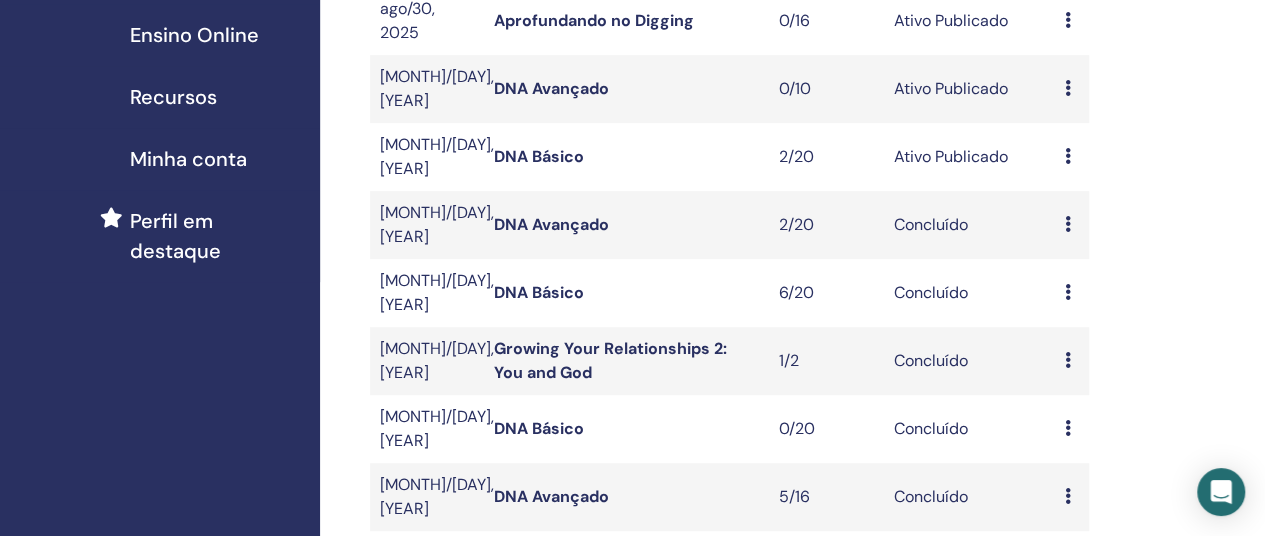 scroll, scrollTop: 800, scrollLeft: 0, axis: vertical 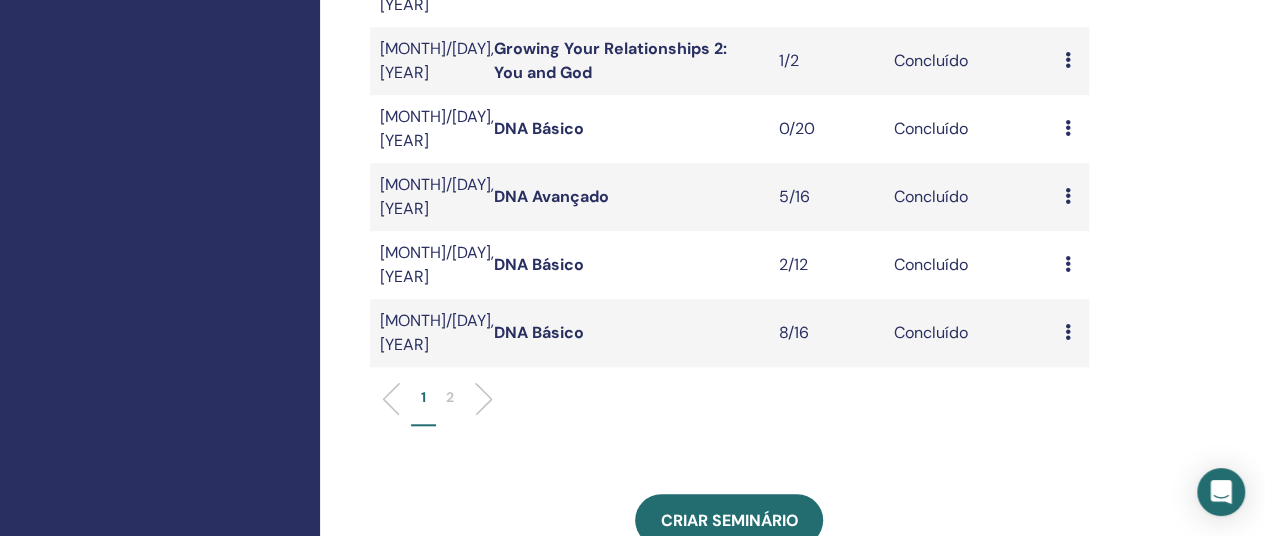 click at bounding box center [476, 399] 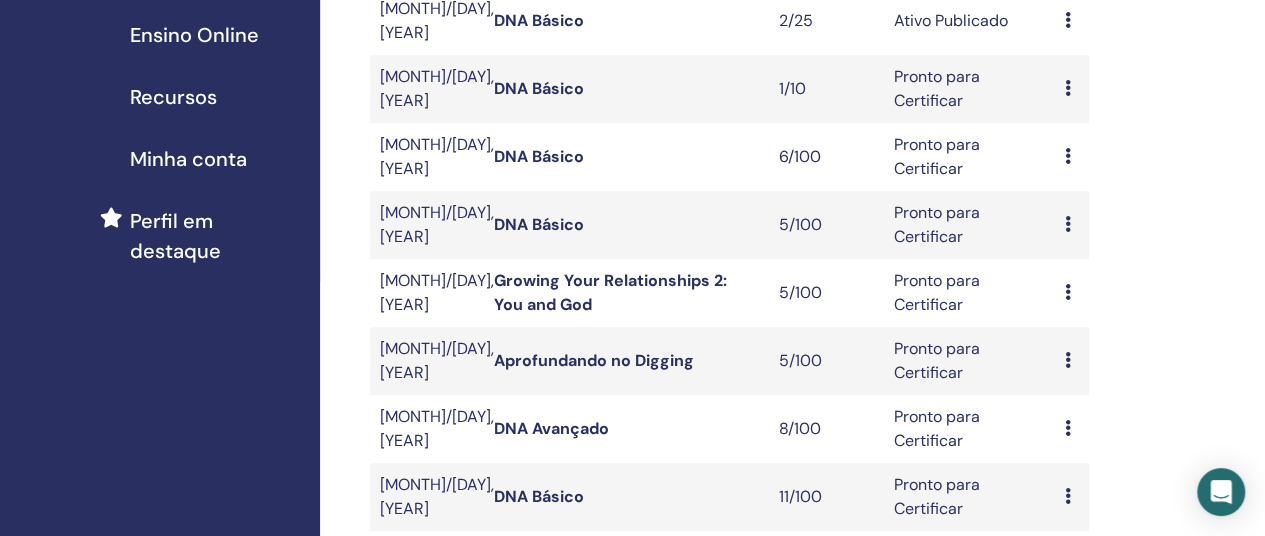 scroll, scrollTop: 700, scrollLeft: 0, axis: vertical 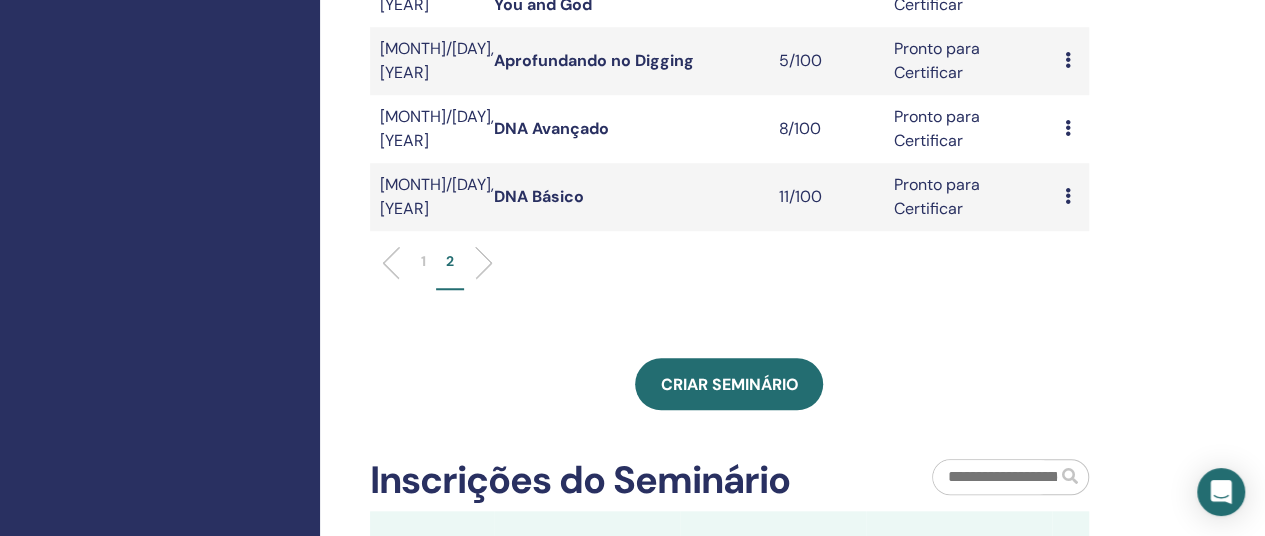 click on "DNA Avançado" at bounding box center [551, 128] 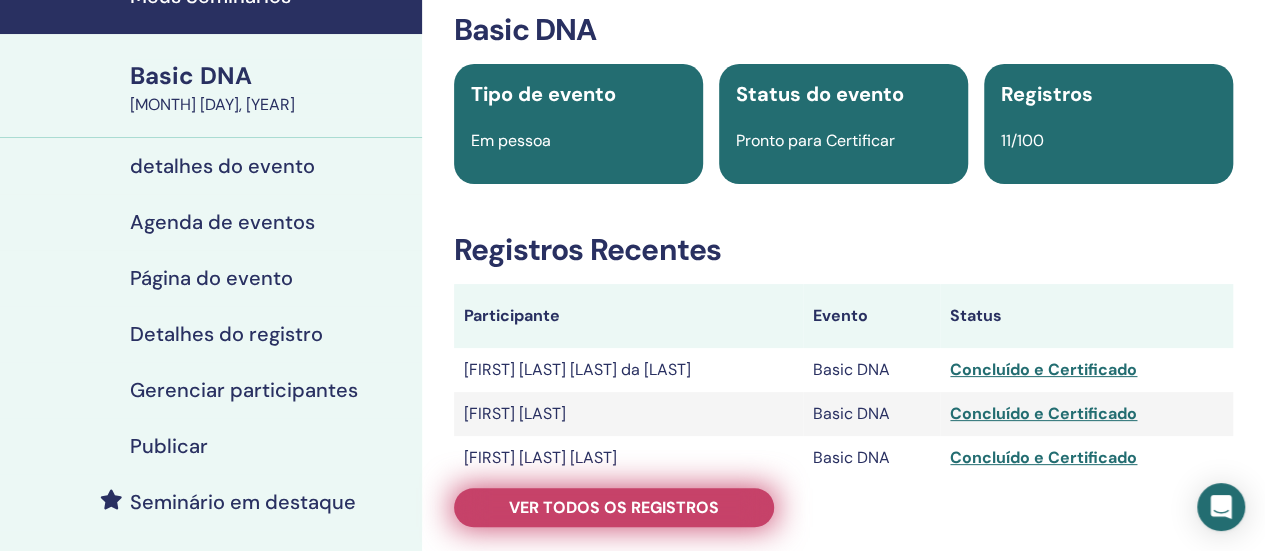 scroll, scrollTop: 200, scrollLeft: 0, axis: vertical 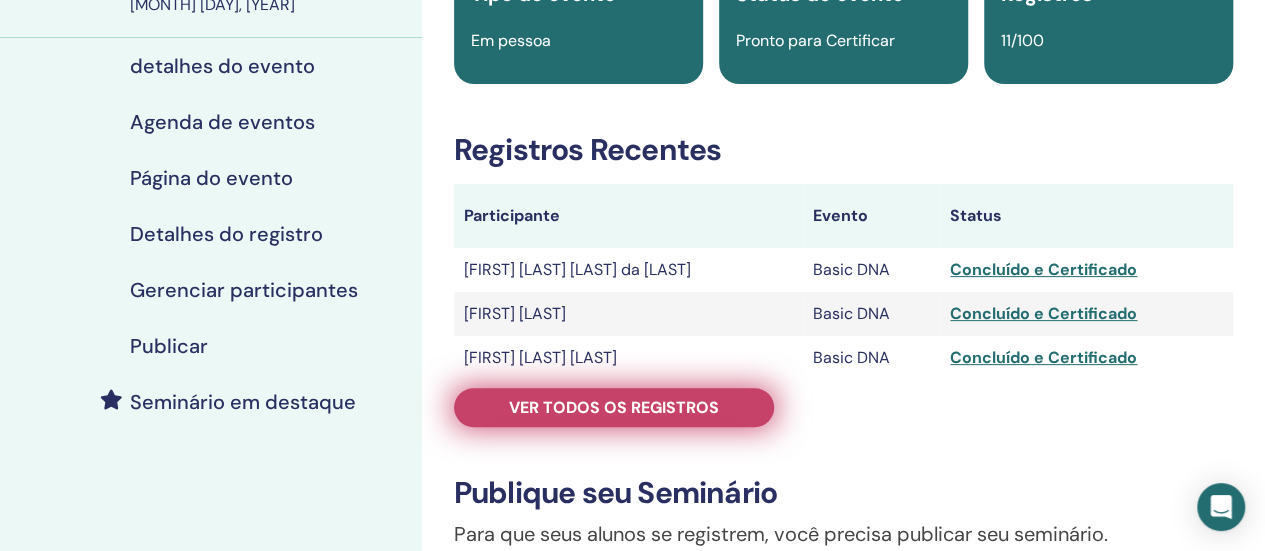 click on "Ver todos os registros" at bounding box center (614, 407) 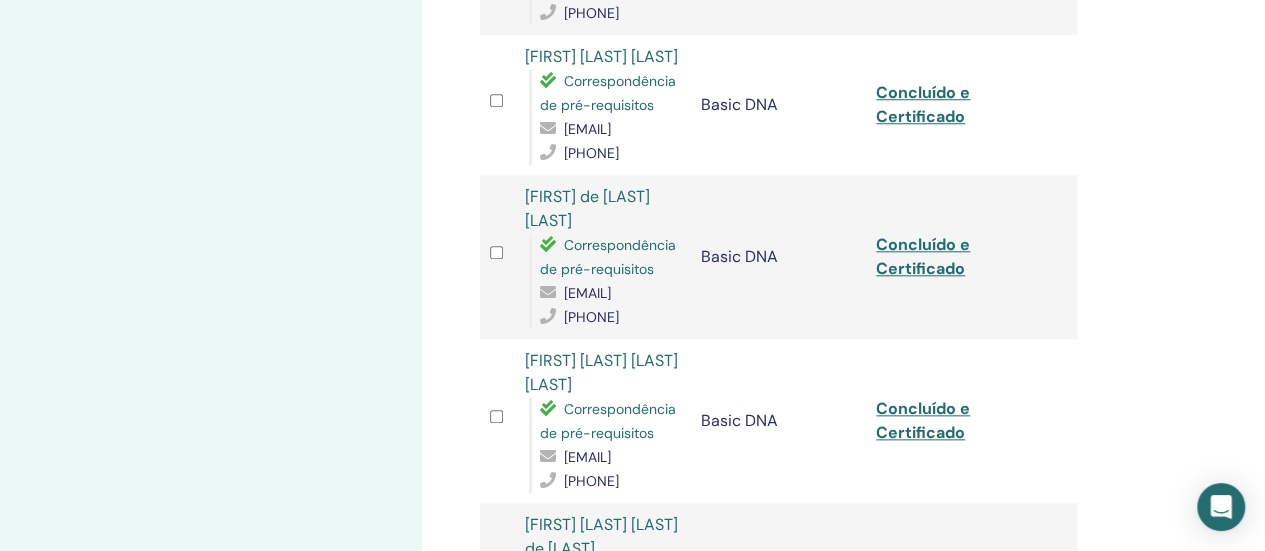 scroll, scrollTop: 1000, scrollLeft: 0, axis: vertical 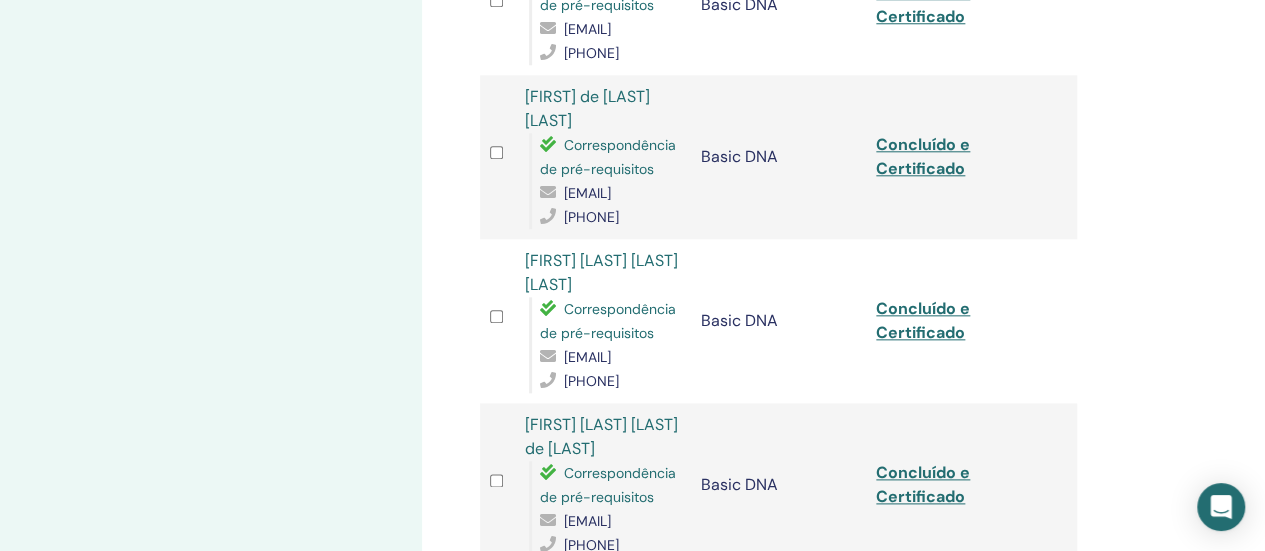 drag, startPoint x: 539, startPoint y: 333, endPoint x: 700, endPoint y: 334, distance: 161.00311 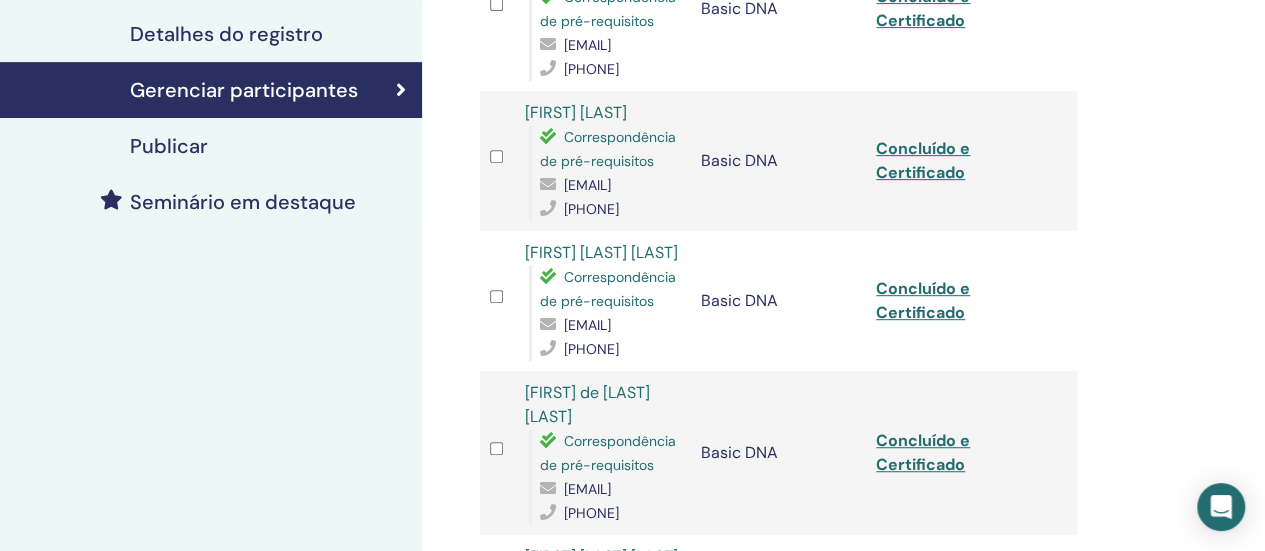 scroll, scrollTop: 200, scrollLeft: 0, axis: vertical 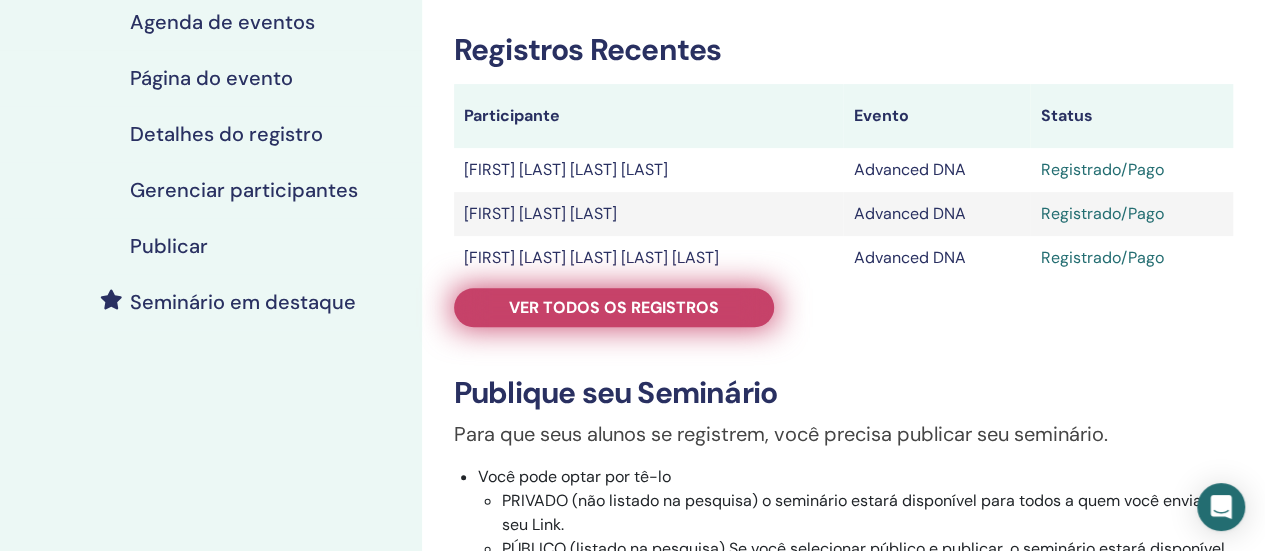 click on "Ver todos os registros" at bounding box center [614, 307] 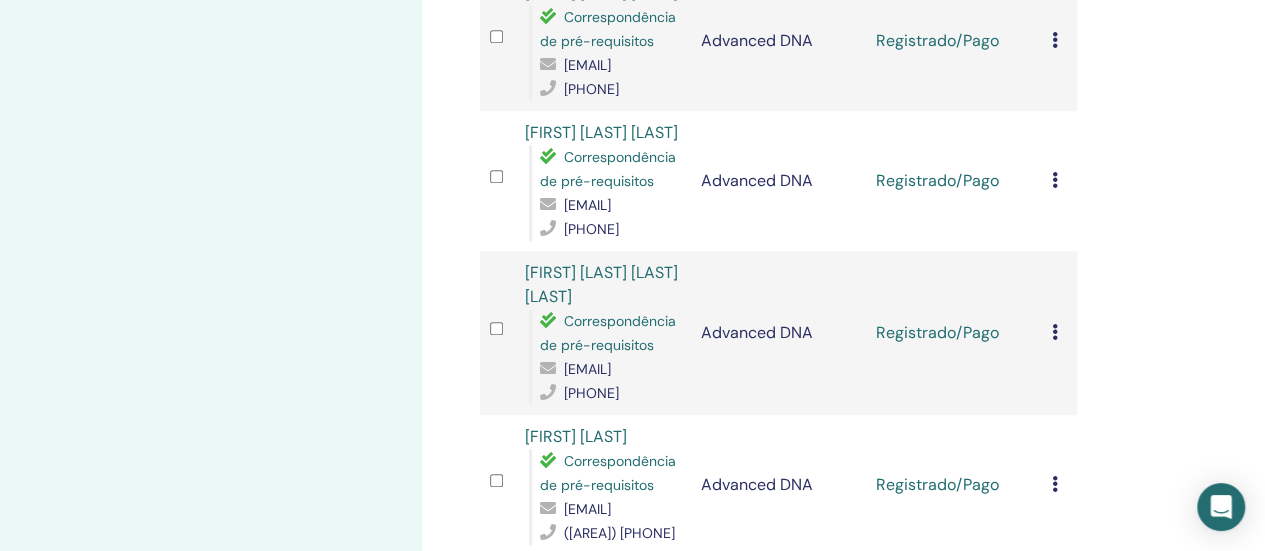 scroll, scrollTop: 1400, scrollLeft: 0, axis: vertical 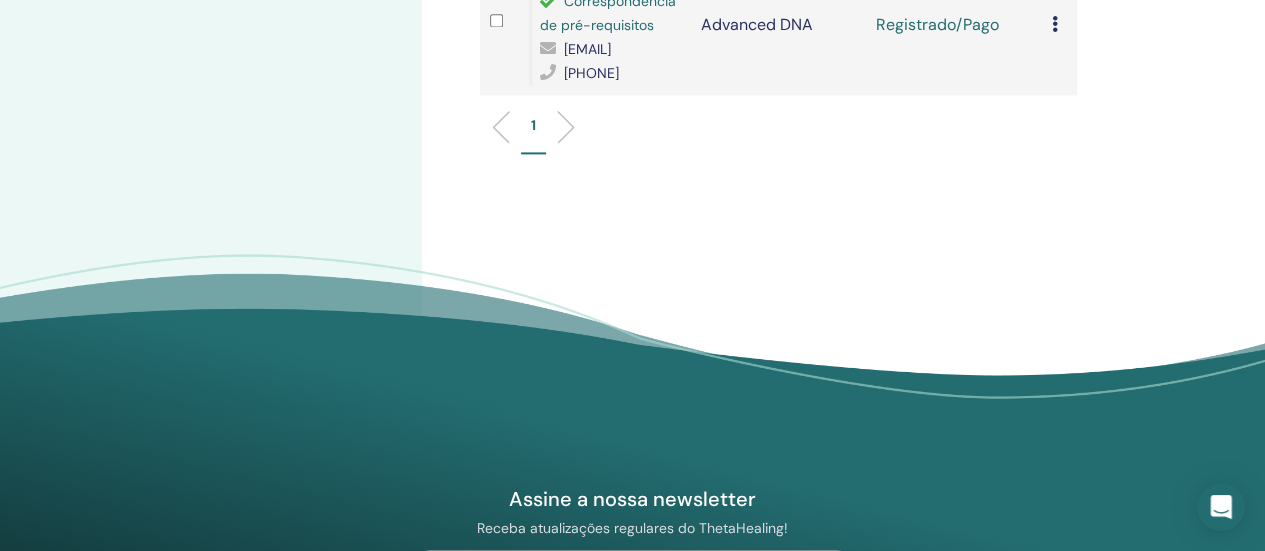click on "1" at bounding box center [778, 134] 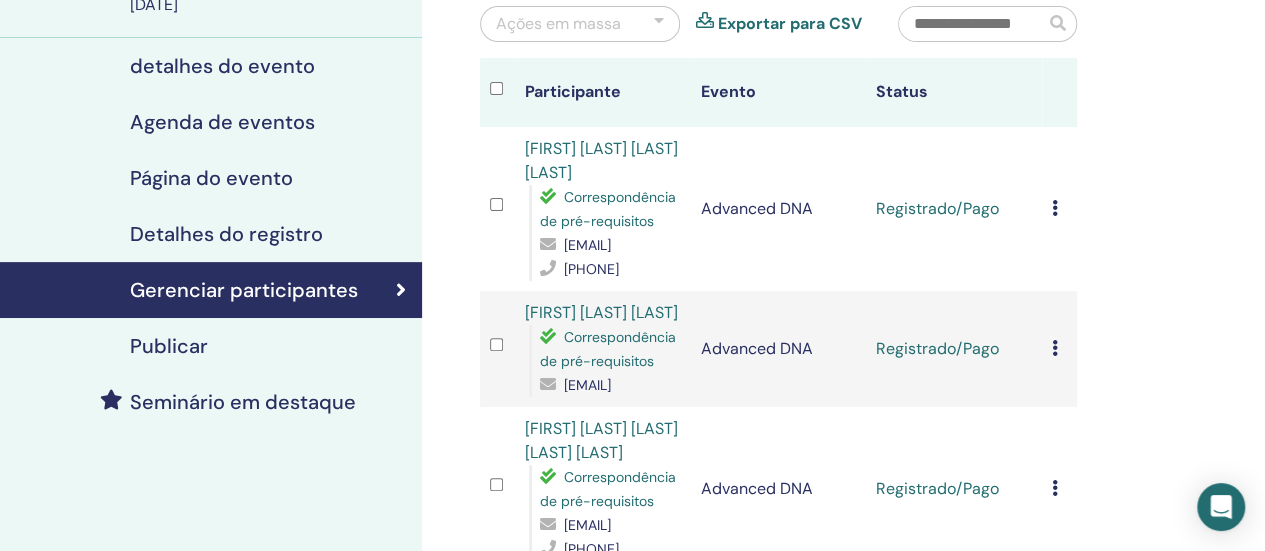 scroll, scrollTop: 300, scrollLeft: 0, axis: vertical 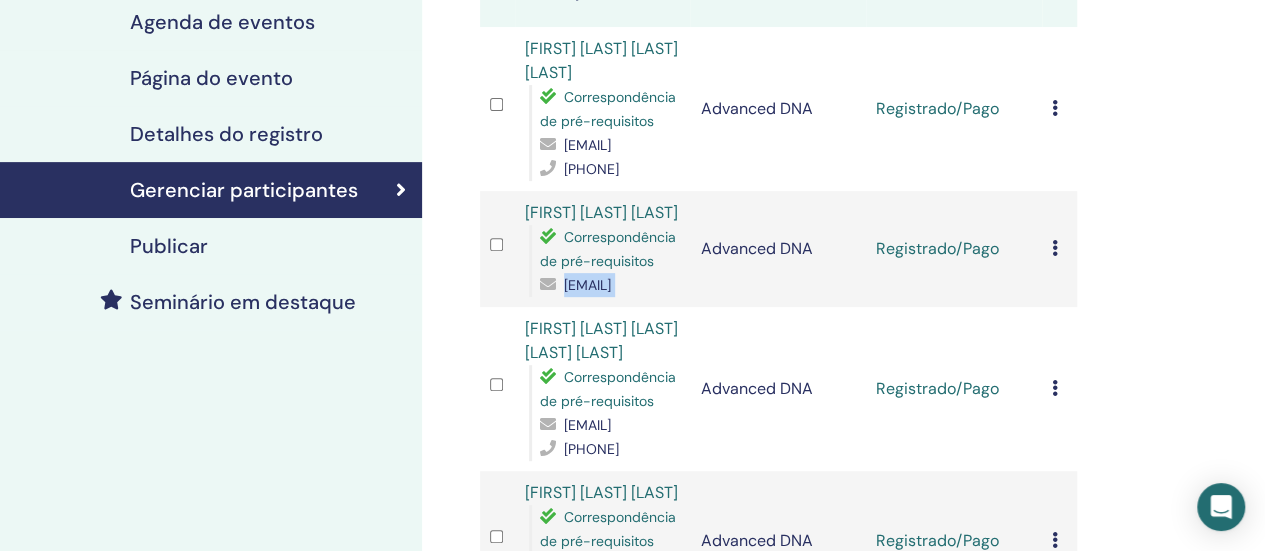 drag, startPoint x: 539, startPoint y: 334, endPoint x: 698, endPoint y: 347, distance: 159.53056 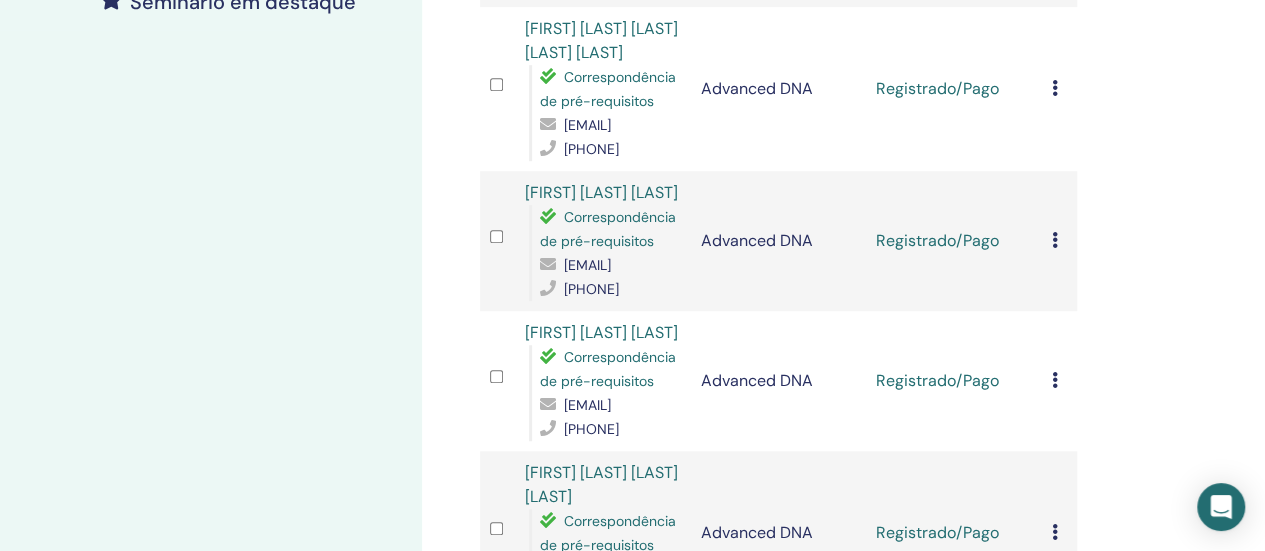 scroll, scrollTop: 700, scrollLeft: 0, axis: vertical 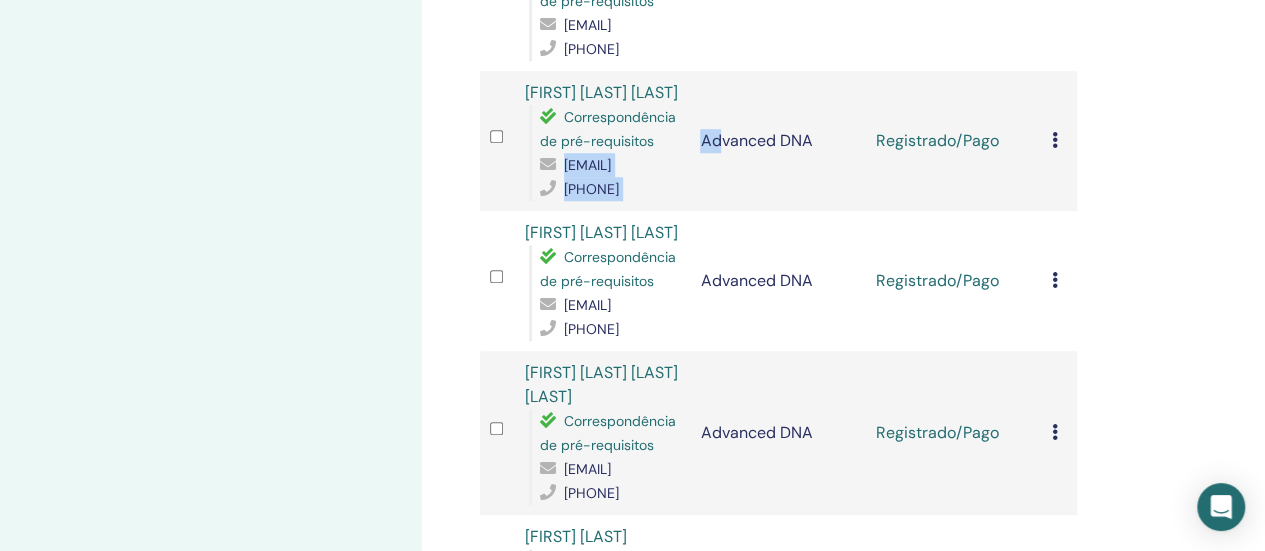 drag, startPoint x: 538, startPoint y: 308, endPoint x: 718, endPoint y: 312, distance: 180.04443 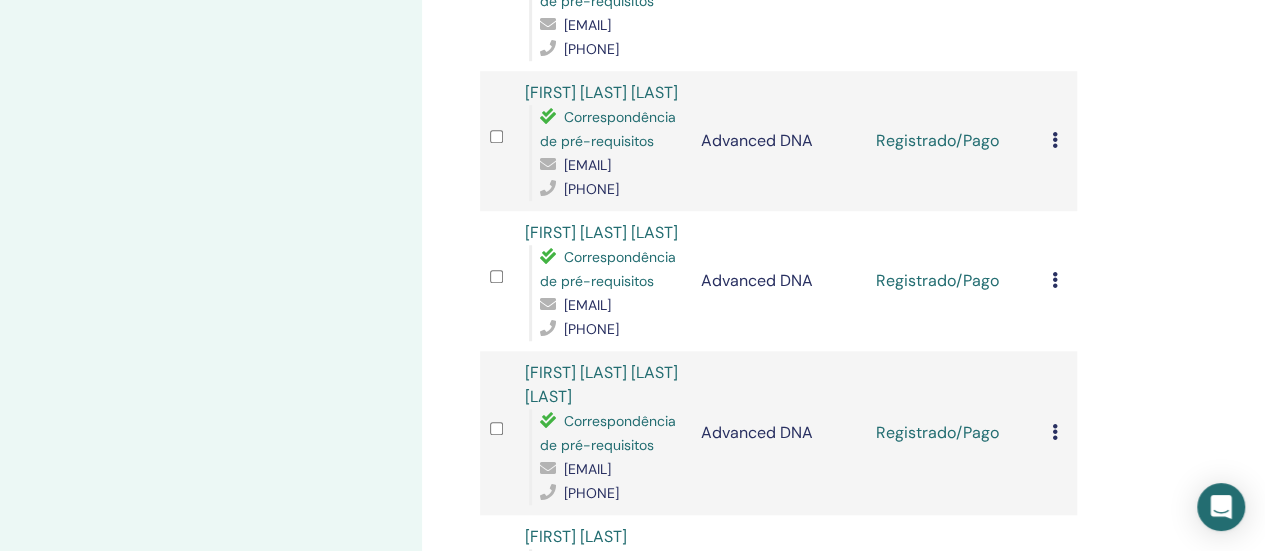 drag, startPoint x: 539, startPoint y: 309, endPoint x: 714, endPoint y: 311, distance: 175.01143 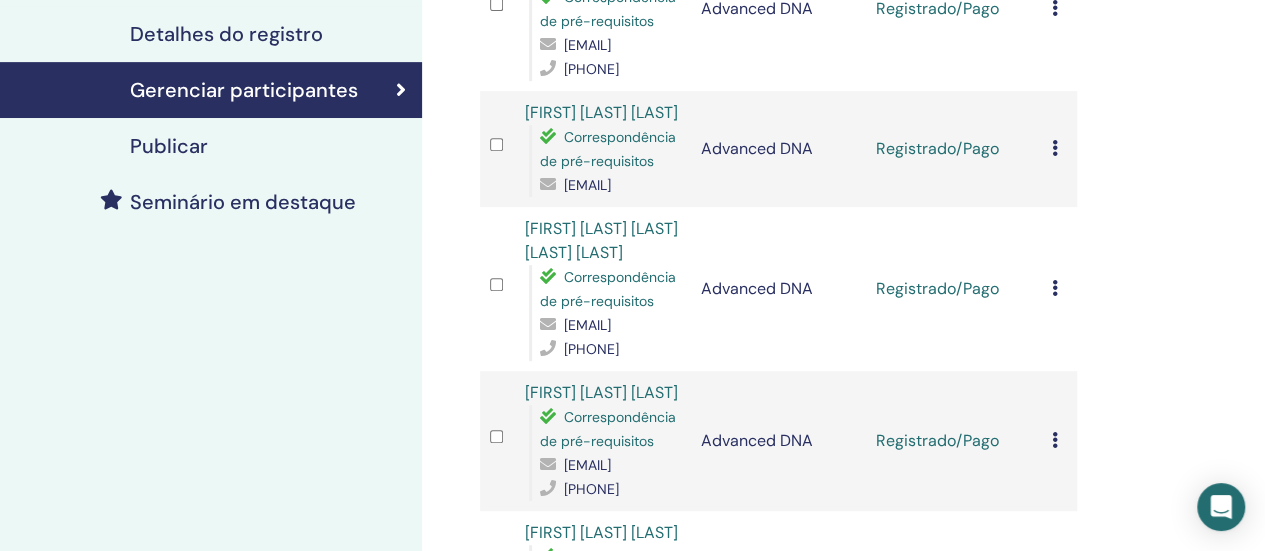 scroll, scrollTop: 300, scrollLeft: 0, axis: vertical 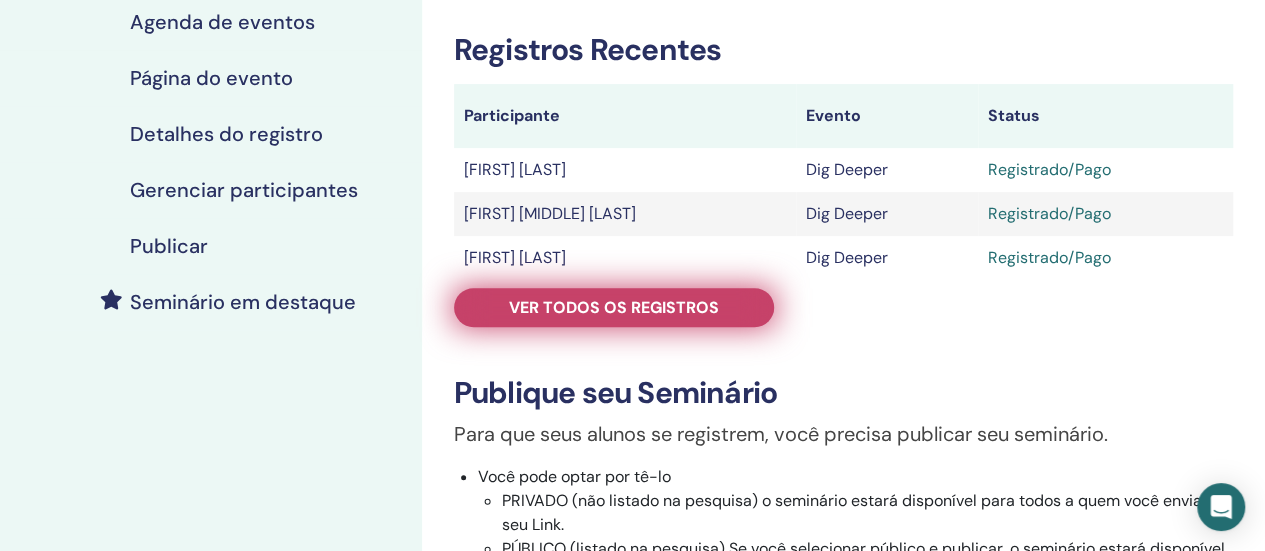 click on "Ver todos os registros" at bounding box center [614, 307] 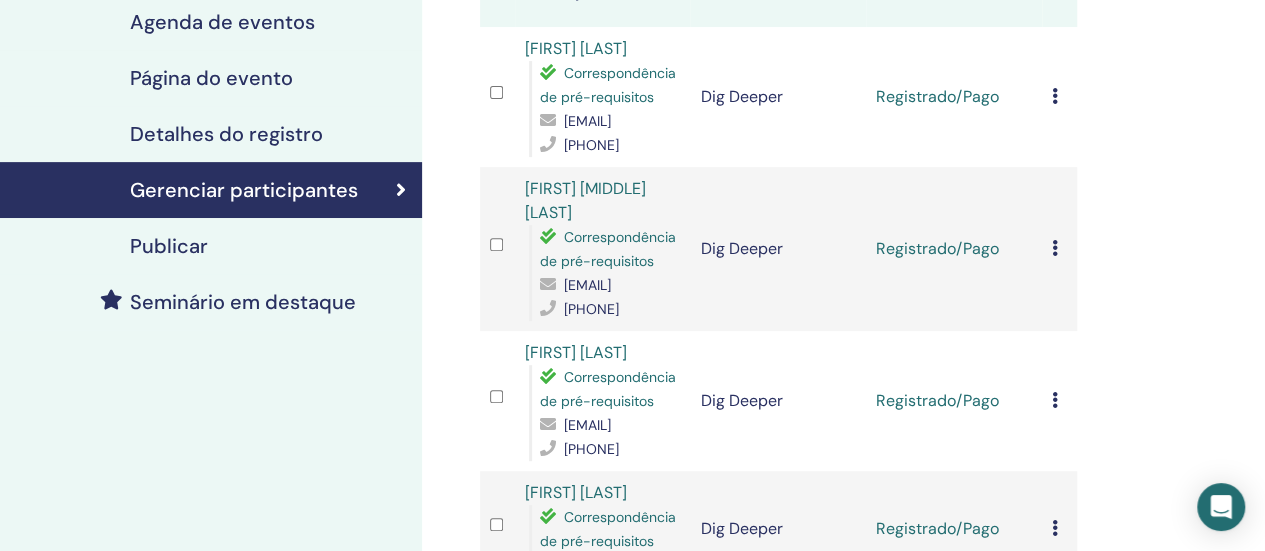 scroll, scrollTop: 0, scrollLeft: 0, axis: both 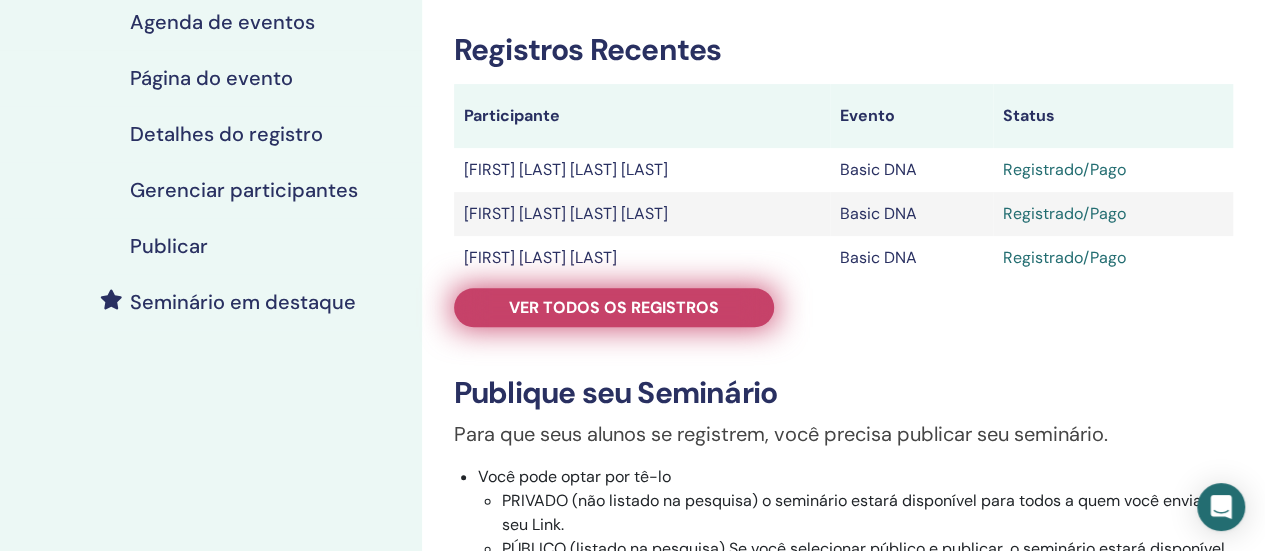 click on "Ver todos os registros" at bounding box center [614, 307] 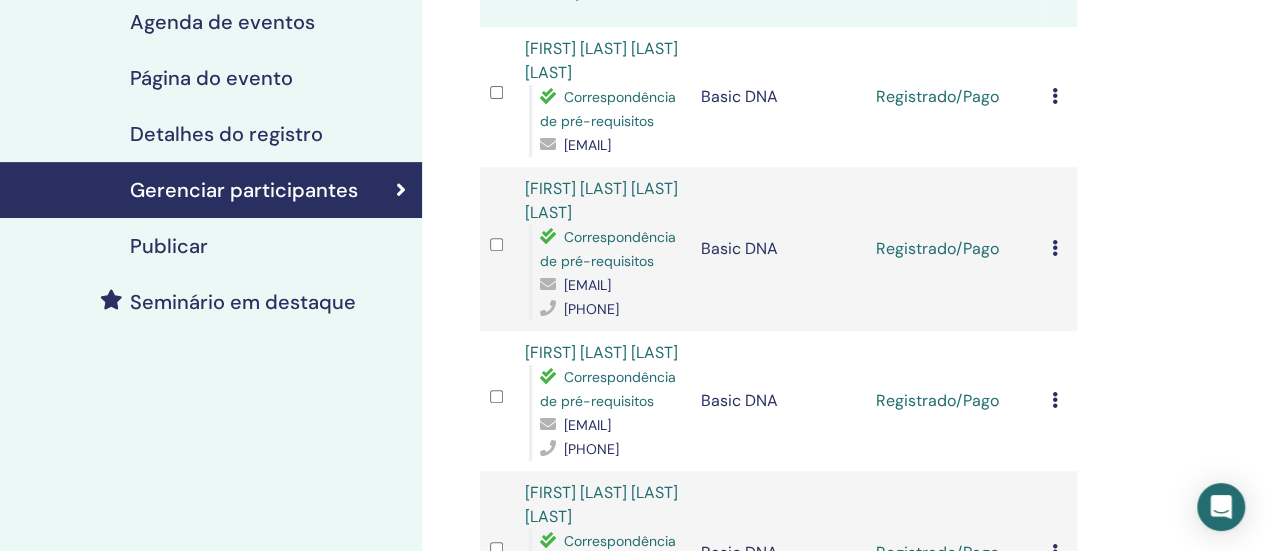scroll, scrollTop: 200, scrollLeft: 0, axis: vertical 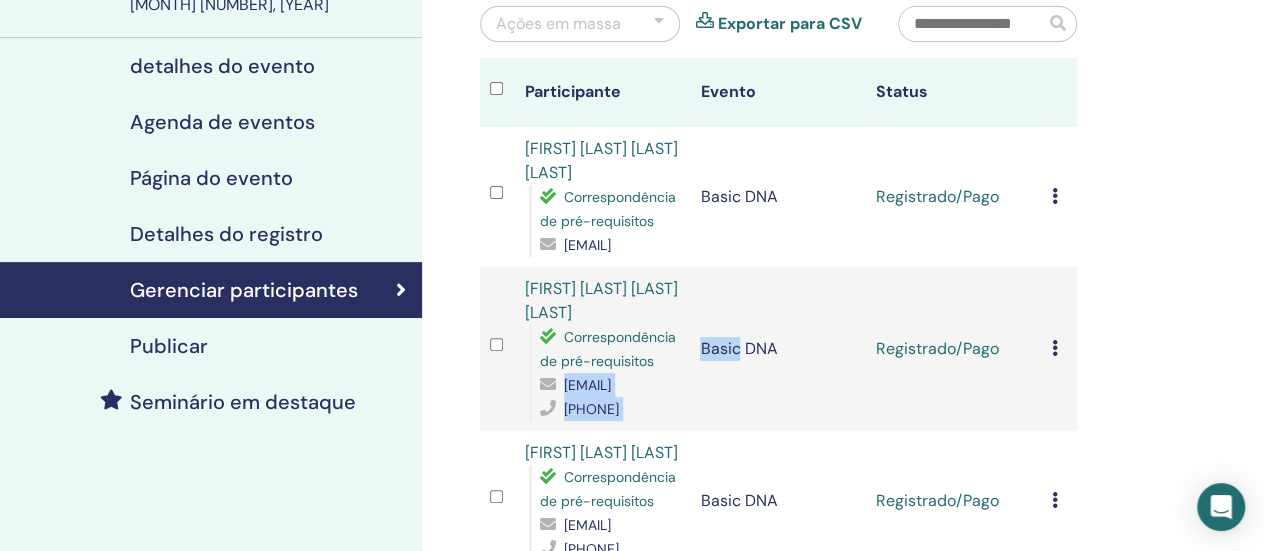 drag, startPoint x: 540, startPoint y: 431, endPoint x: 735, endPoint y: 428, distance: 195.02307 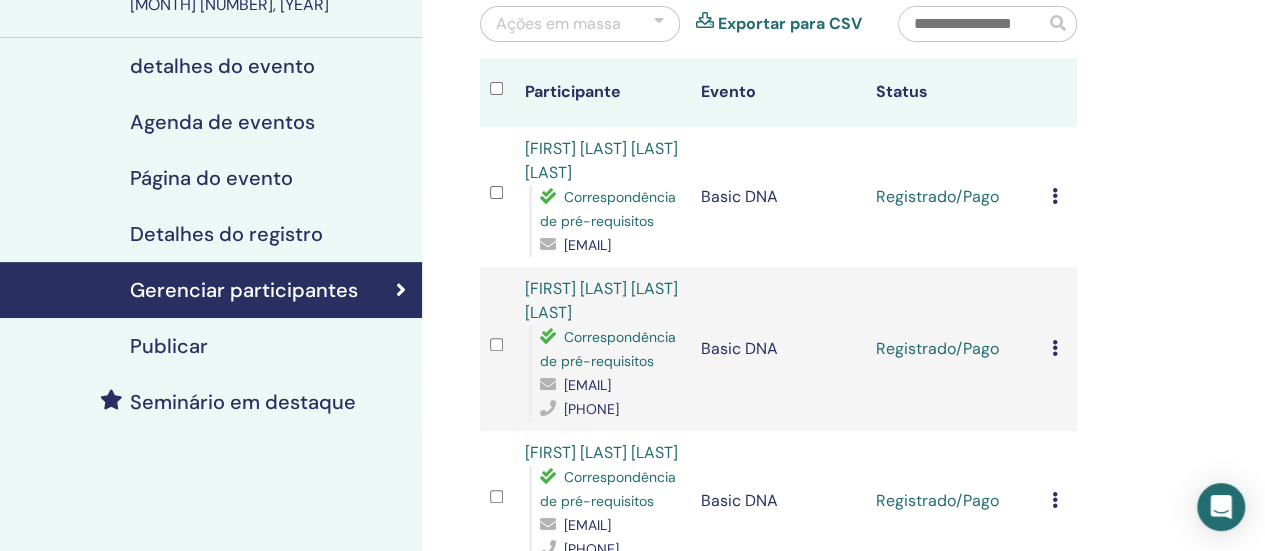 drag, startPoint x: 539, startPoint y: 431, endPoint x: 712, endPoint y: 435, distance: 173.04623 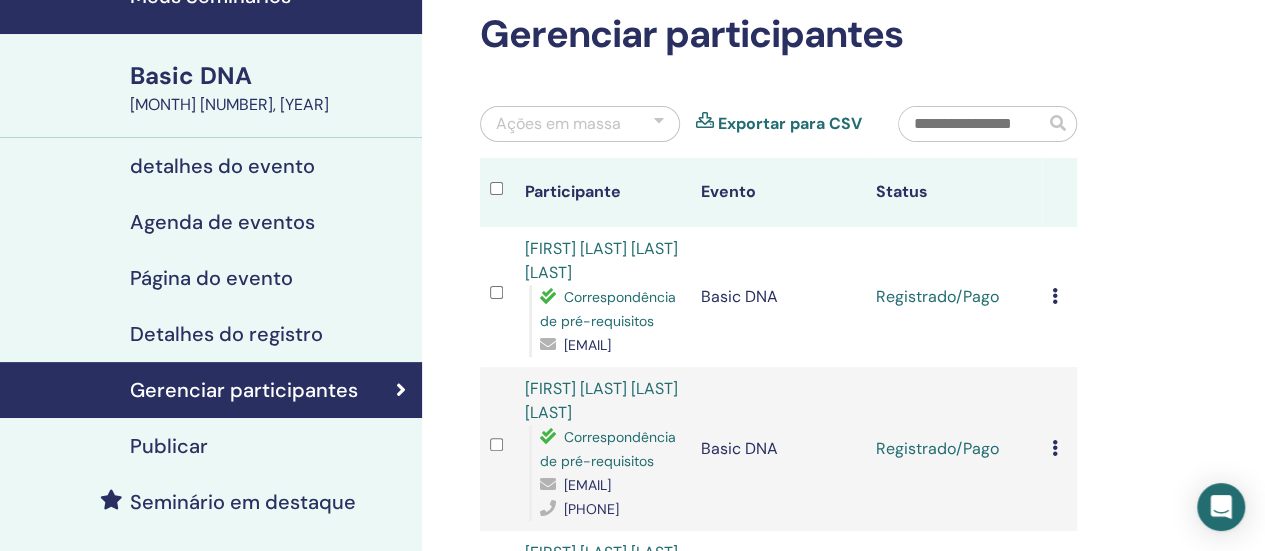 scroll, scrollTop: 0, scrollLeft: 0, axis: both 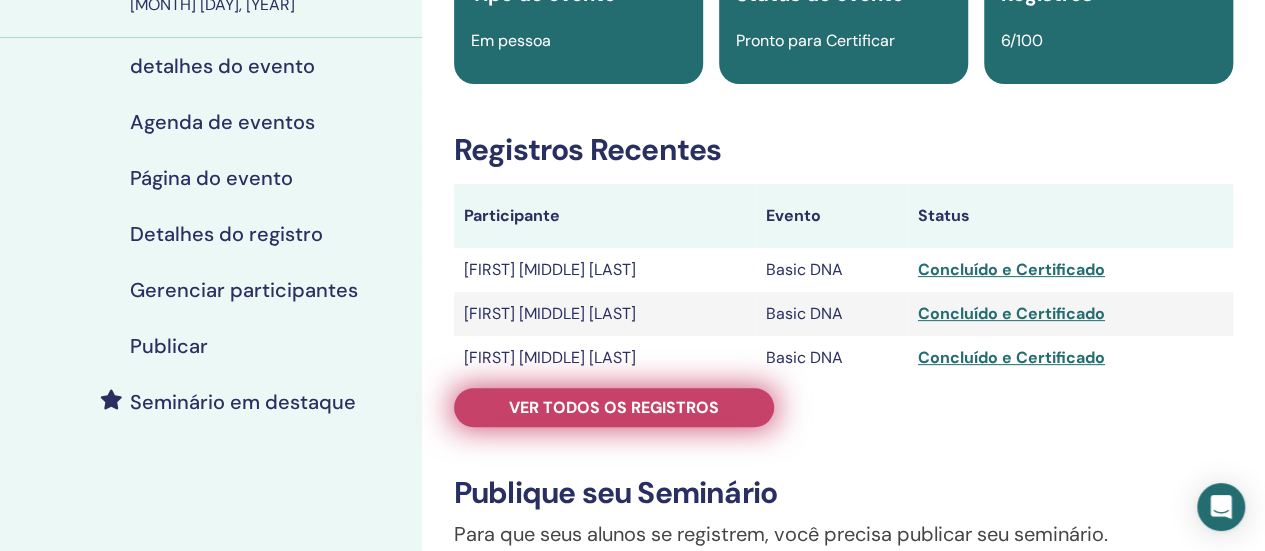 click on "Ver todos os registros" at bounding box center [614, 407] 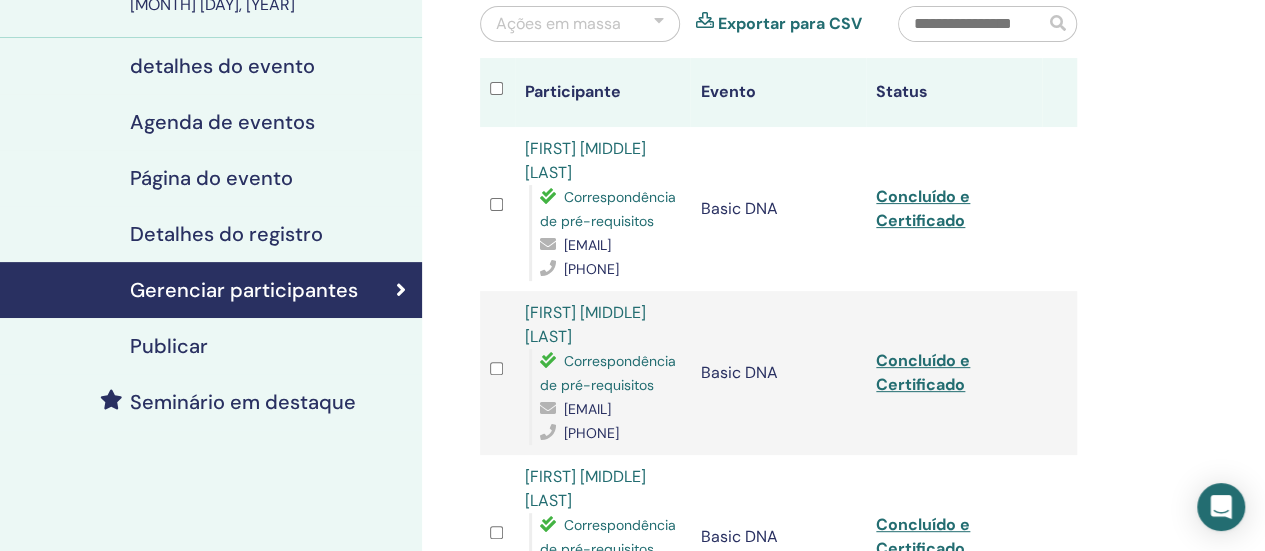 scroll, scrollTop: 300, scrollLeft: 0, axis: vertical 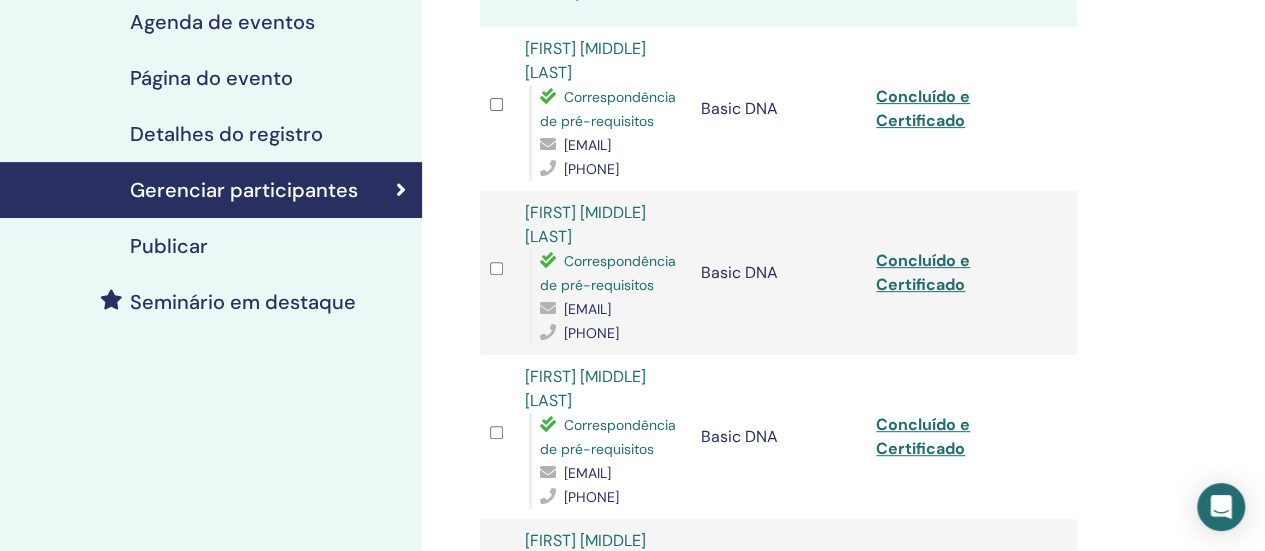 click on "Correspondência de pré-requisitos [EMAIL] [PHONE]" at bounding box center (605, 297) 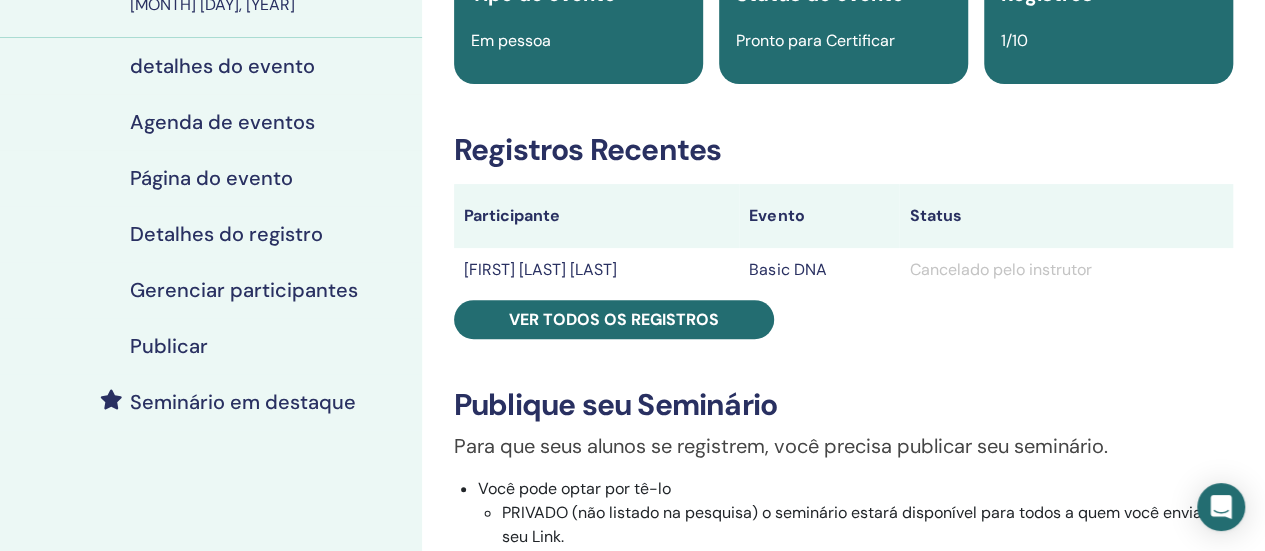 scroll, scrollTop: 0, scrollLeft: 0, axis: both 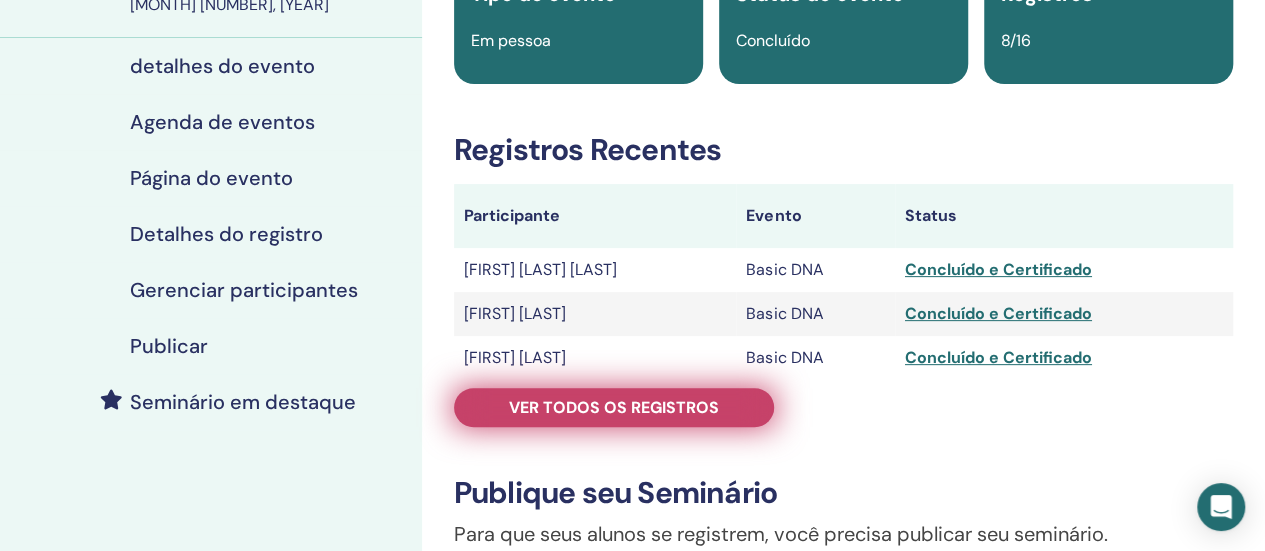 click on "Ver todos os registros" at bounding box center (614, 407) 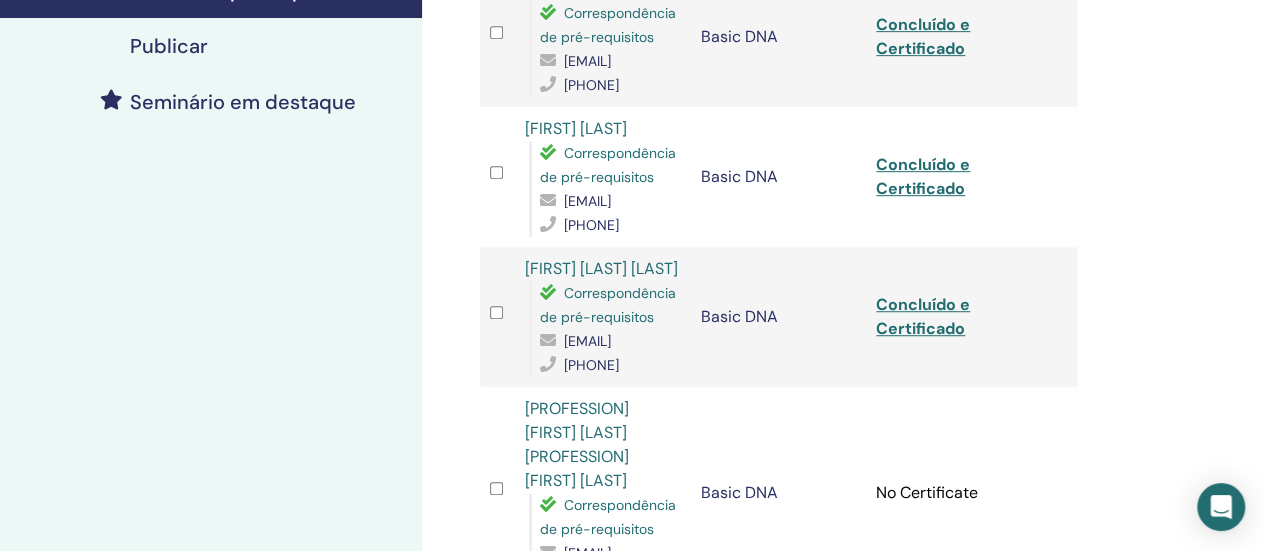 scroll, scrollTop: 600, scrollLeft: 0, axis: vertical 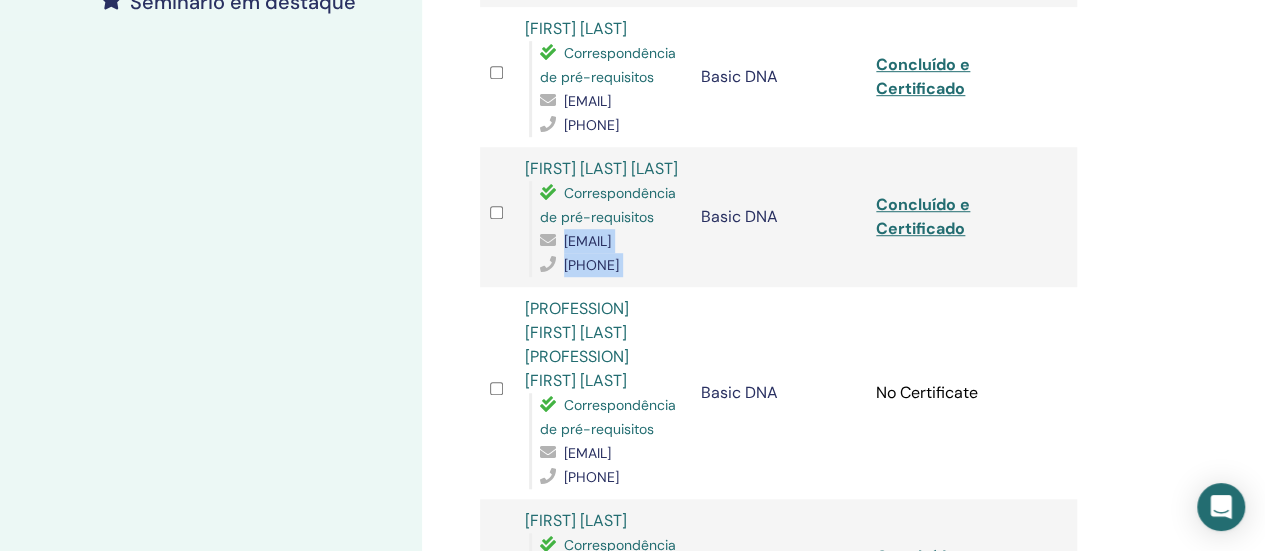 drag, startPoint x: 539, startPoint y: 359, endPoint x: 702, endPoint y: 365, distance: 163.1104 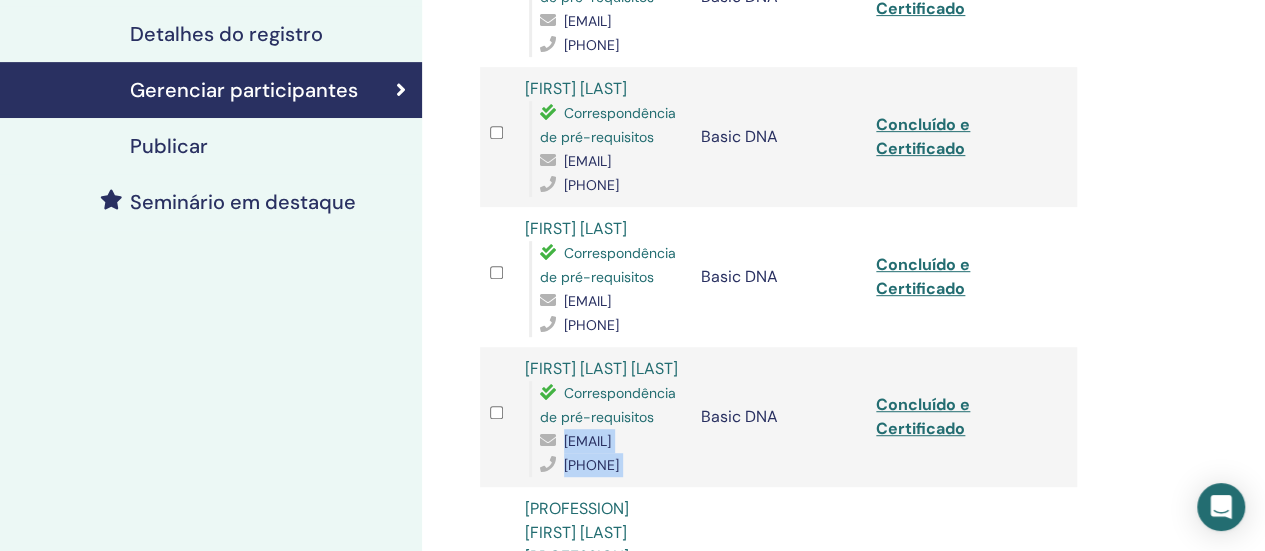 scroll, scrollTop: 200, scrollLeft: 0, axis: vertical 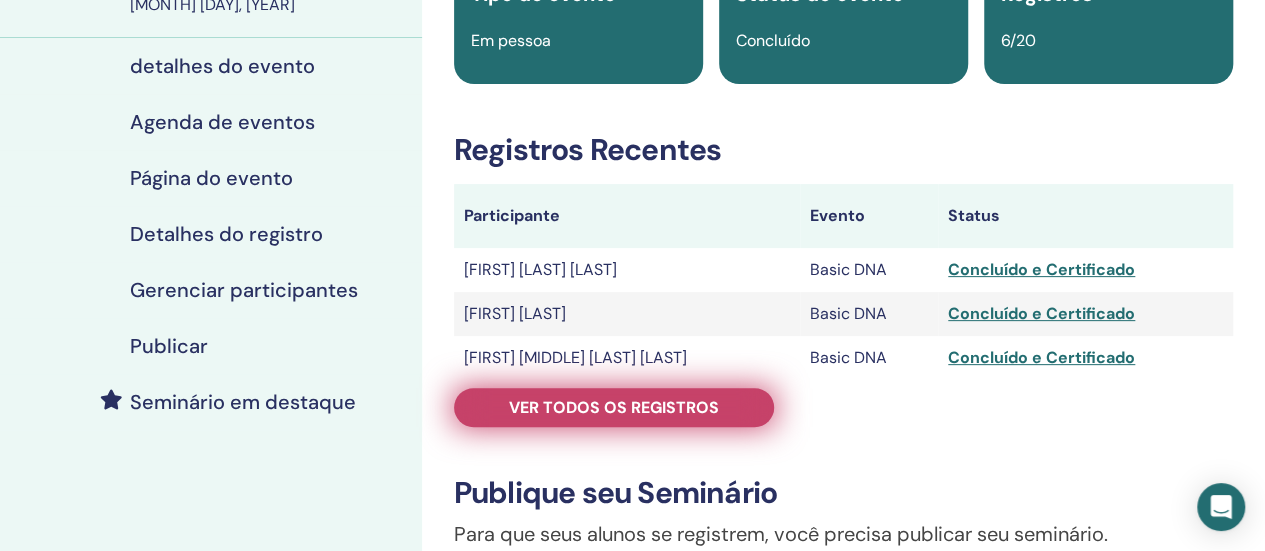click on "Ver todos os registros" at bounding box center [614, 407] 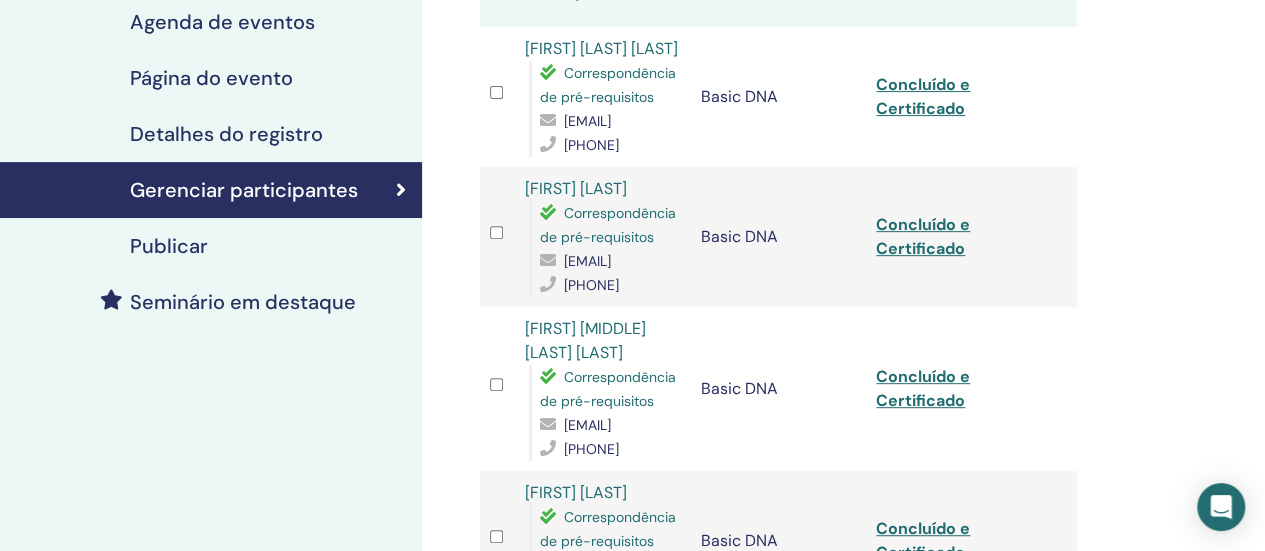 scroll, scrollTop: 800, scrollLeft: 0, axis: vertical 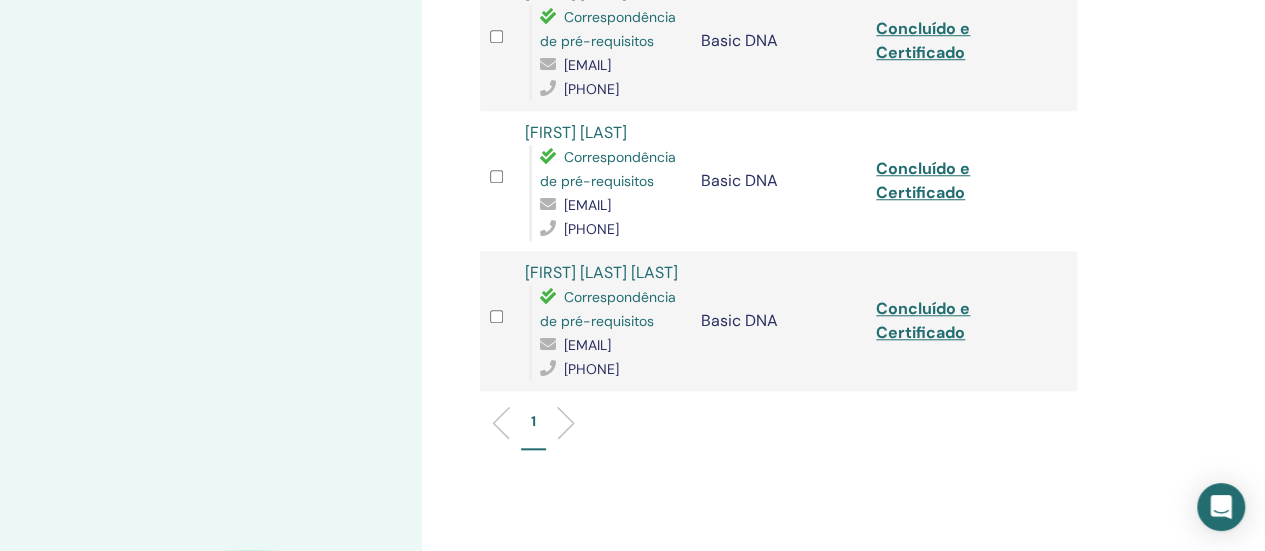 drag, startPoint x: 539, startPoint y: 347, endPoint x: 689, endPoint y: 347, distance: 150 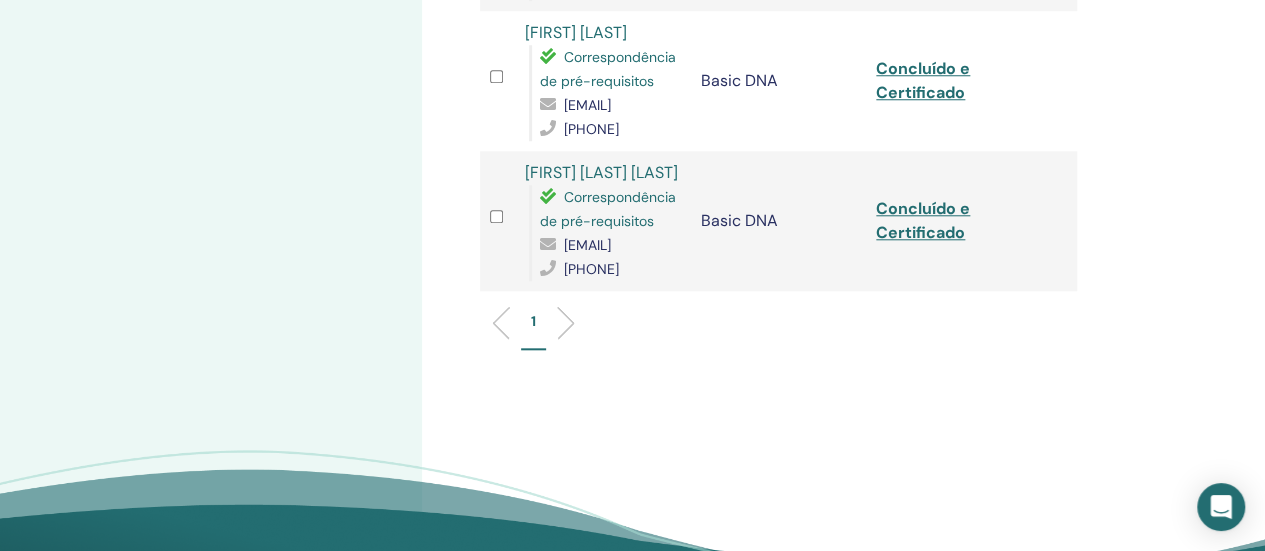 drag, startPoint x: 541, startPoint y: 435, endPoint x: 721, endPoint y: 437, distance: 180.01111 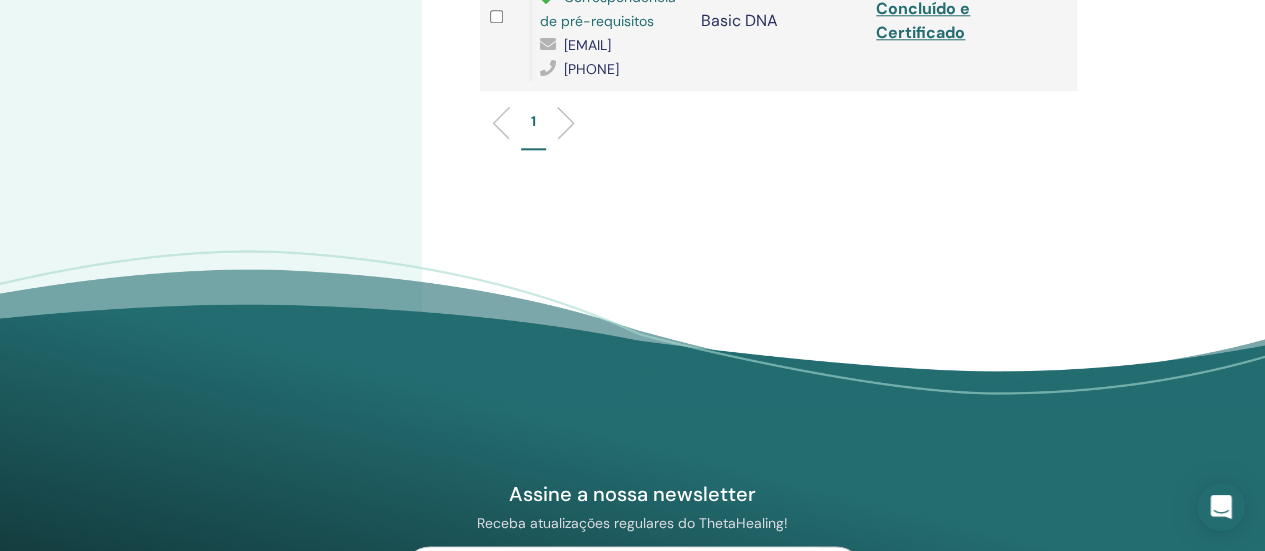 click at bounding box center [558, 123] 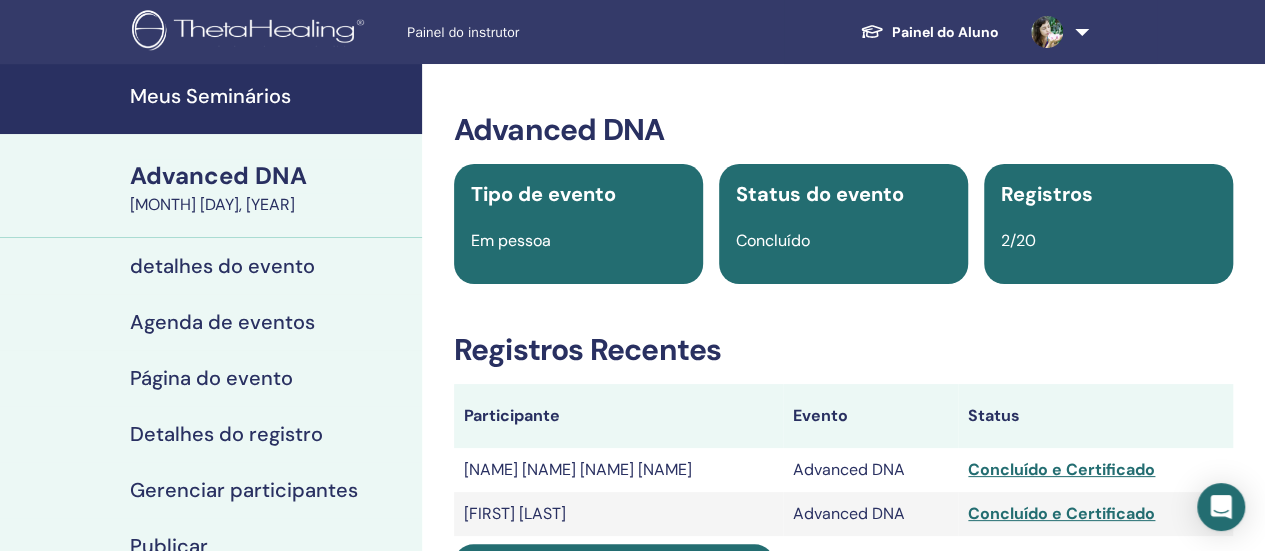 scroll, scrollTop: 200, scrollLeft: 0, axis: vertical 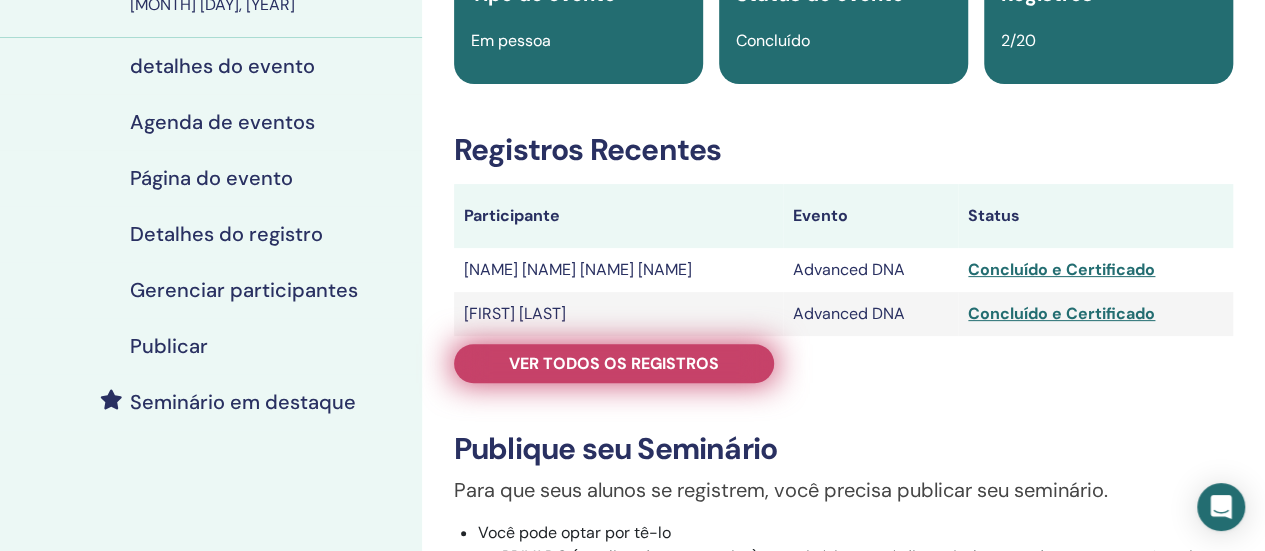 click on "Ver todos os registros" at bounding box center [614, 363] 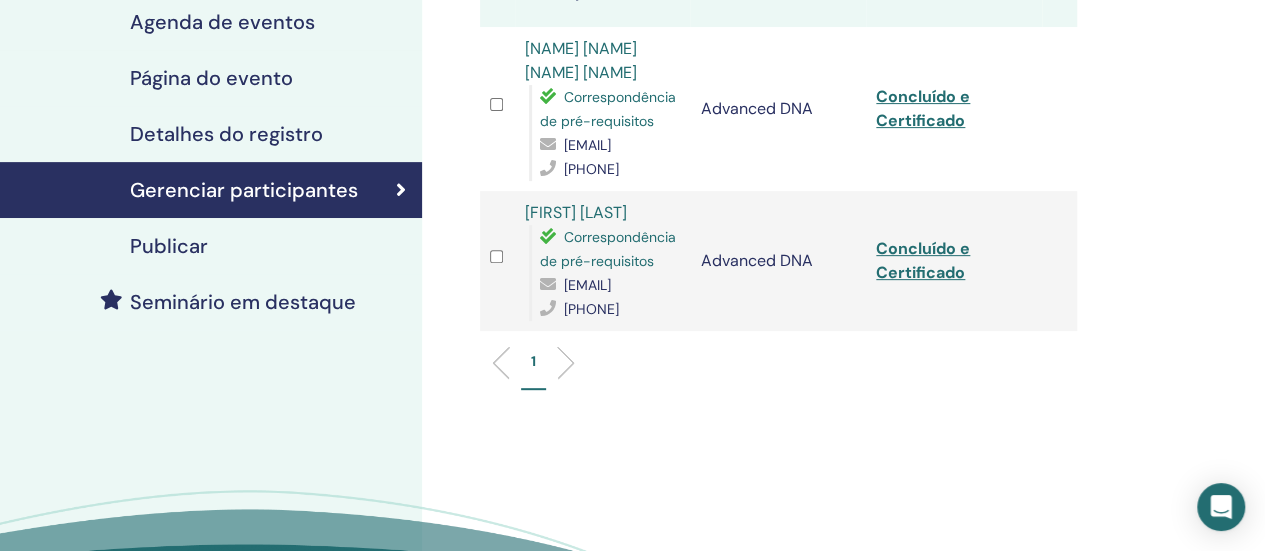 scroll, scrollTop: 200, scrollLeft: 0, axis: vertical 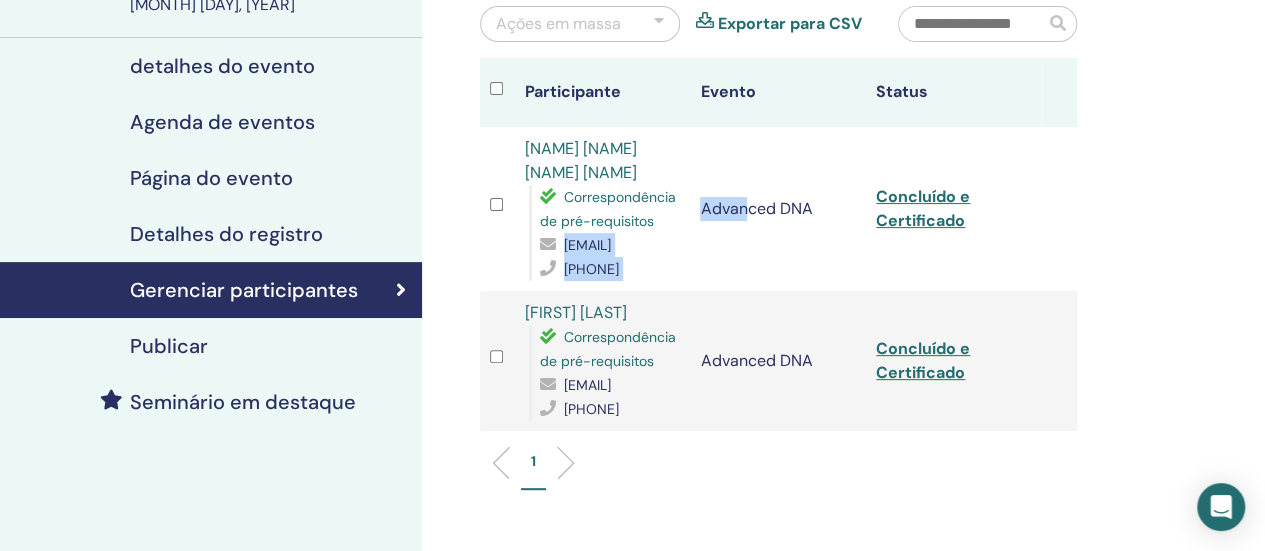 drag, startPoint x: 540, startPoint y: 269, endPoint x: 748, endPoint y: 277, distance: 208.1538 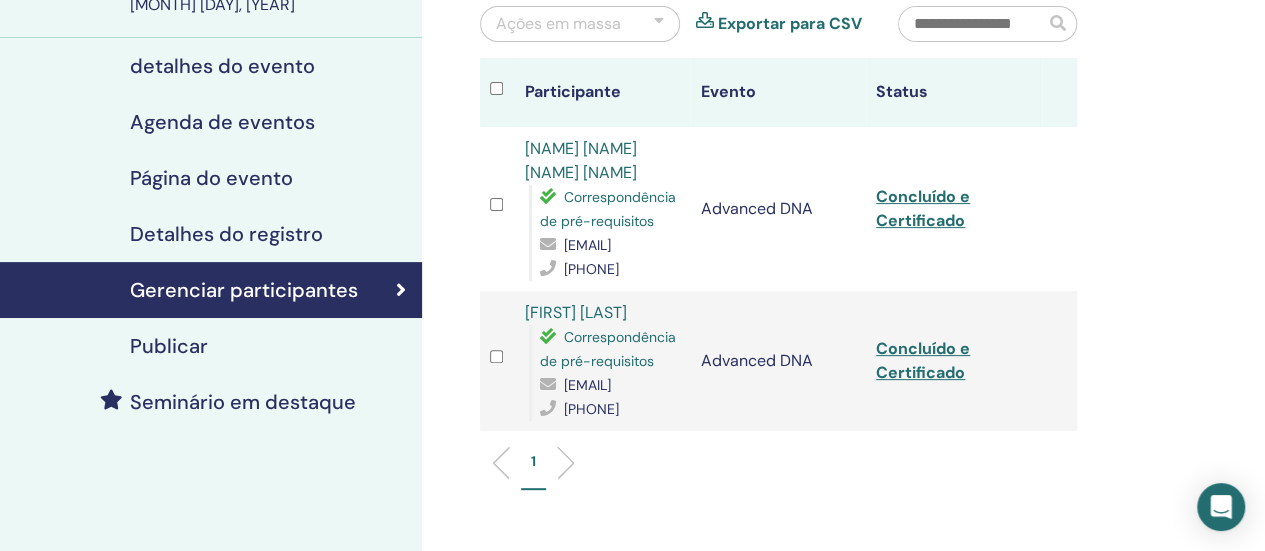 click on "neidelopes_agro@hotmail.com" at bounding box center [610, 245] 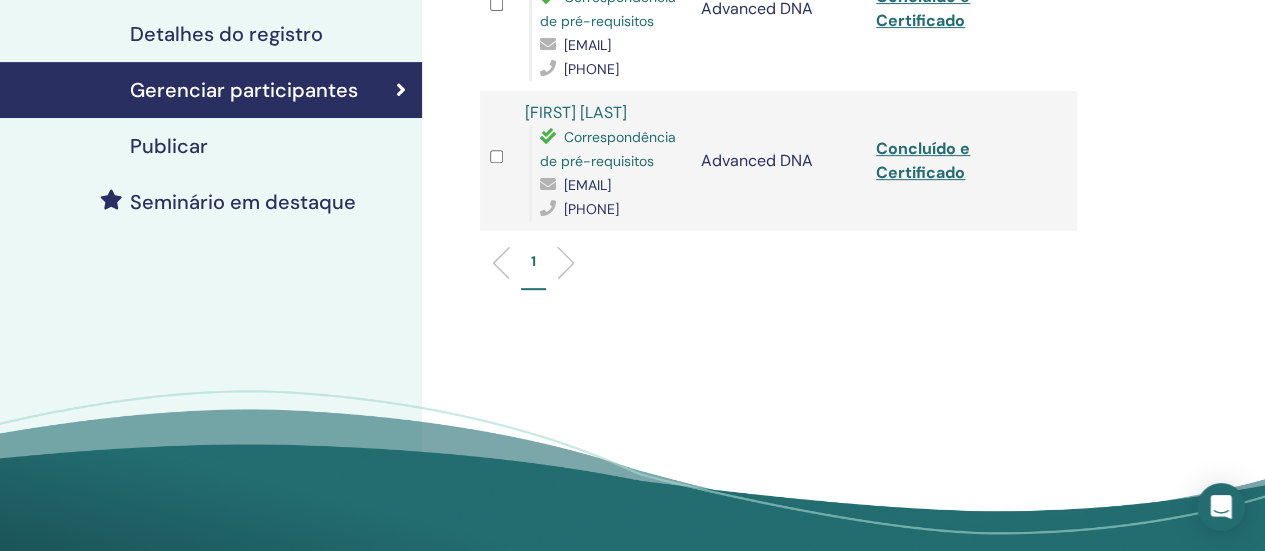 scroll, scrollTop: 0, scrollLeft: 0, axis: both 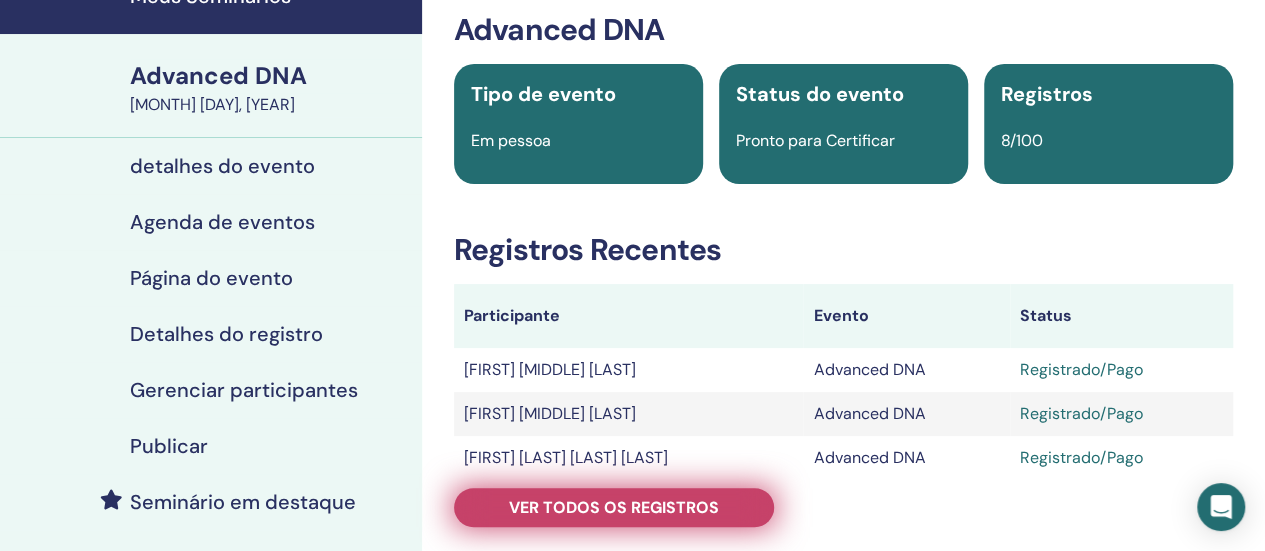 click on "Ver todos os registros" at bounding box center (614, 507) 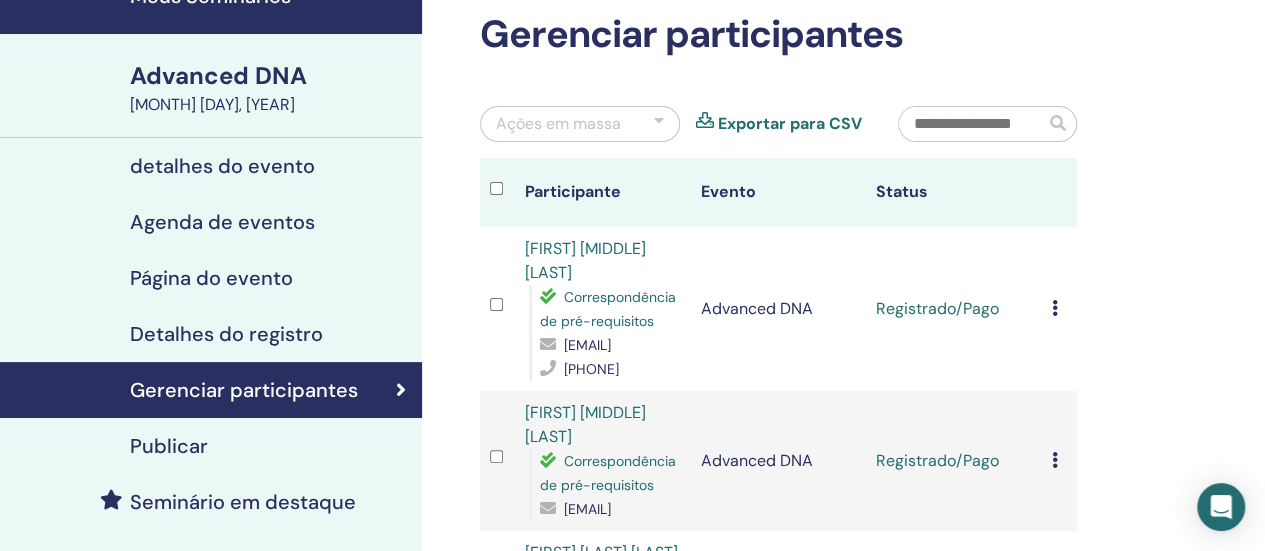 scroll, scrollTop: 0, scrollLeft: 0, axis: both 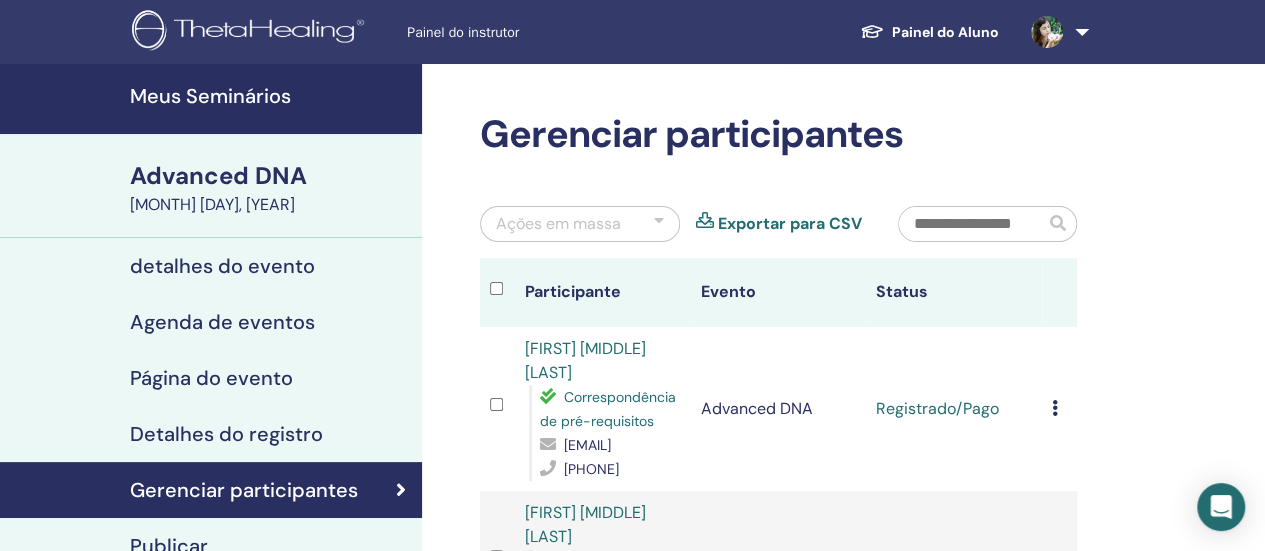click on "Meus Seminários" at bounding box center (211, 99) 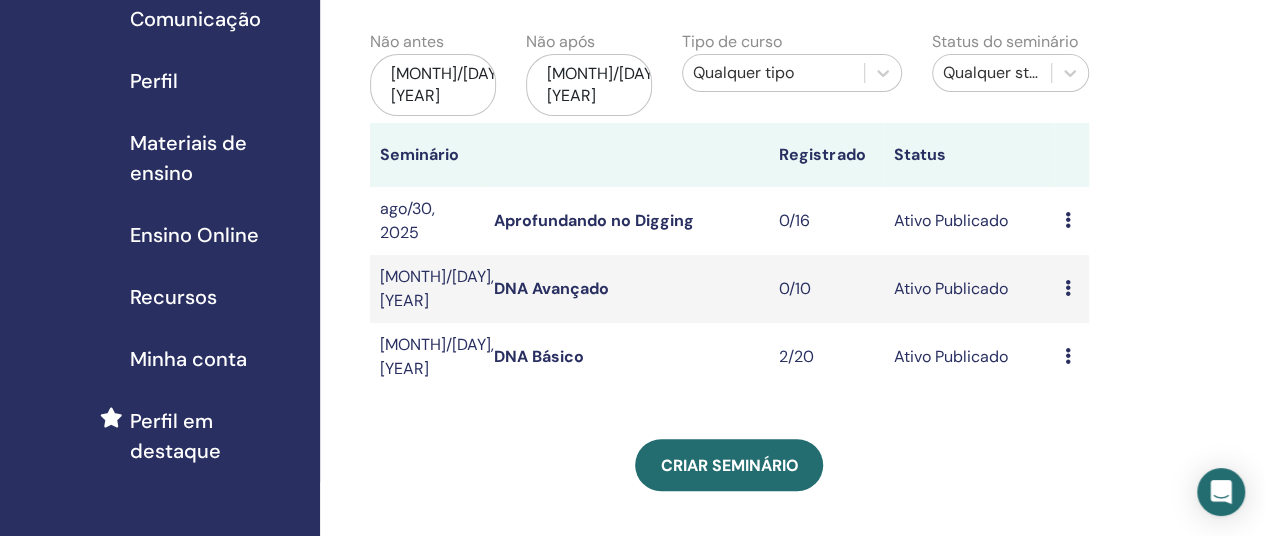 scroll, scrollTop: 0, scrollLeft: 0, axis: both 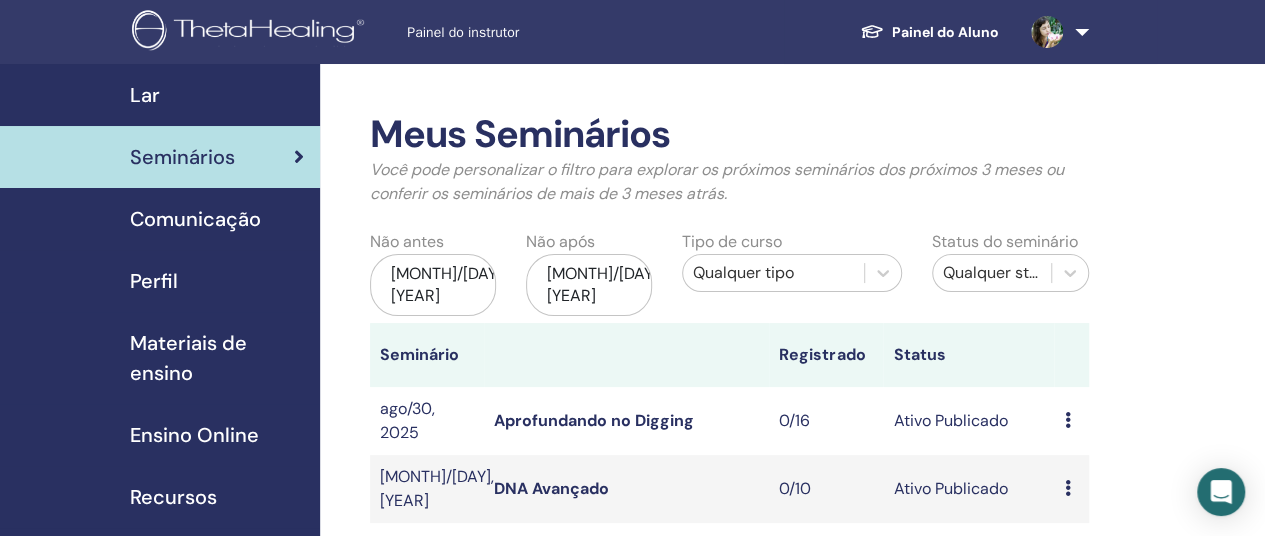 click on "abr/17, 2025" at bounding box center [433, 285] 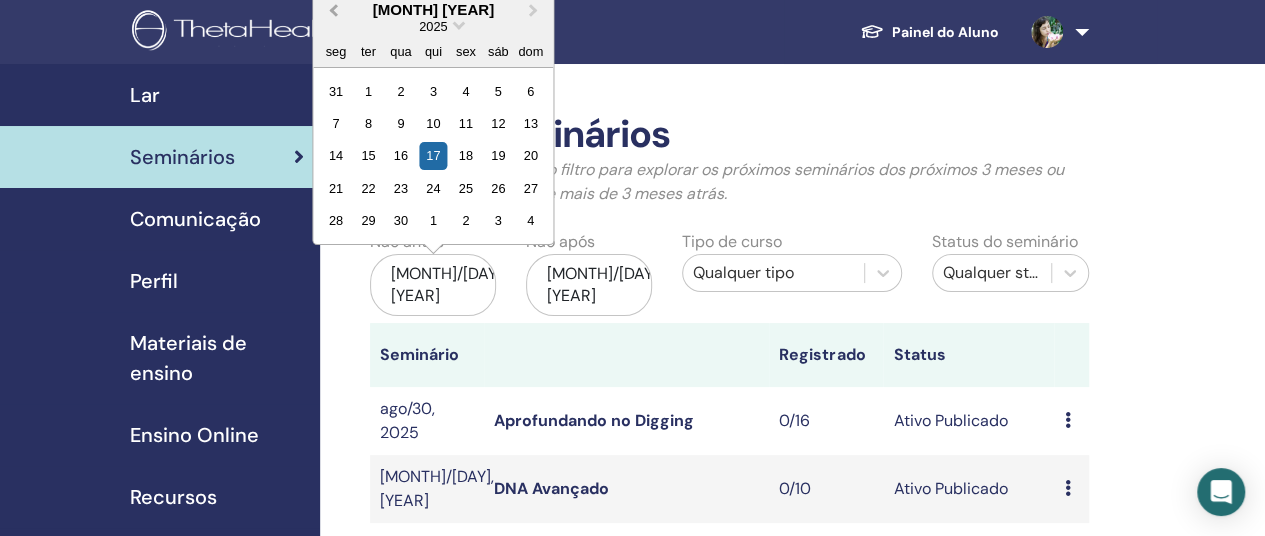 click on "Previous Month" at bounding box center (331, 11) 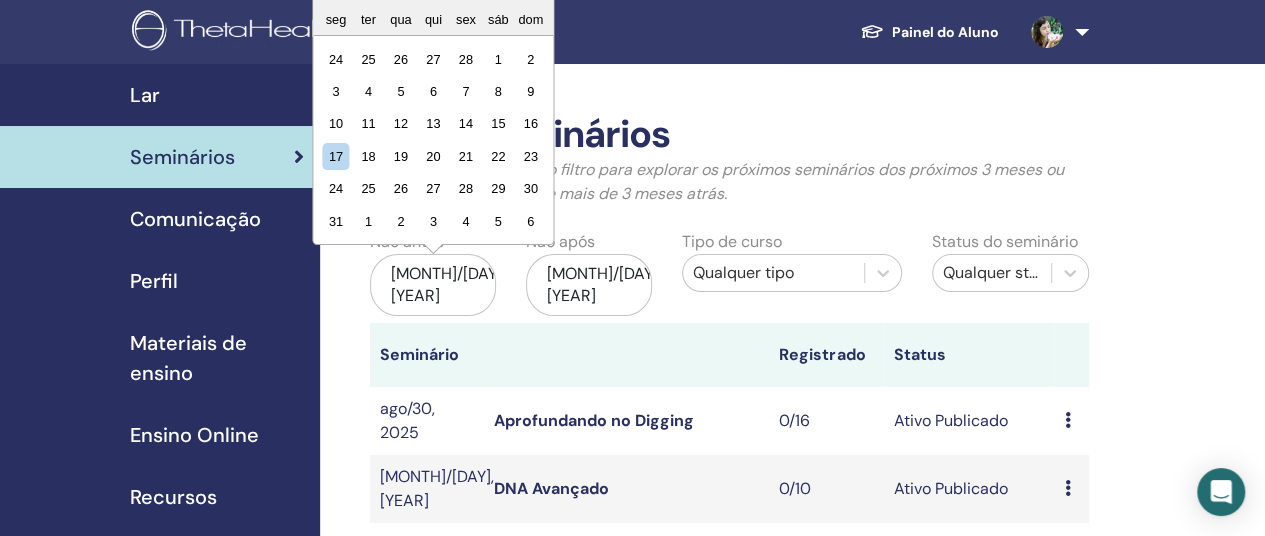 click on "seg" at bounding box center [335, 18] 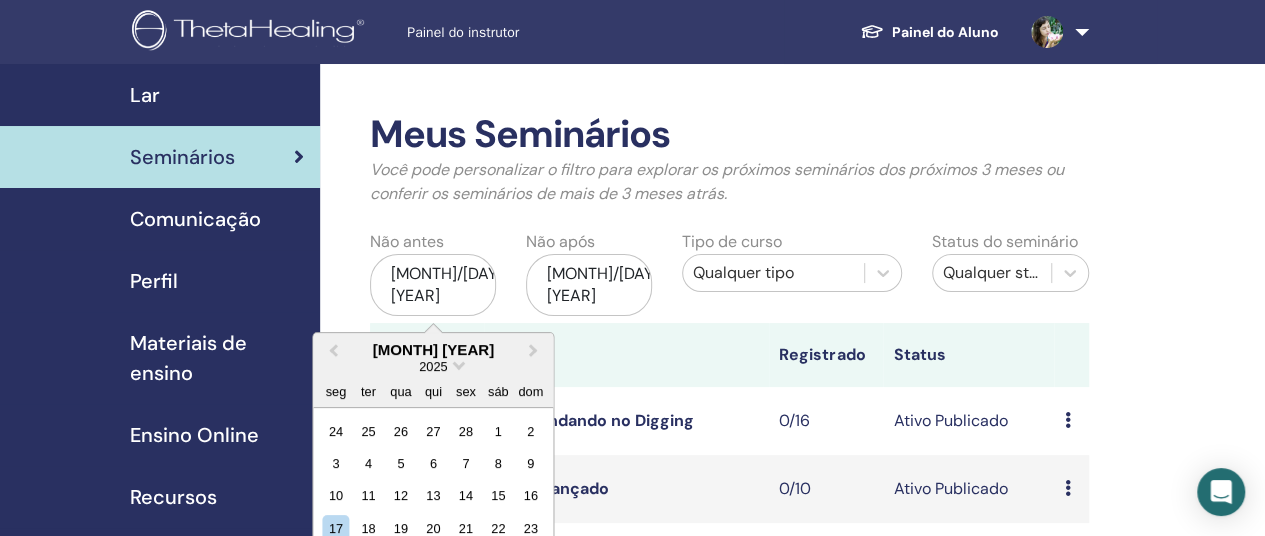 scroll, scrollTop: 300, scrollLeft: 0, axis: vertical 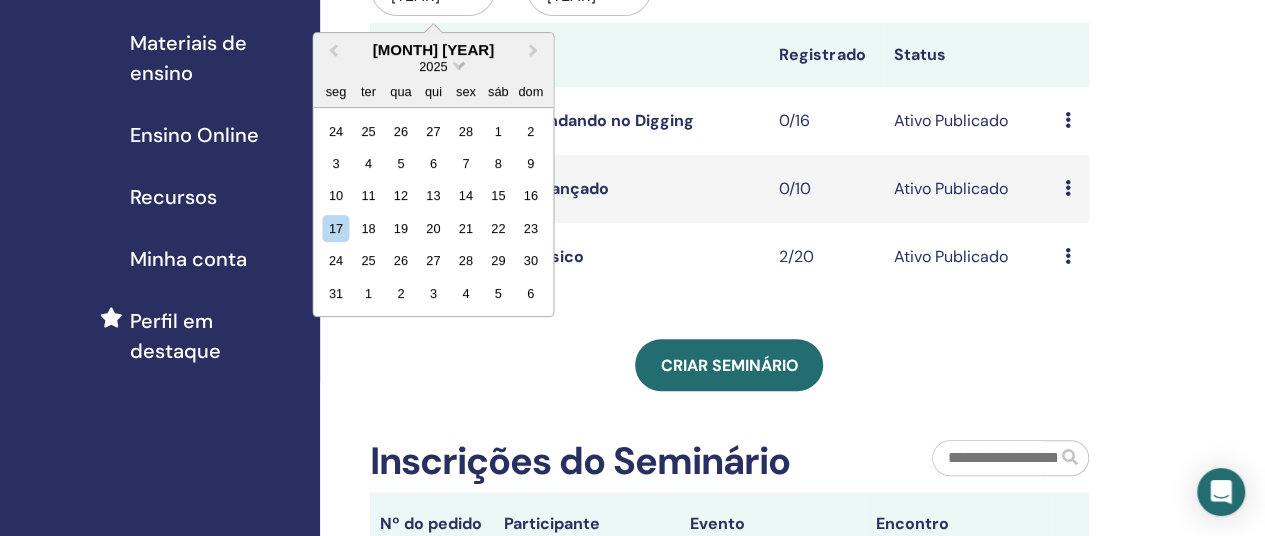 click on "2025" at bounding box center [433, 66] 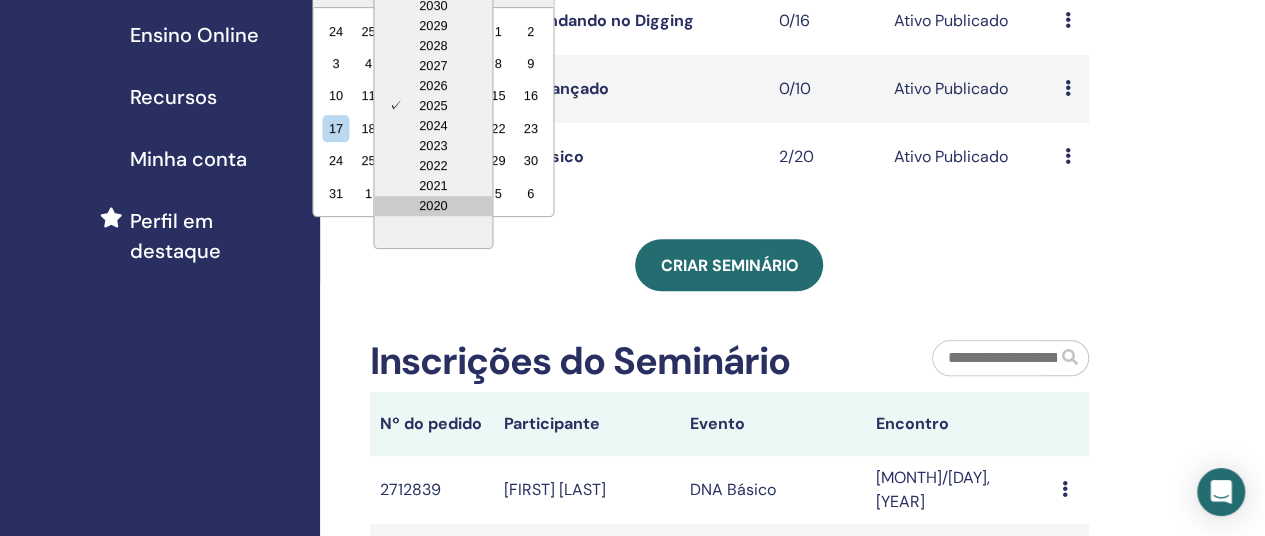 scroll, scrollTop: 500, scrollLeft: 0, axis: vertical 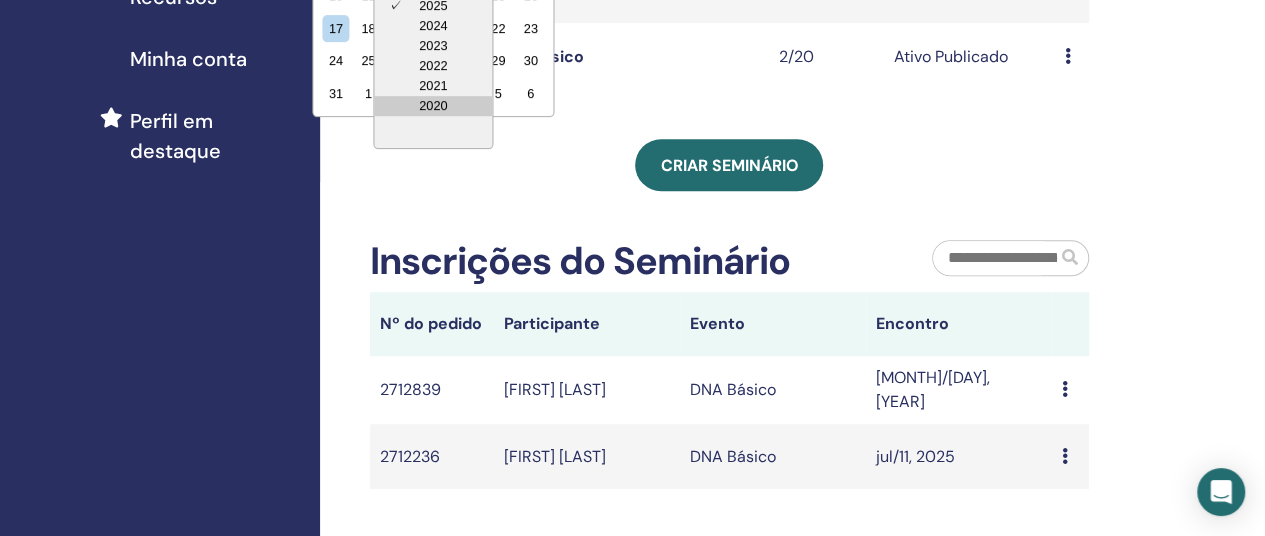 click on "2020" at bounding box center [433, 106] 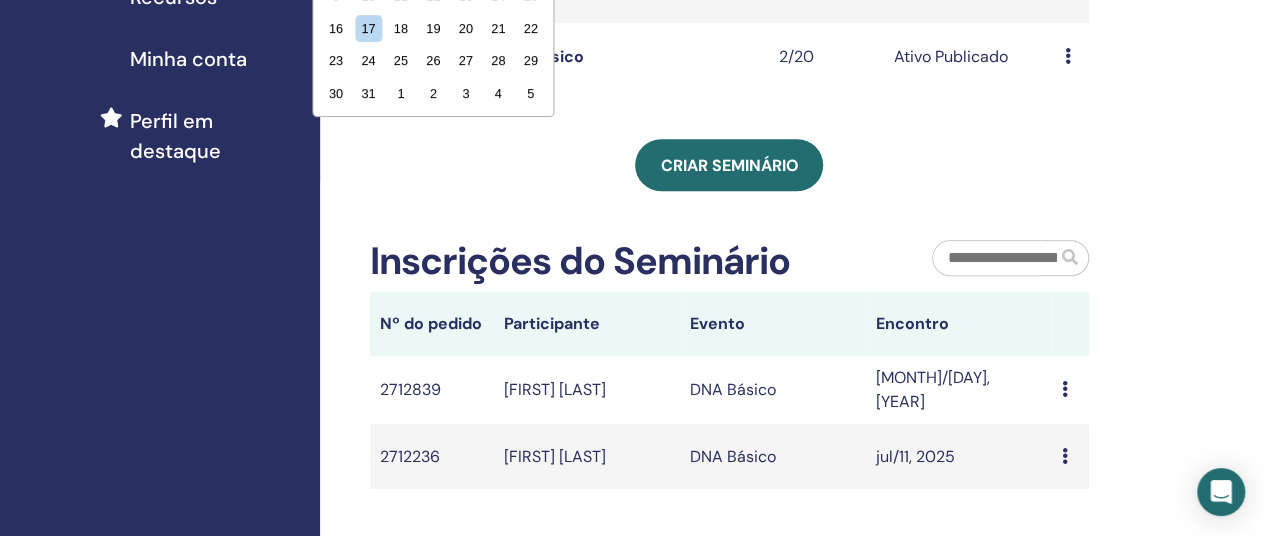 scroll, scrollTop: 300, scrollLeft: 0, axis: vertical 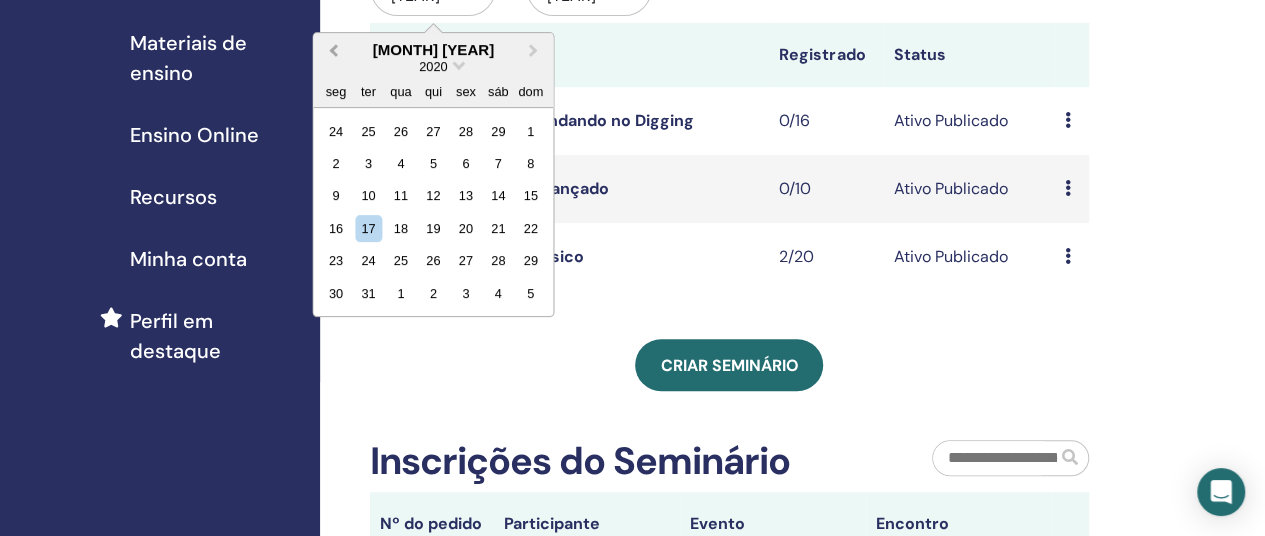 click on "Previous Month" at bounding box center (331, 51) 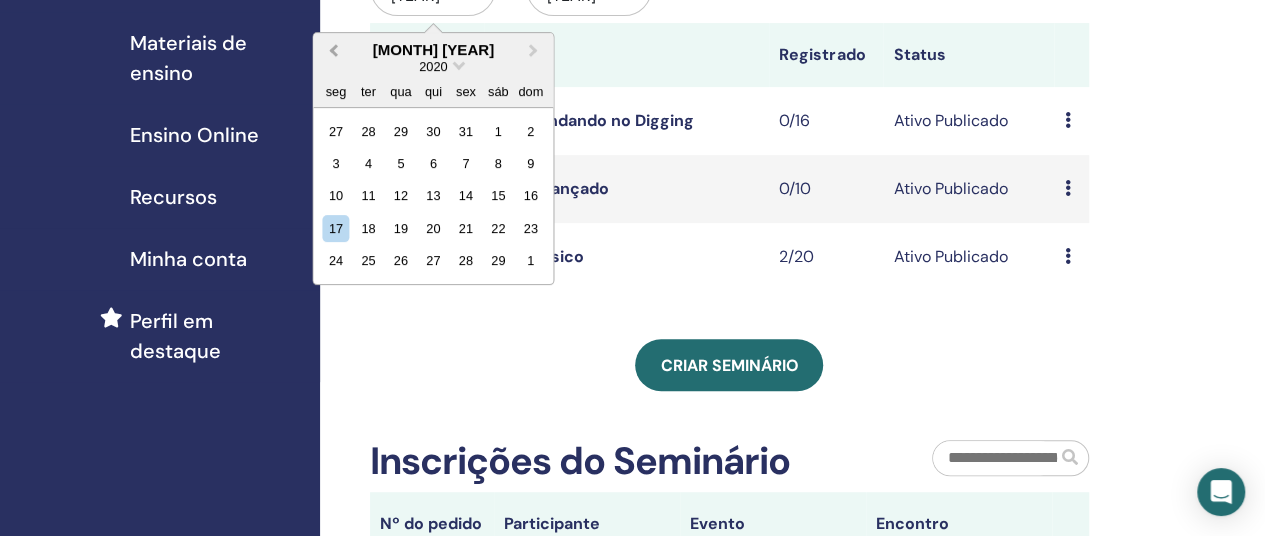 click on "Previous Month" at bounding box center [331, 51] 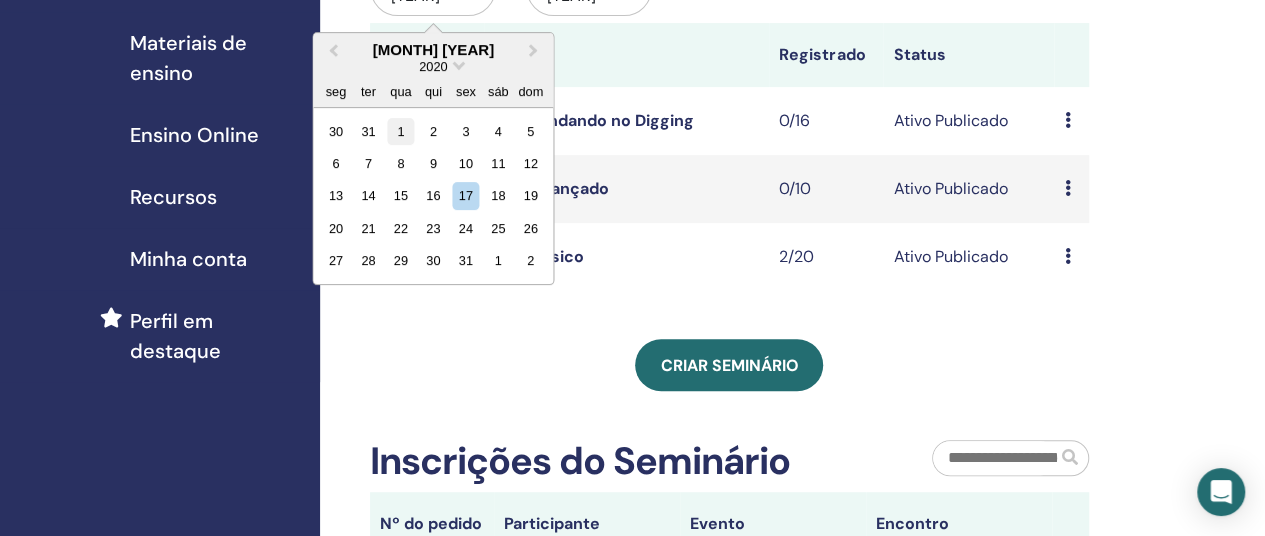 click on "1" at bounding box center (400, 130) 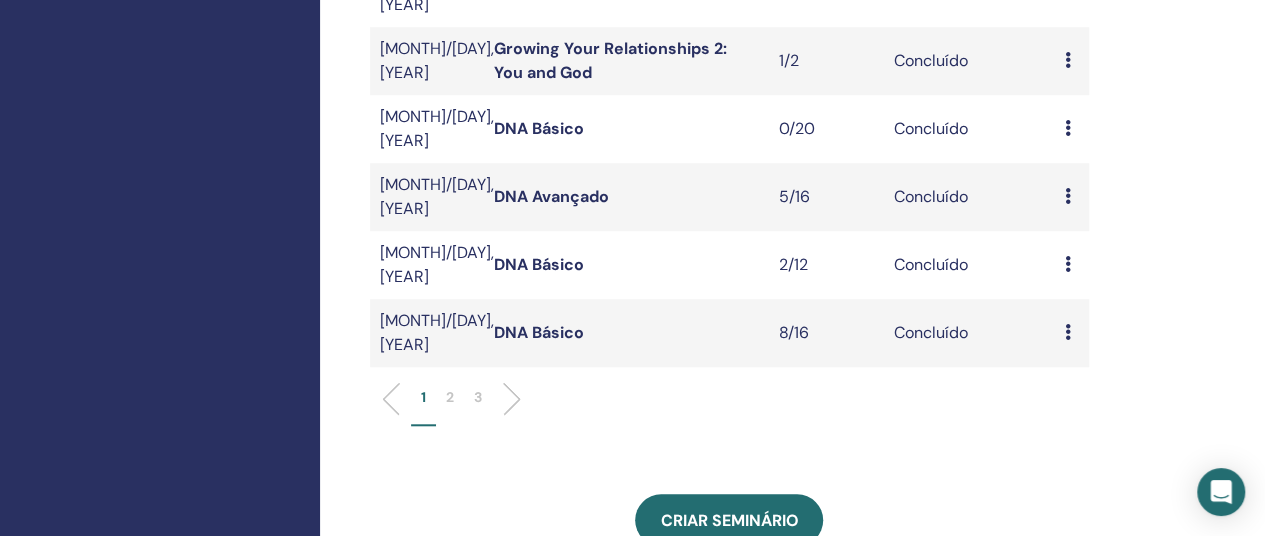 scroll, scrollTop: 900, scrollLeft: 0, axis: vertical 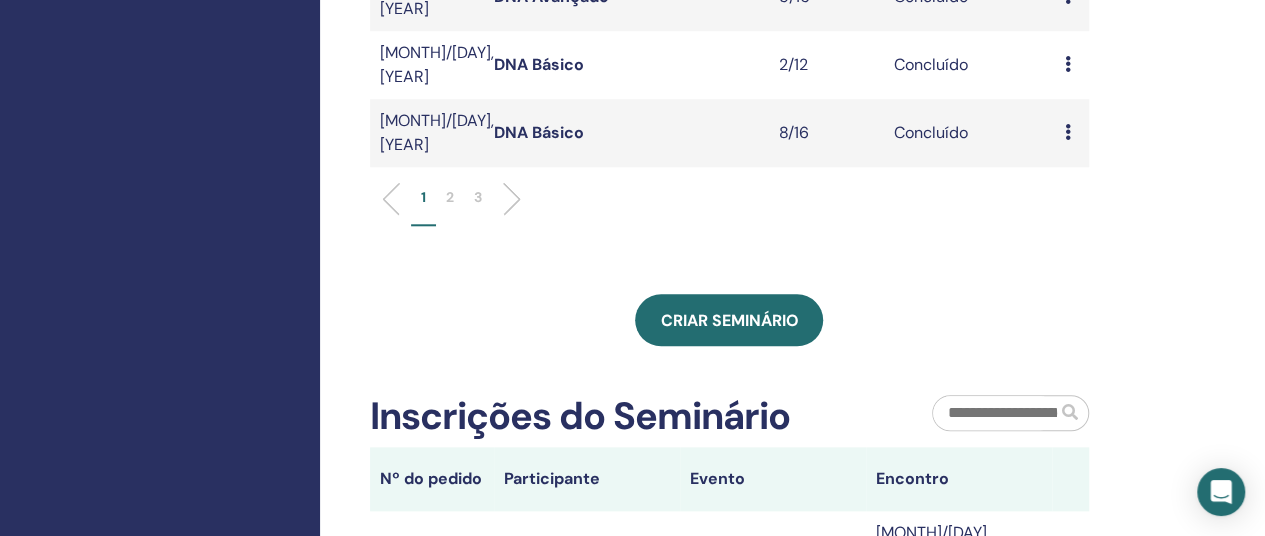 click at bounding box center [504, 199] 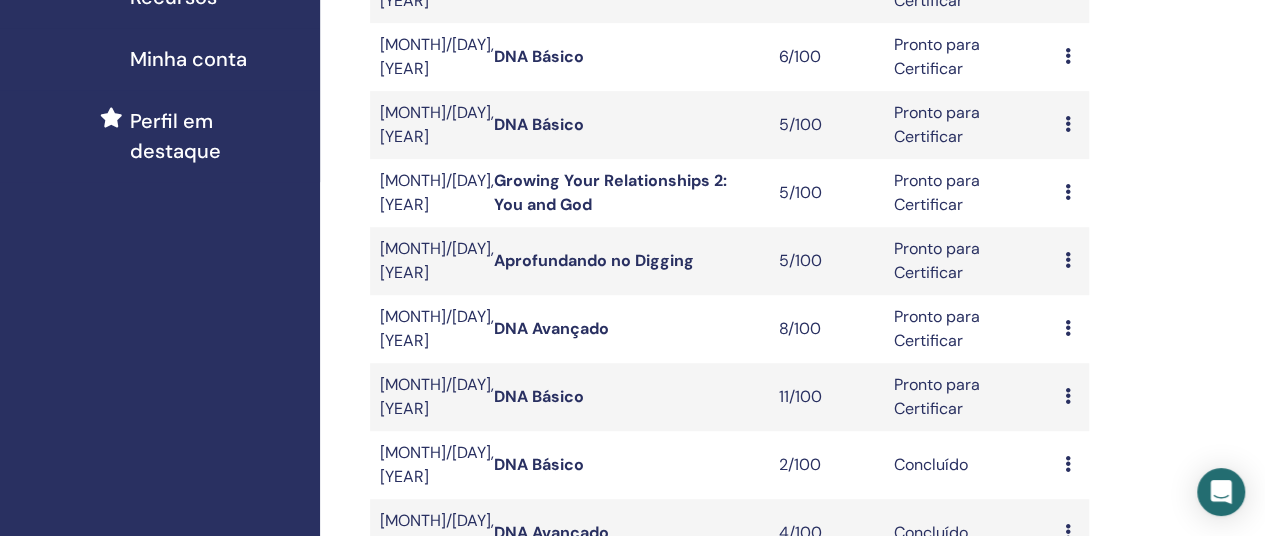 scroll, scrollTop: 600, scrollLeft: 0, axis: vertical 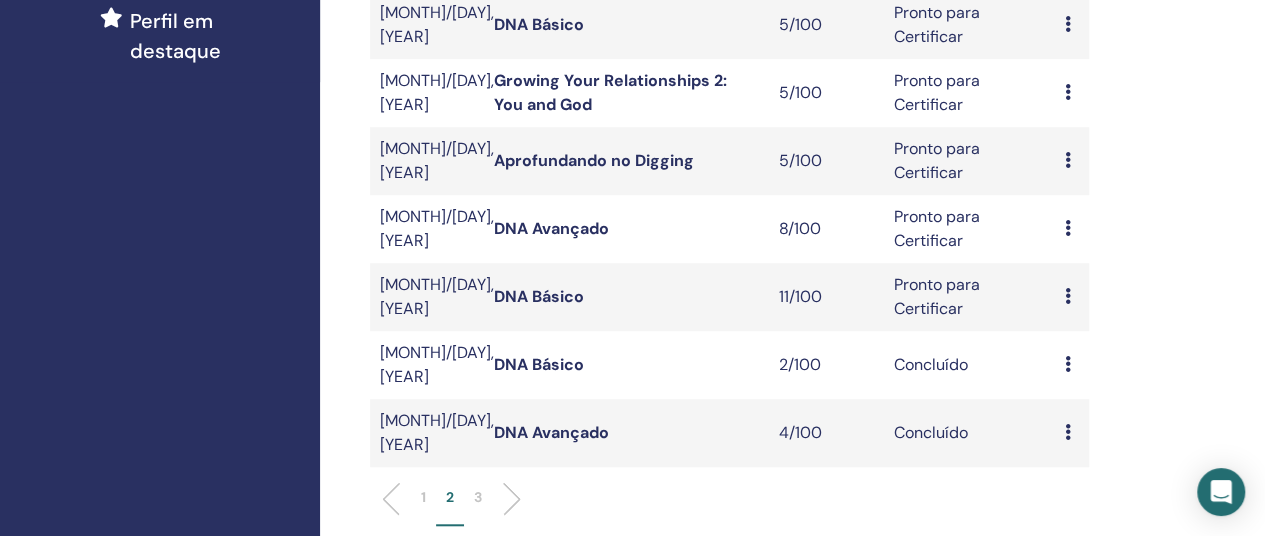 click on "3" at bounding box center [478, 506] 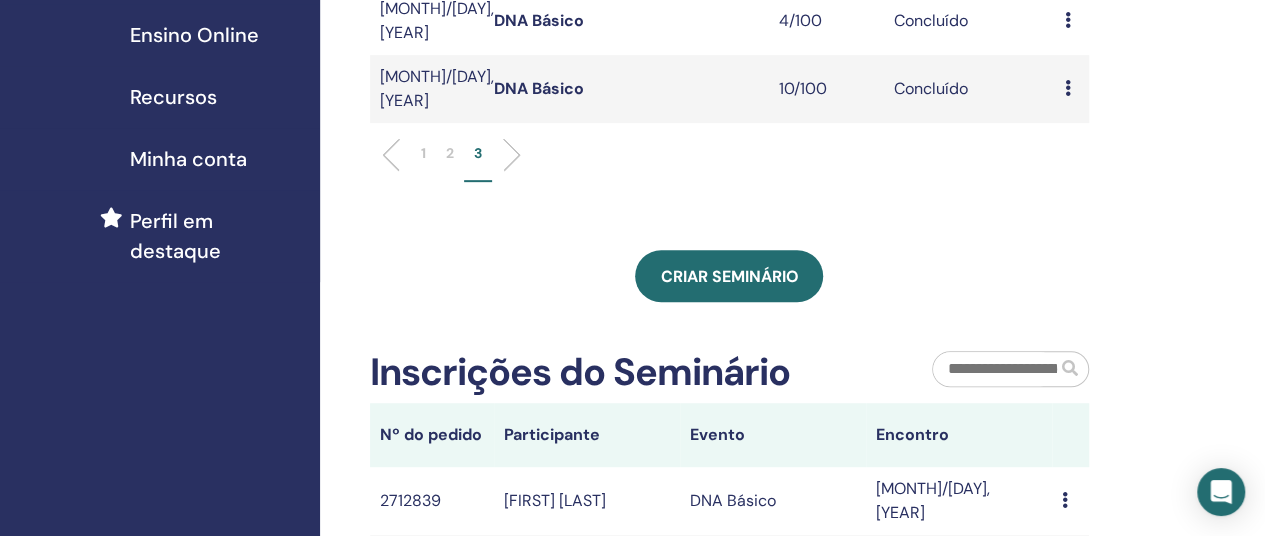scroll, scrollTop: 0, scrollLeft: 0, axis: both 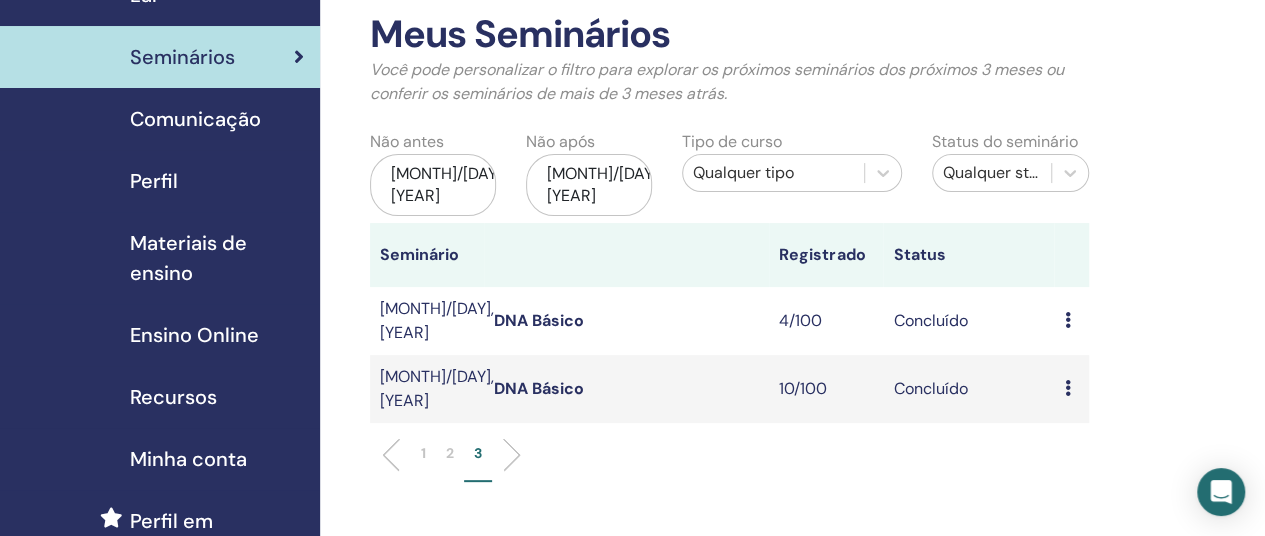 click on "2" at bounding box center (450, 453) 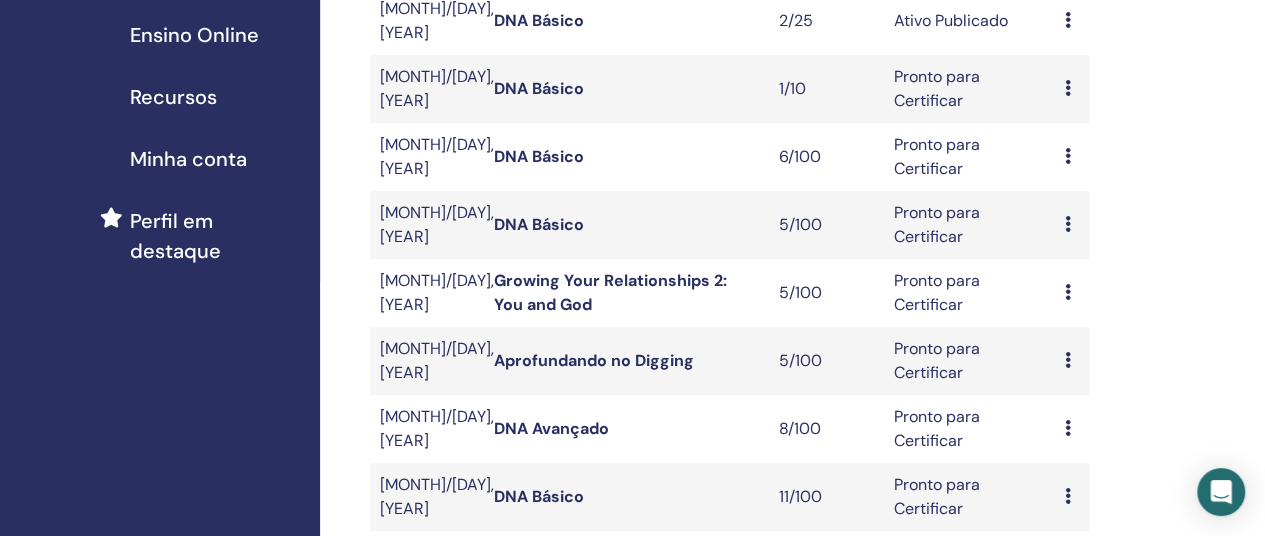 scroll, scrollTop: 700, scrollLeft: 0, axis: vertical 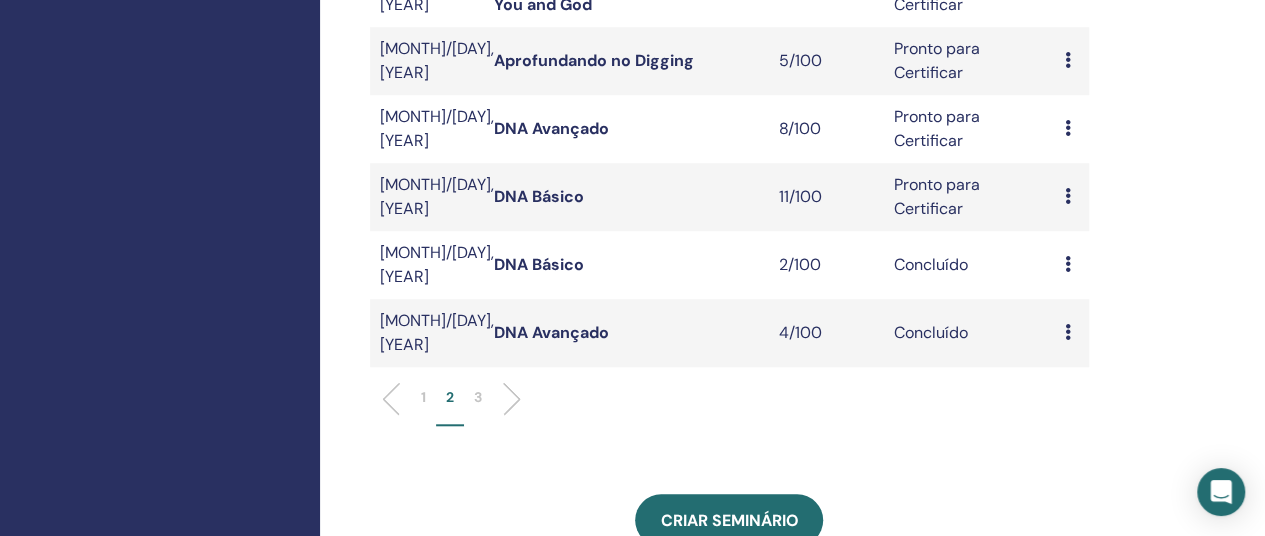 click on "3" at bounding box center (478, 397) 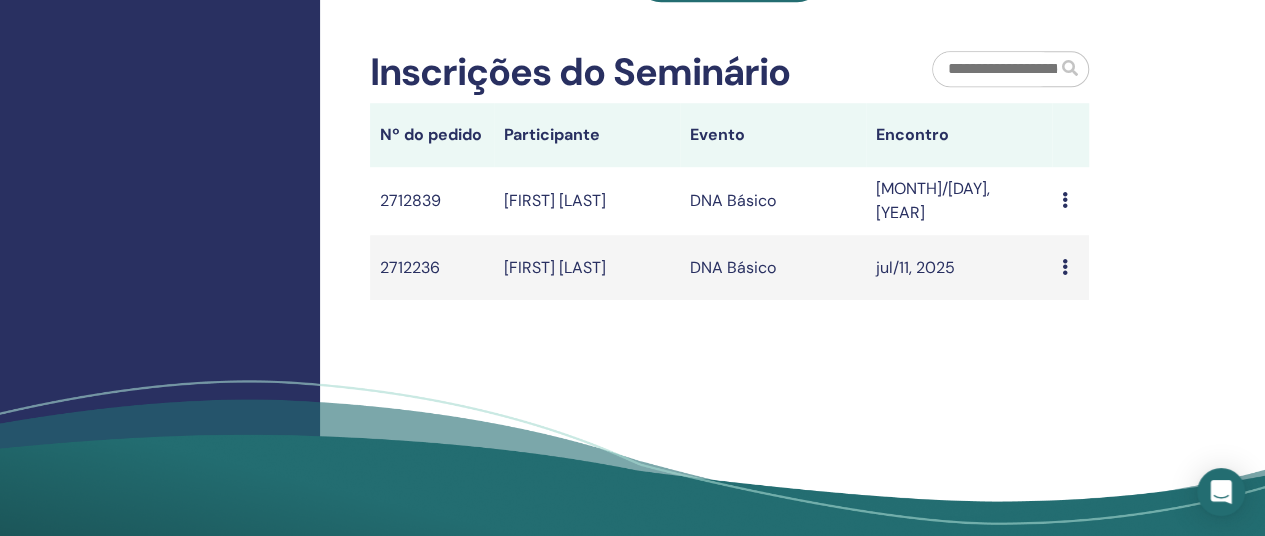 scroll, scrollTop: 300, scrollLeft: 0, axis: vertical 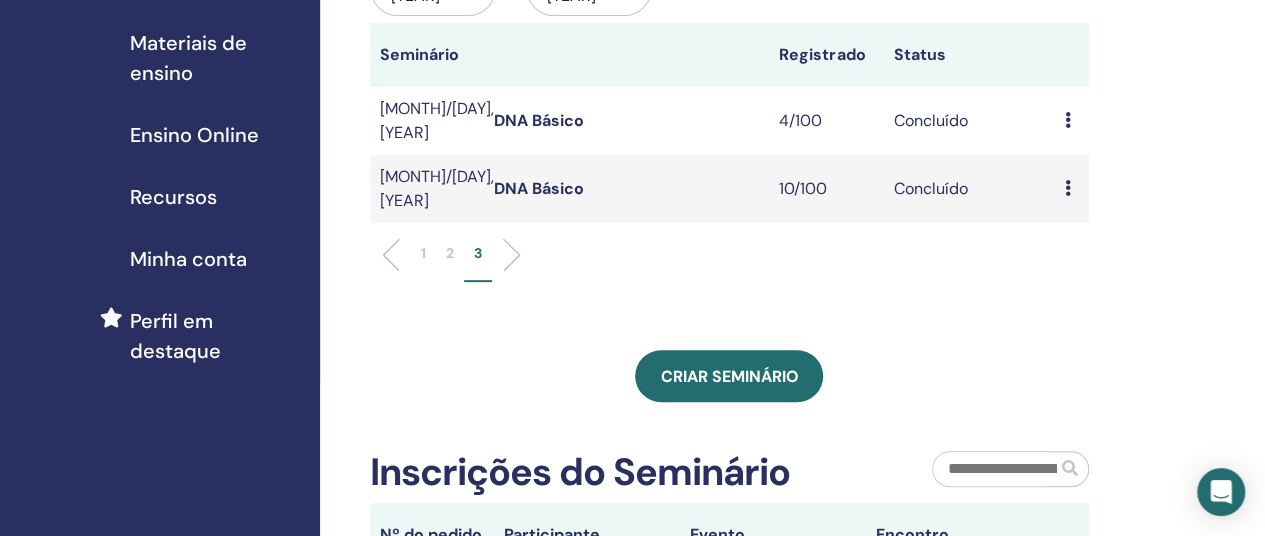 click on "1" at bounding box center (423, 262) 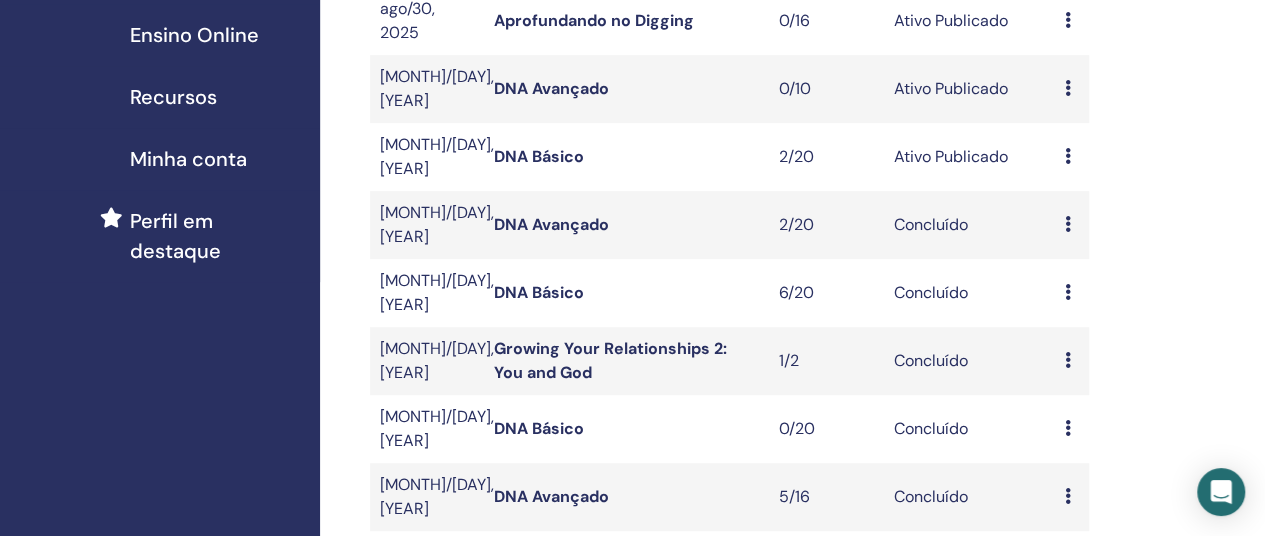 scroll, scrollTop: 500, scrollLeft: 0, axis: vertical 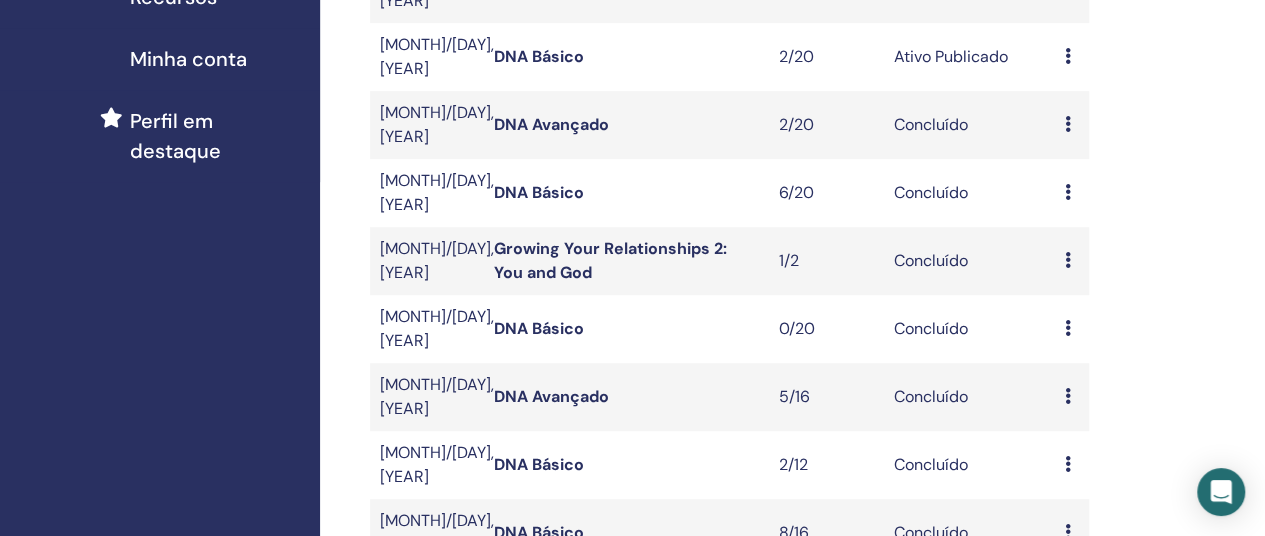 click on "DNA Avançado" at bounding box center (551, 396) 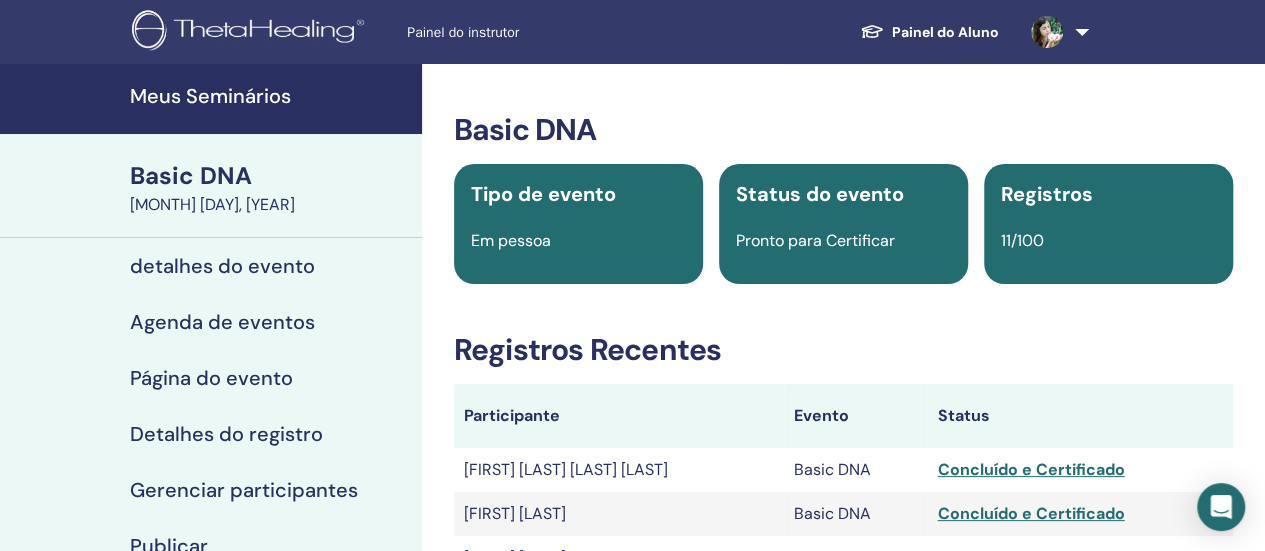 scroll, scrollTop: 100, scrollLeft: 0, axis: vertical 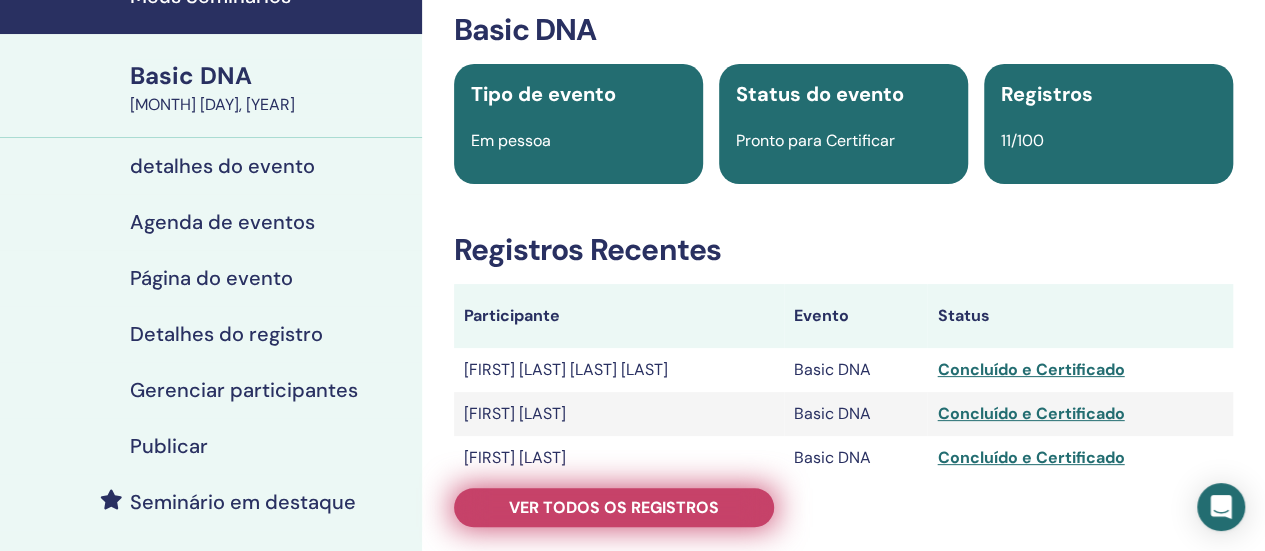 click on "Ver todos os registros" at bounding box center (614, 507) 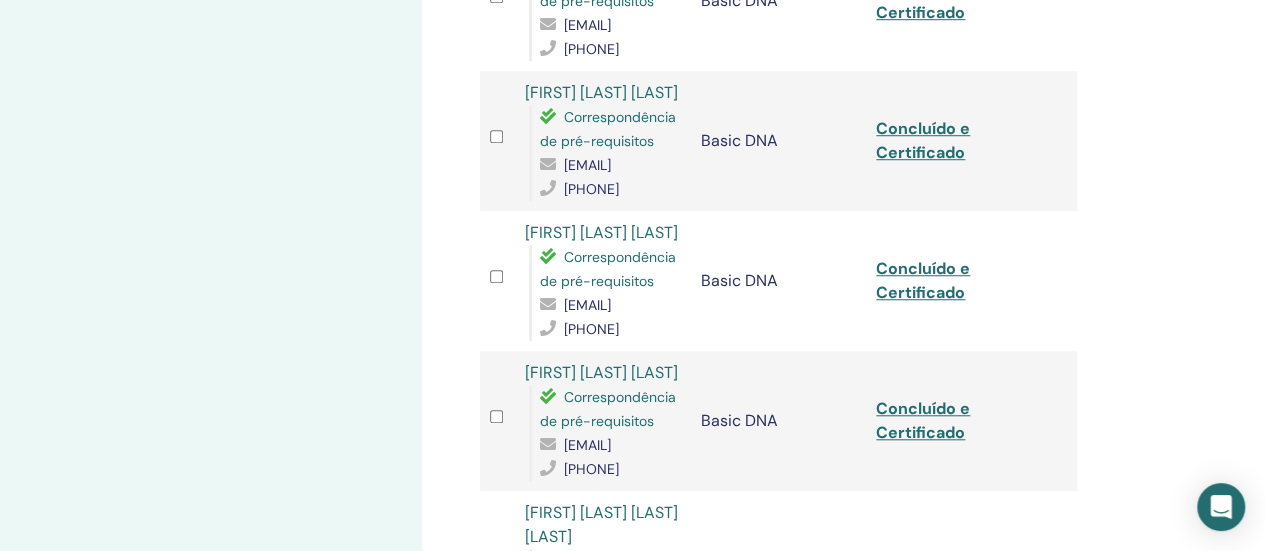 scroll, scrollTop: 0, scrollLeft: 0, axis: both 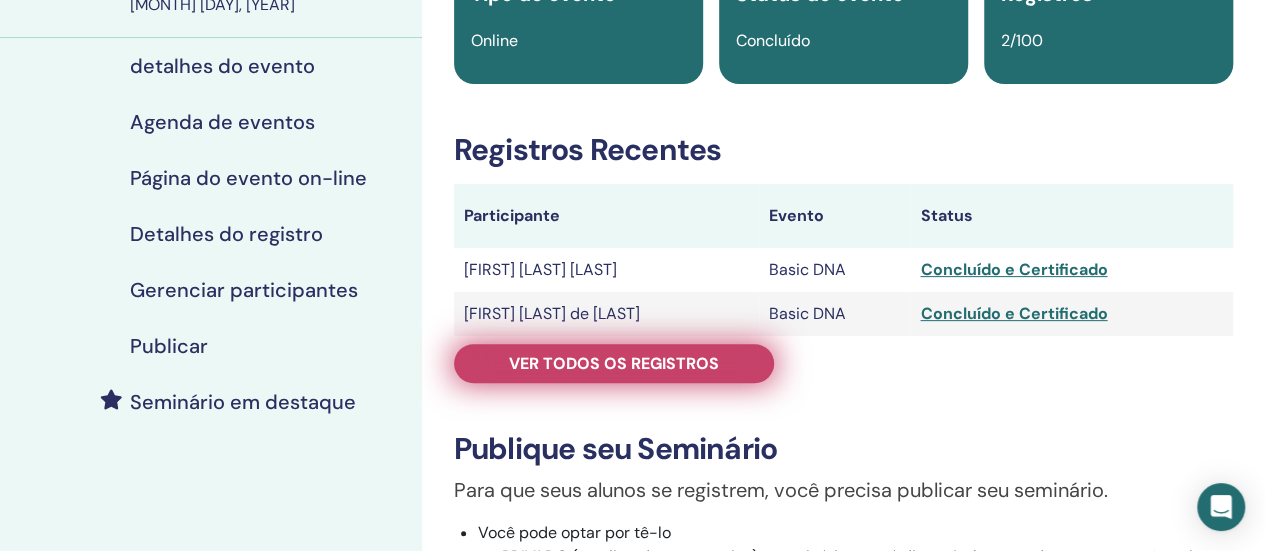 click on "Ver todos os registros" at bounding box center (614, 363) 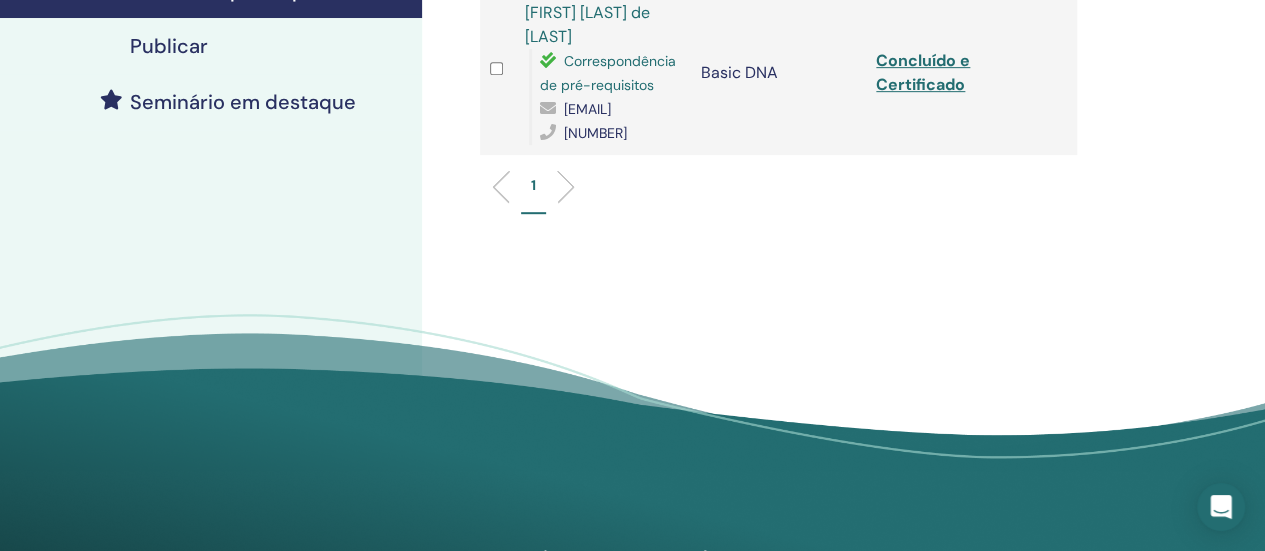 scroll, scrollTop: 0, scrollLeft: 0, axis: both 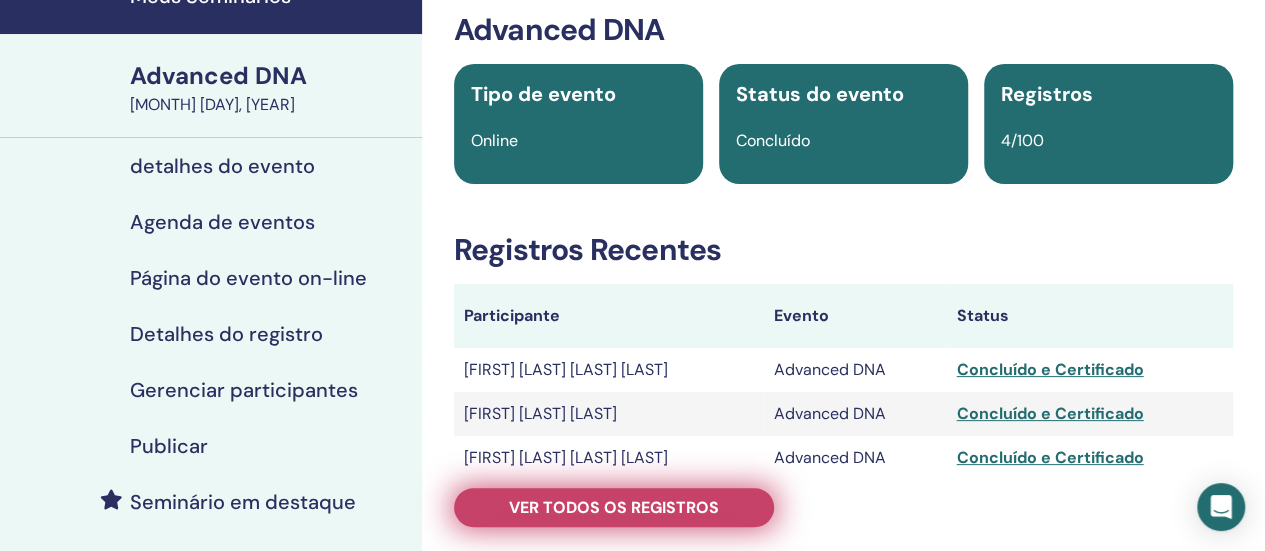 click on "Ver todos os registros" at bounding box center [614, 507] 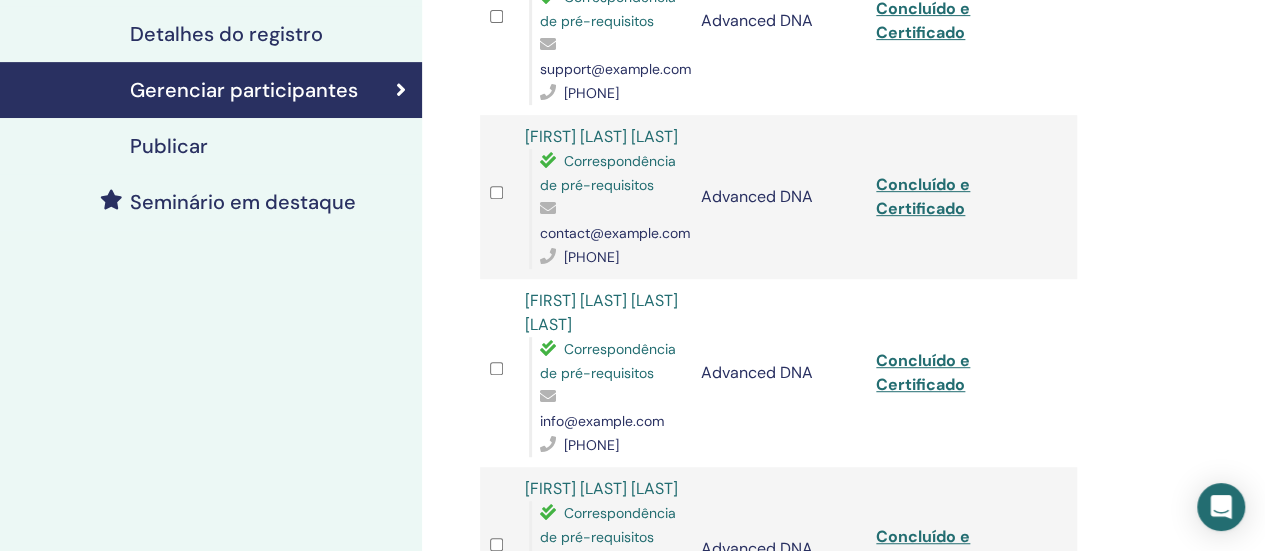 scroll, scrollTop: 0, scrollLeft: 0, axis: both 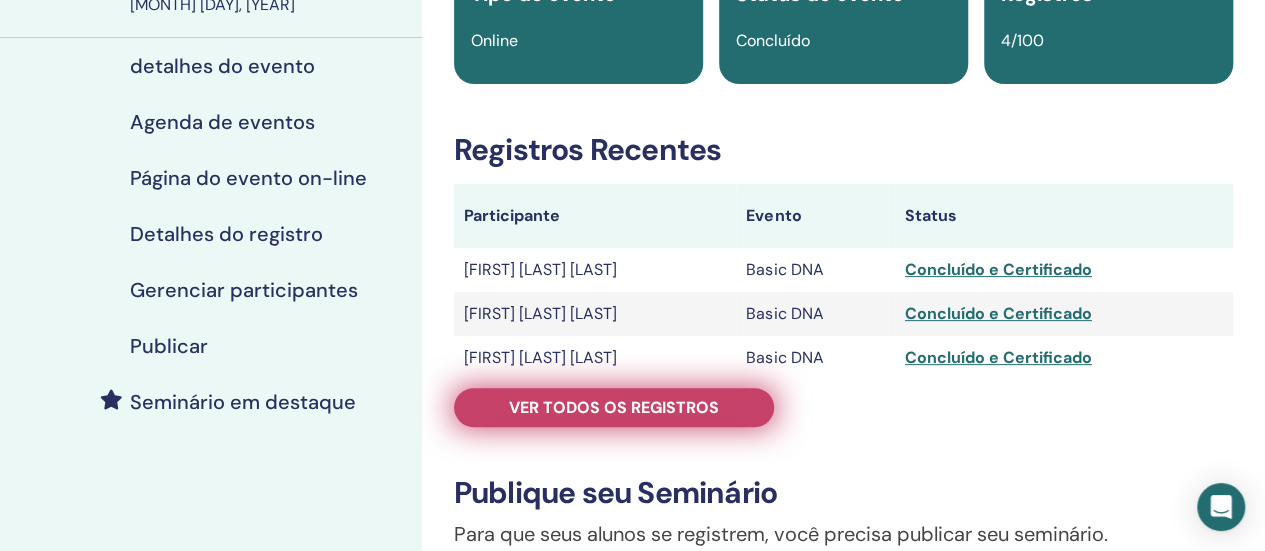 click on "Ver todos os registros" at bounding box center (614, 407) 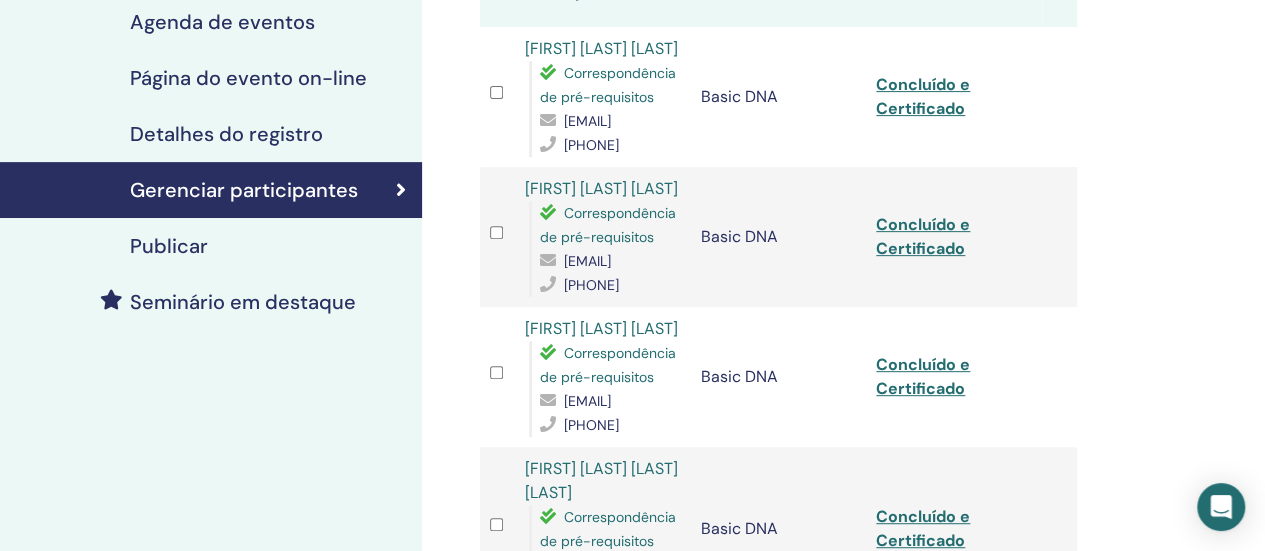 scroll, scrollTop: 100, scrollLeft: 0, axis: vertical 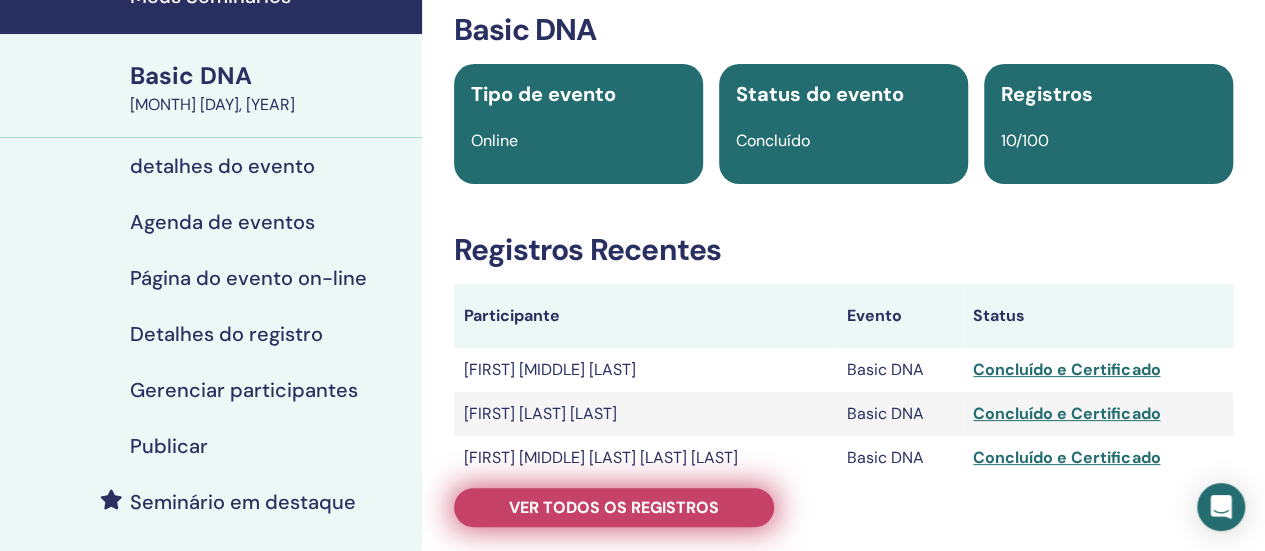 click on "Ver todos os registros" at bounding box center (614, 507) 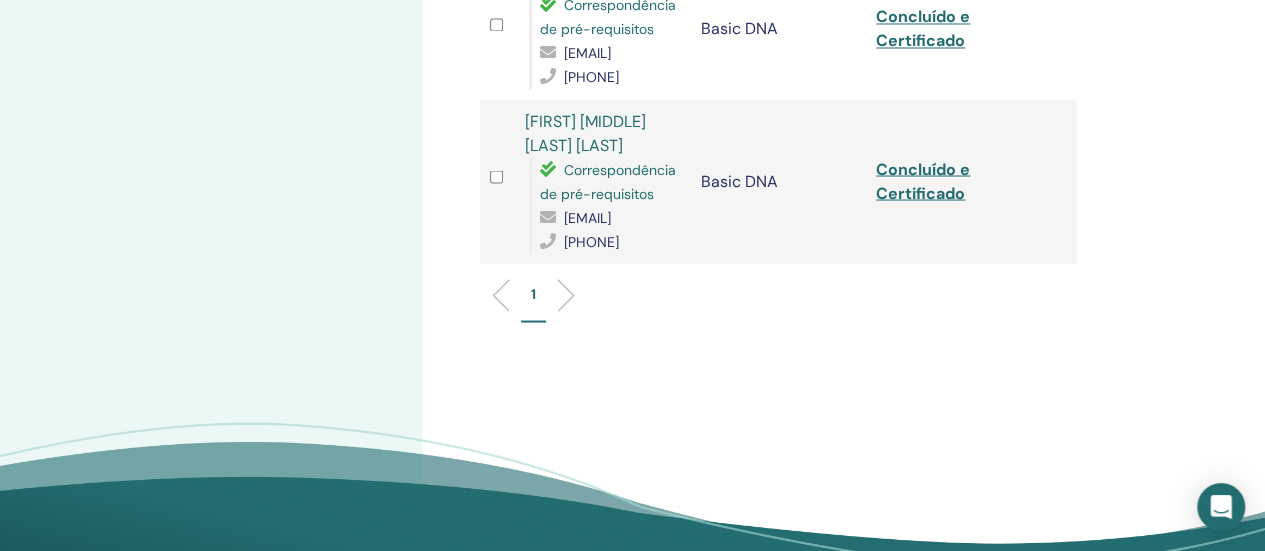 scroll, scrollTop: 1900, scrollLeft: 0, axis: vertical 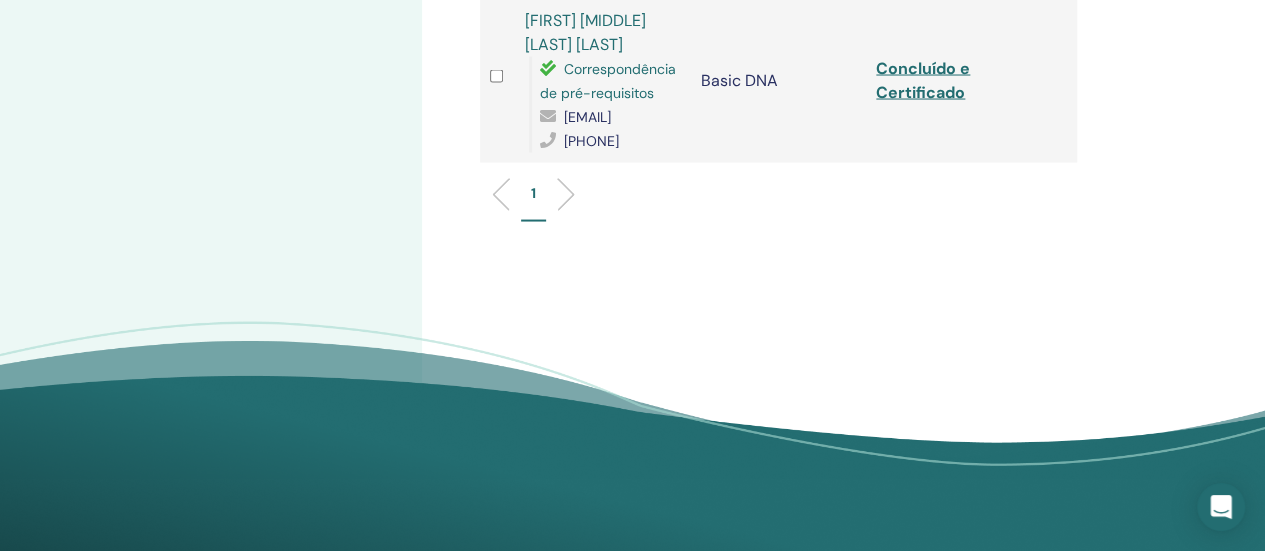 click at bounding box center [558, 195] 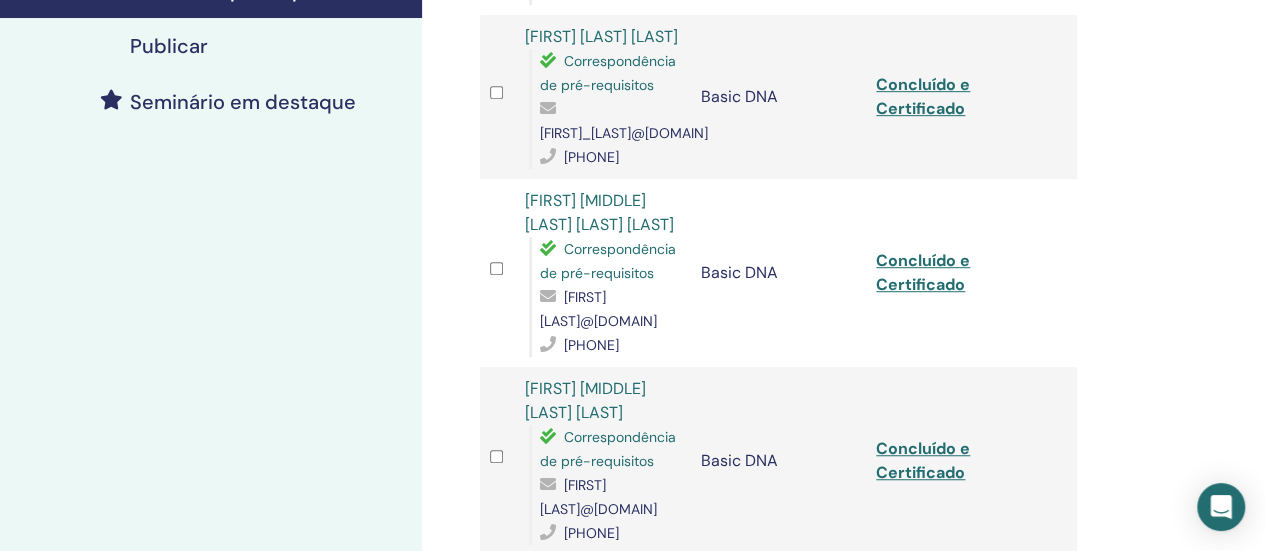 scroll, scrollTop: 0, scrollLeft: 0, axis: both 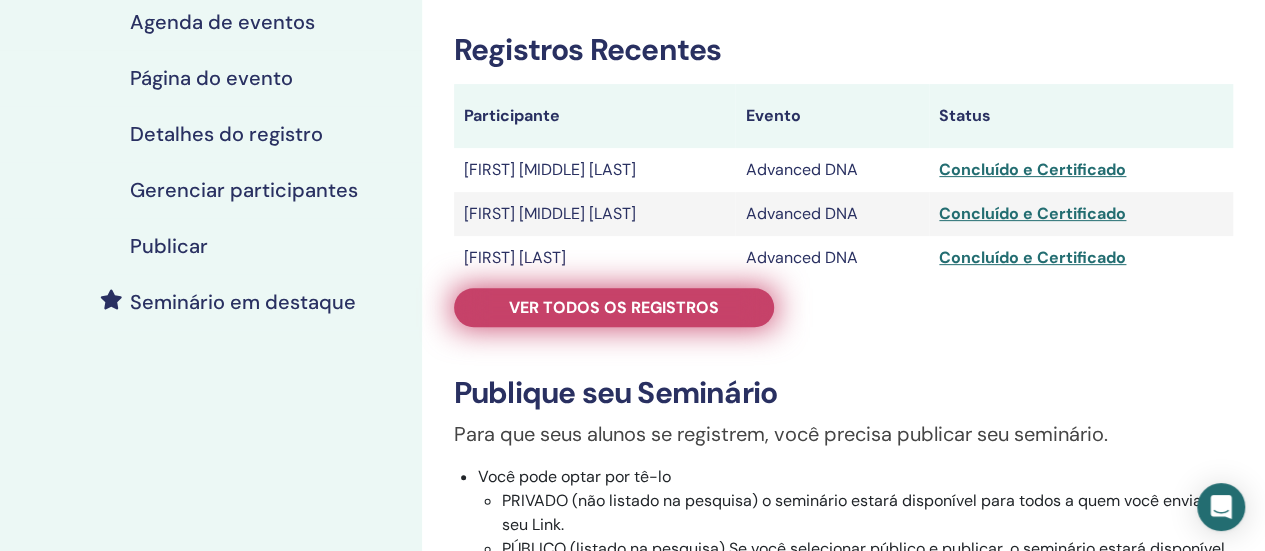 click on "Ver todos os registros" at bounding box center [614, 307] 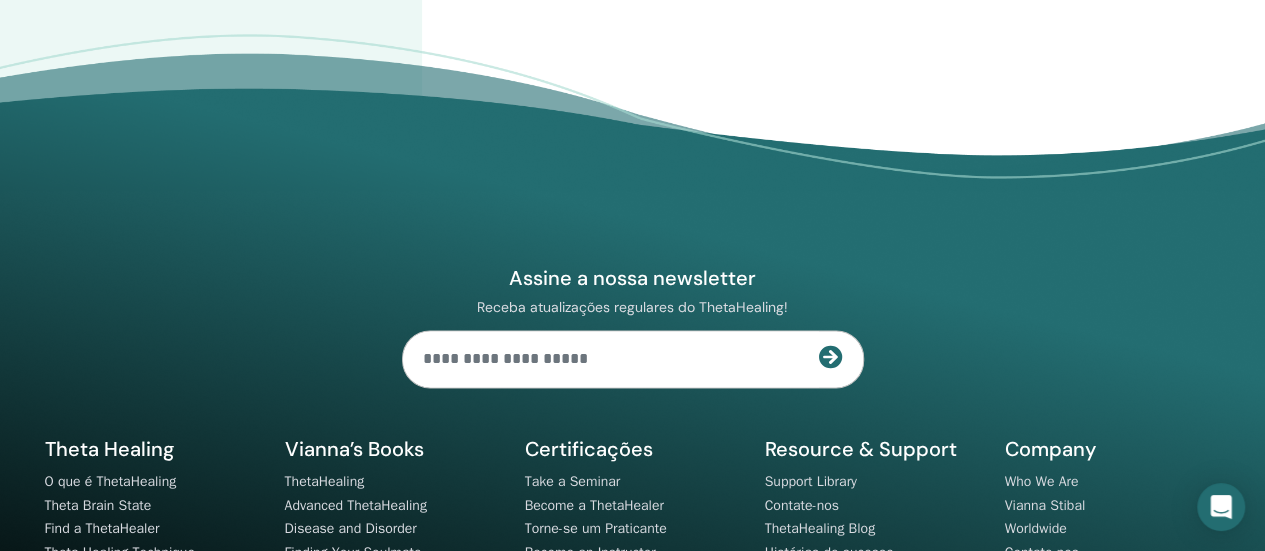 scroll, scrollTop: 900, scrollLeft: 0, axis: vertical 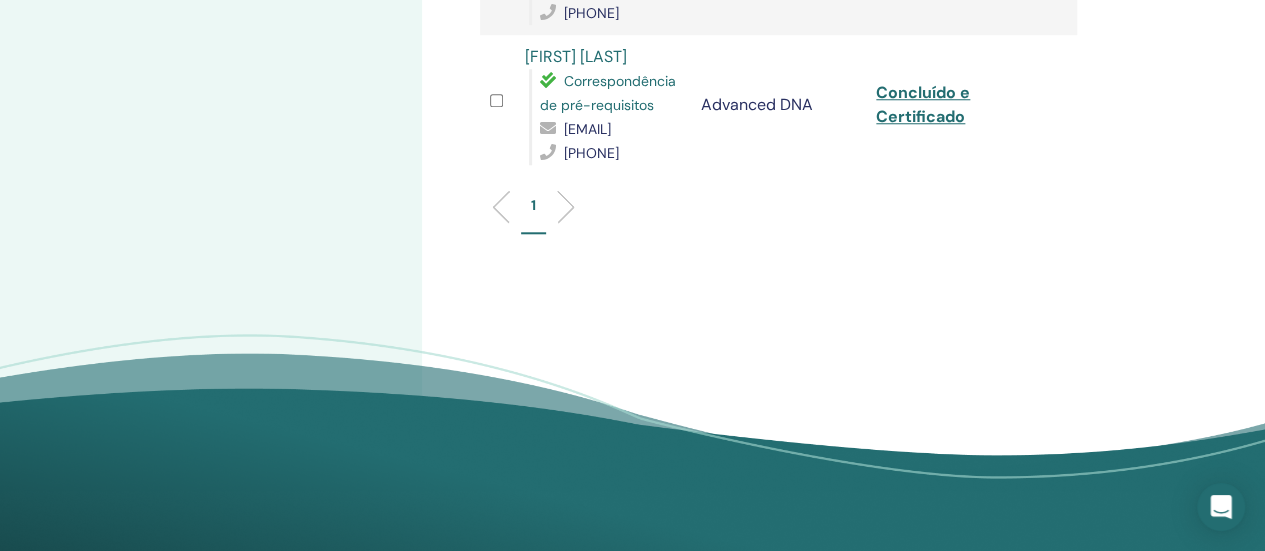 click at bounding box center (558, 207) 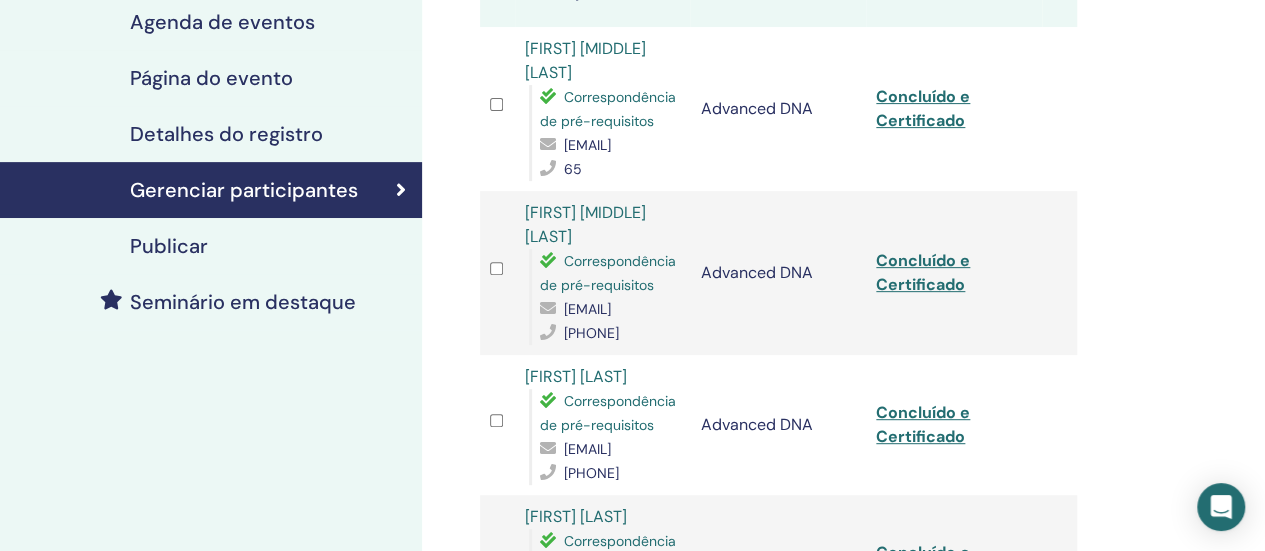 scroll, scrollTop: 0, scrollLeft: 0, axis: both 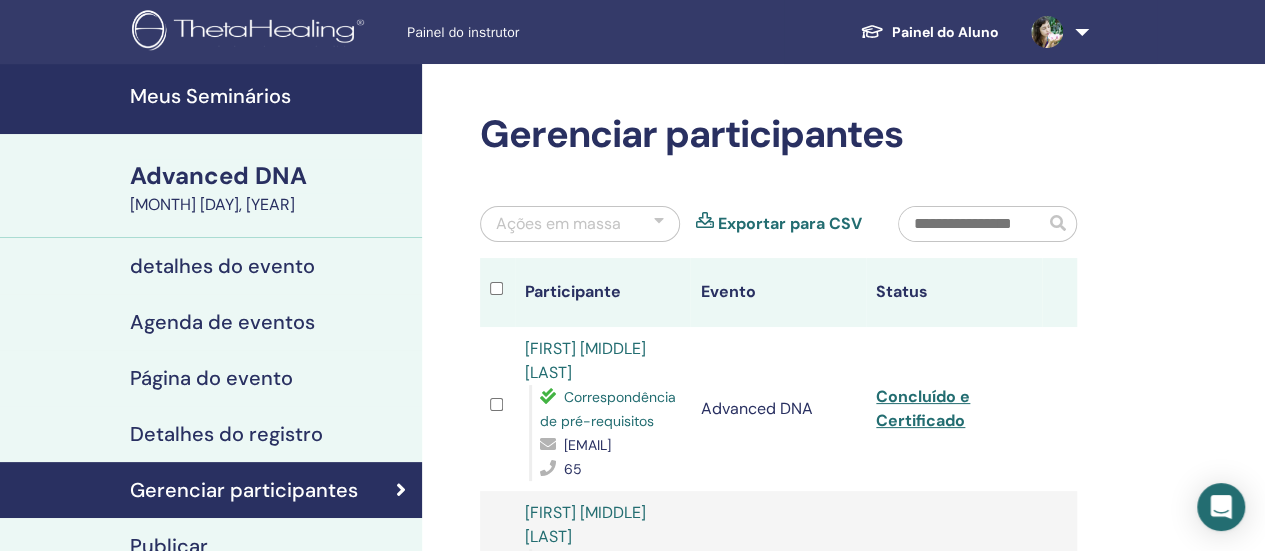 click on "Meus Seminários" at bounding box center [270, 96] 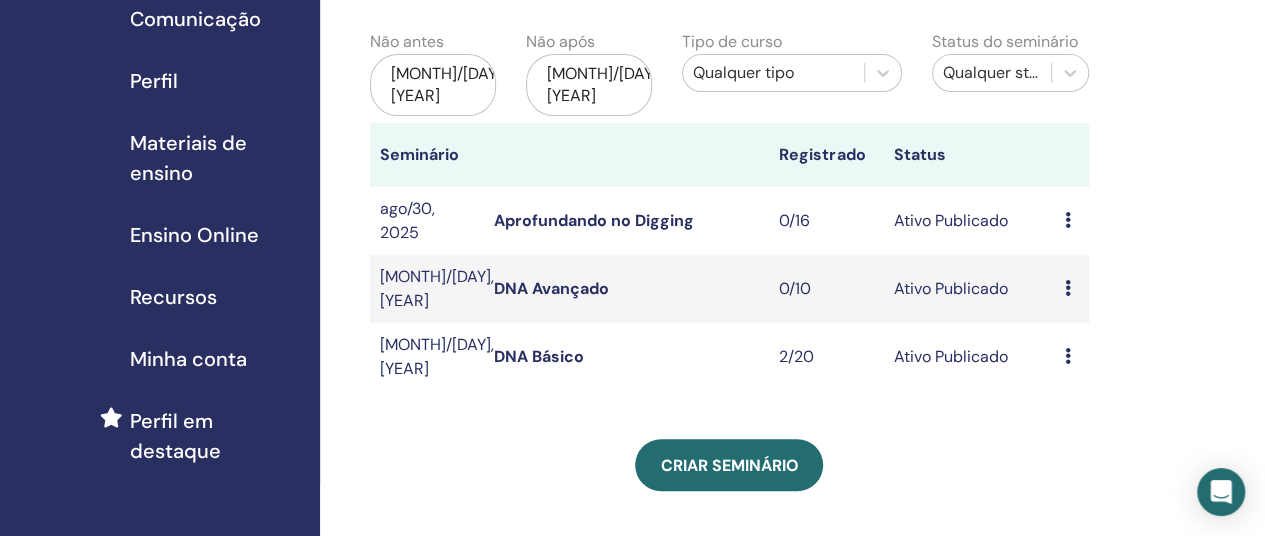 scroll, scrollTop: 0, scrollLeft: 0, axis: both 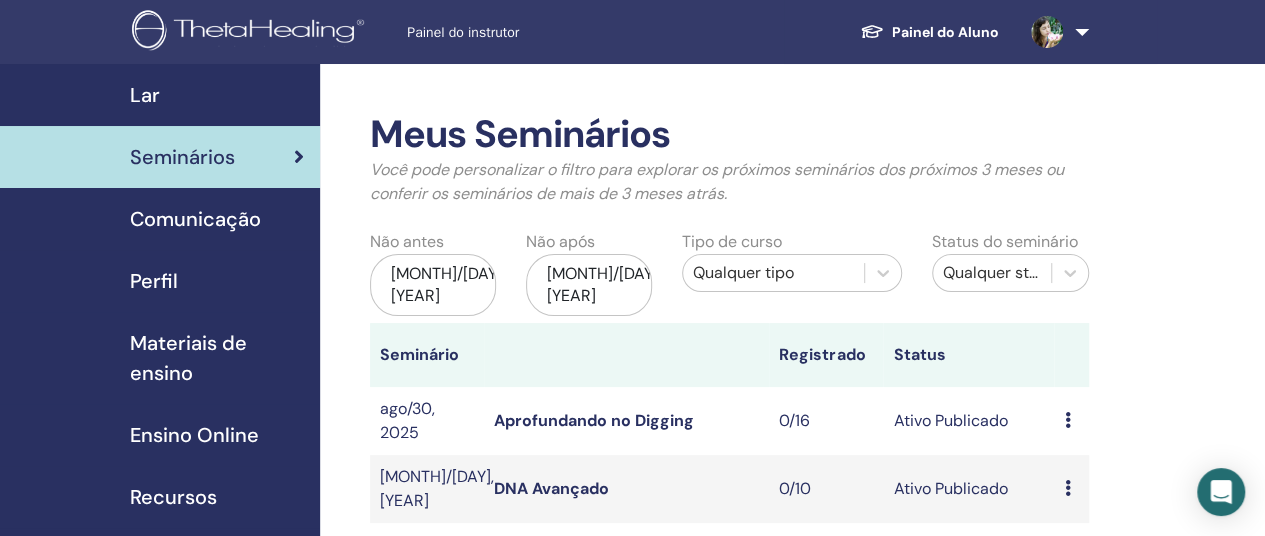 click on "[MONTH]/[DAY], [YEAR]" at bounding box center (433, 285) 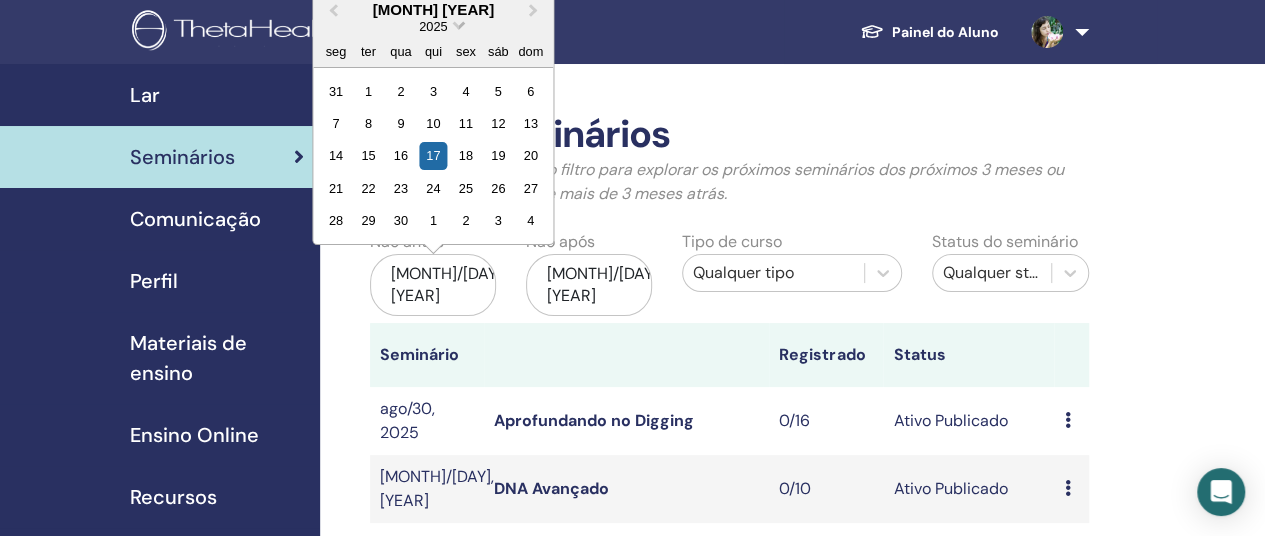 click on "2025" at bounding box center [433, 26] 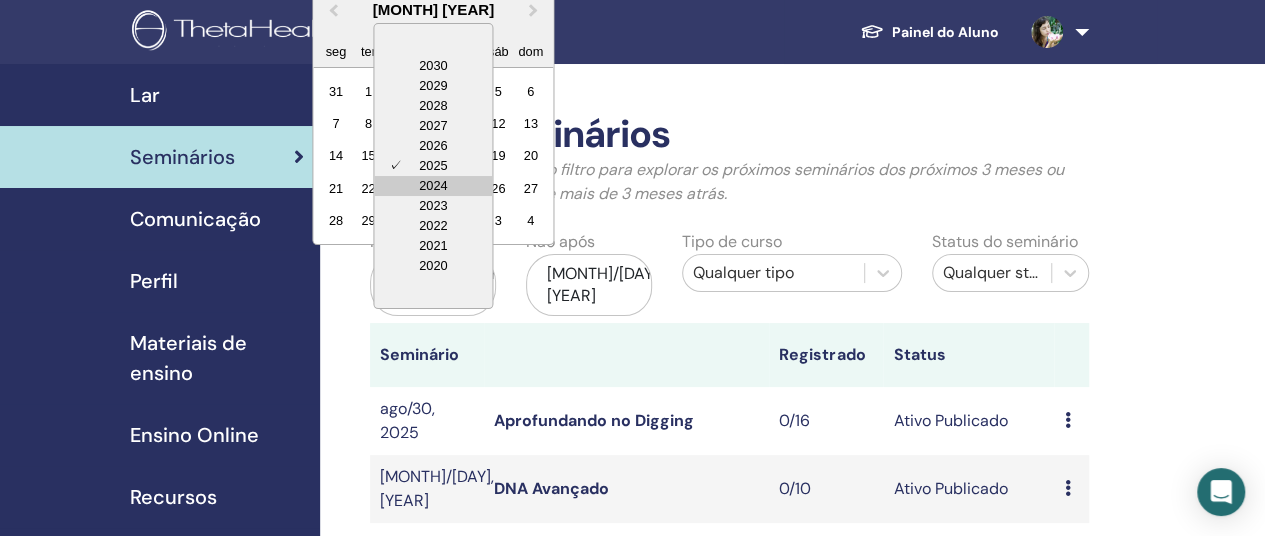 click on "2024" at bounding box center (433, 186) 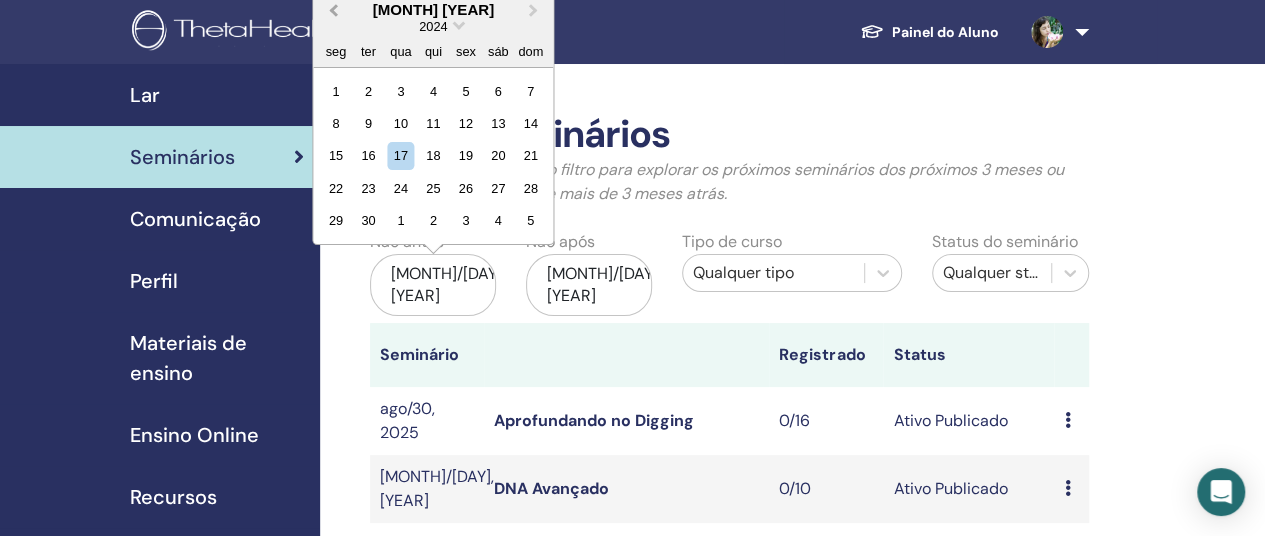 click on "Previous Month" at bounding box center [333, 9] 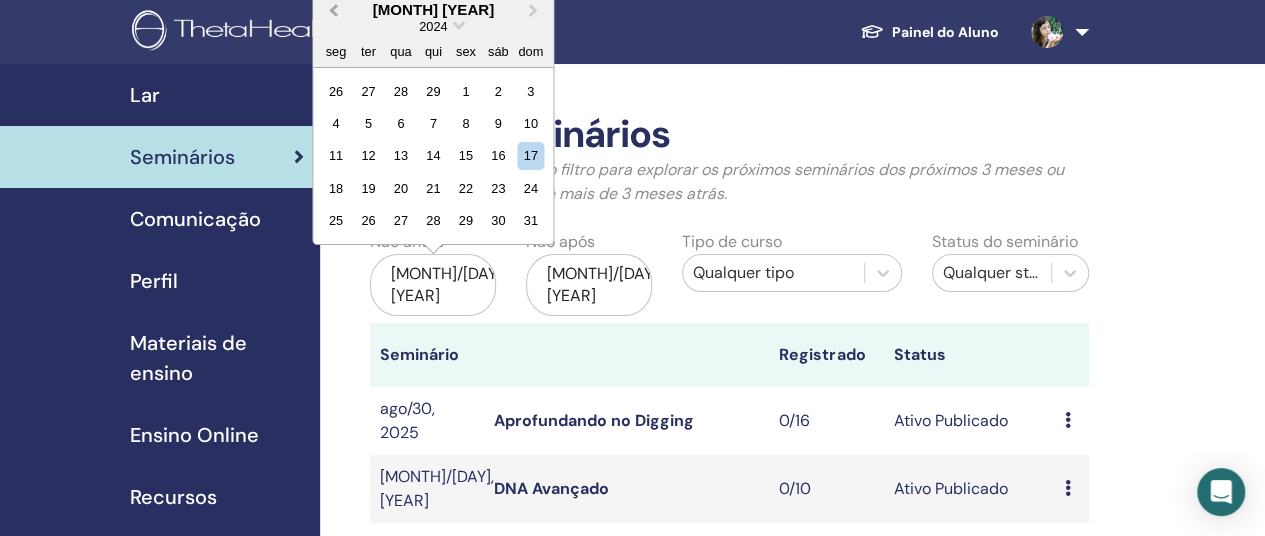 click on "Previous Month" at bounding box center (333, 9) 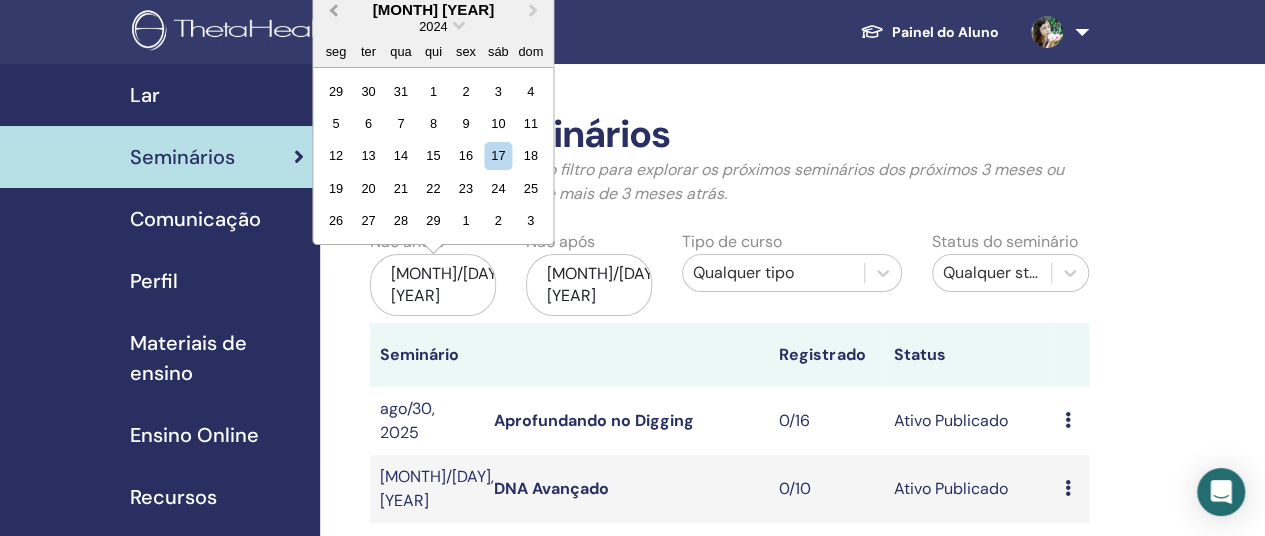 click on "Previous Month" at bounding box center [333, 9] 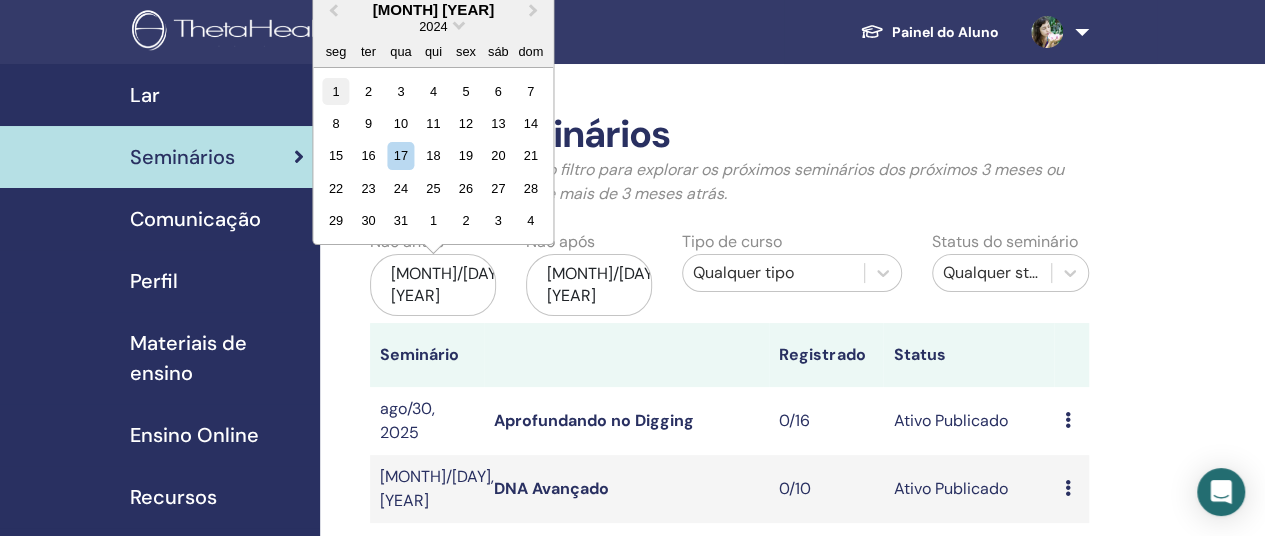 click on "1" at bounding box center [335, 90] 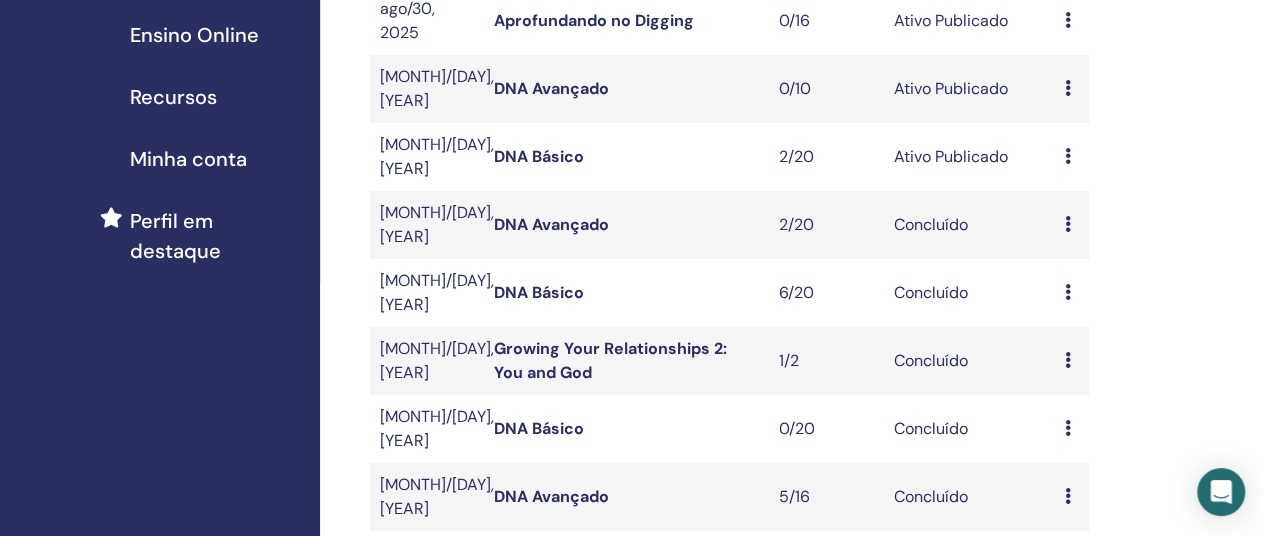 scroll, scrollTop: 300, scrollLeft: 0, axis: vertical 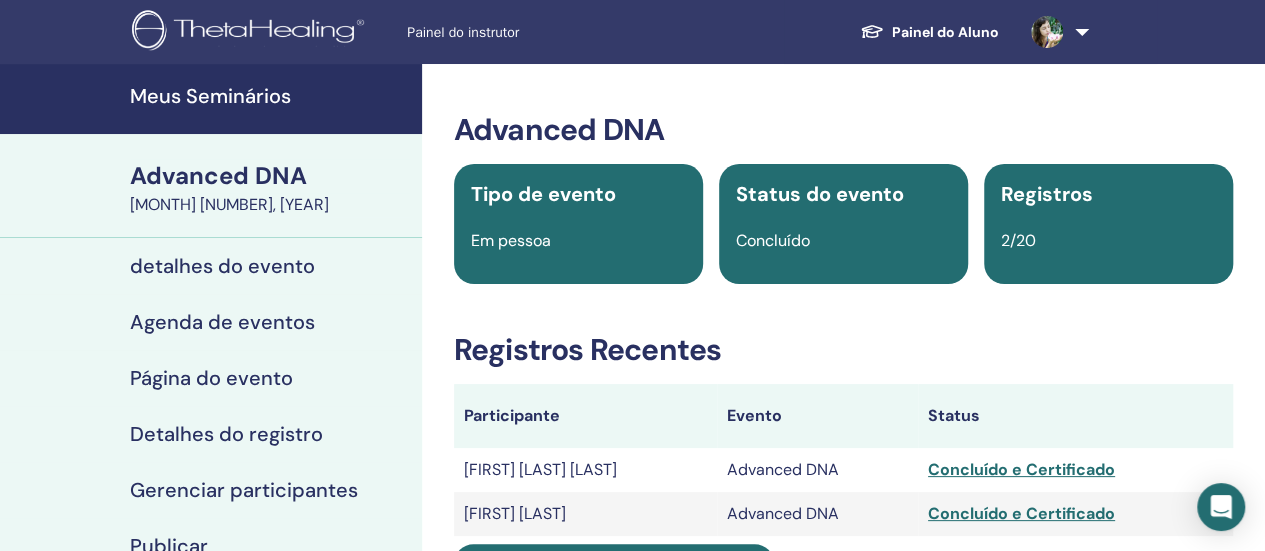 click on "Meus Seminários" at bounding box center (270, 96) 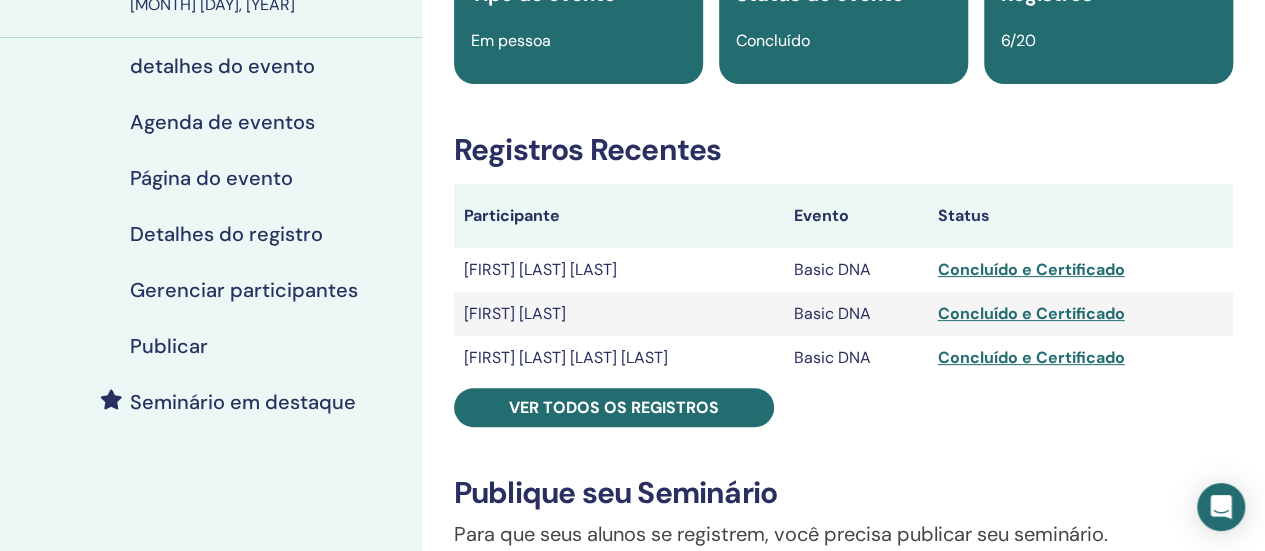scroll, scrollTop: 0, scrollLeft: 0, axis: both 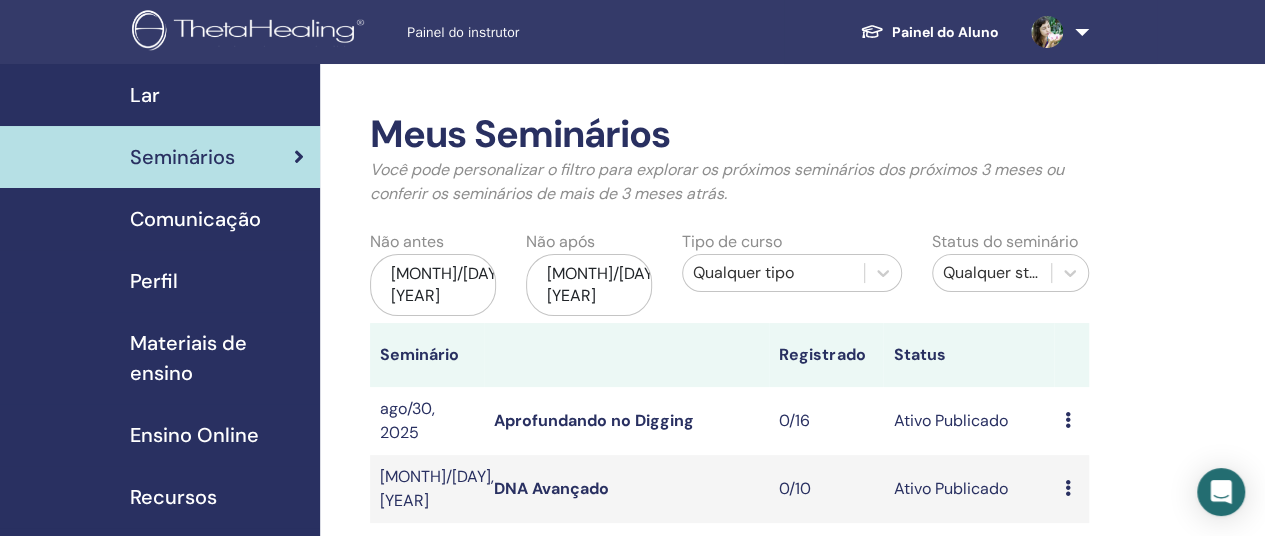 click on "[MONTH]/[DAY], [YEAR]" at bounding box center [433, 285] 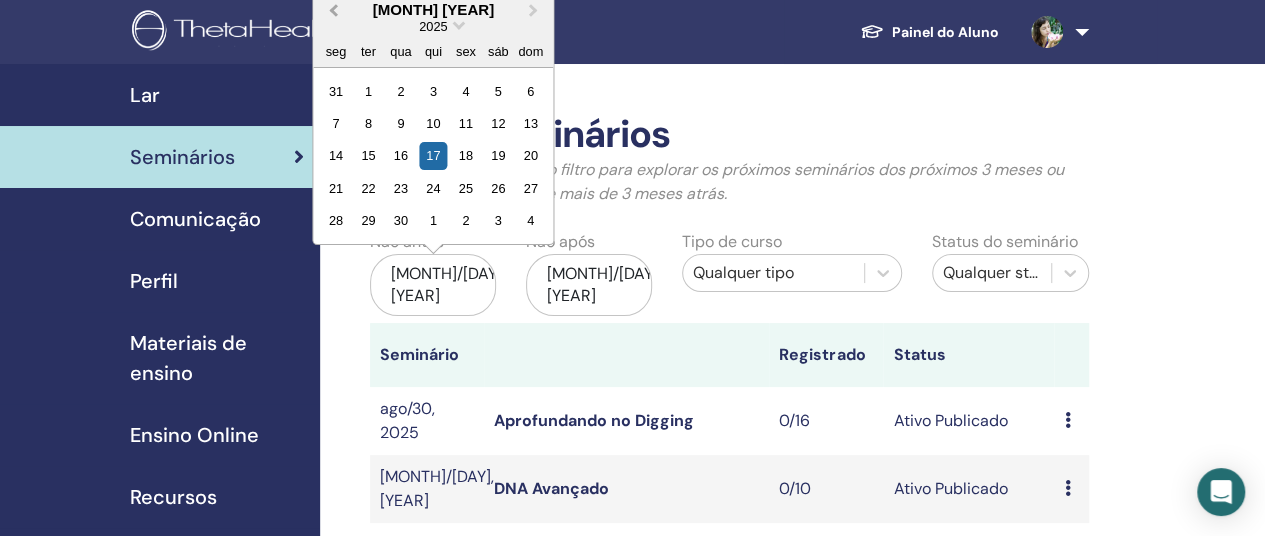click on "Previous Month" at bounding box center [333, 9] 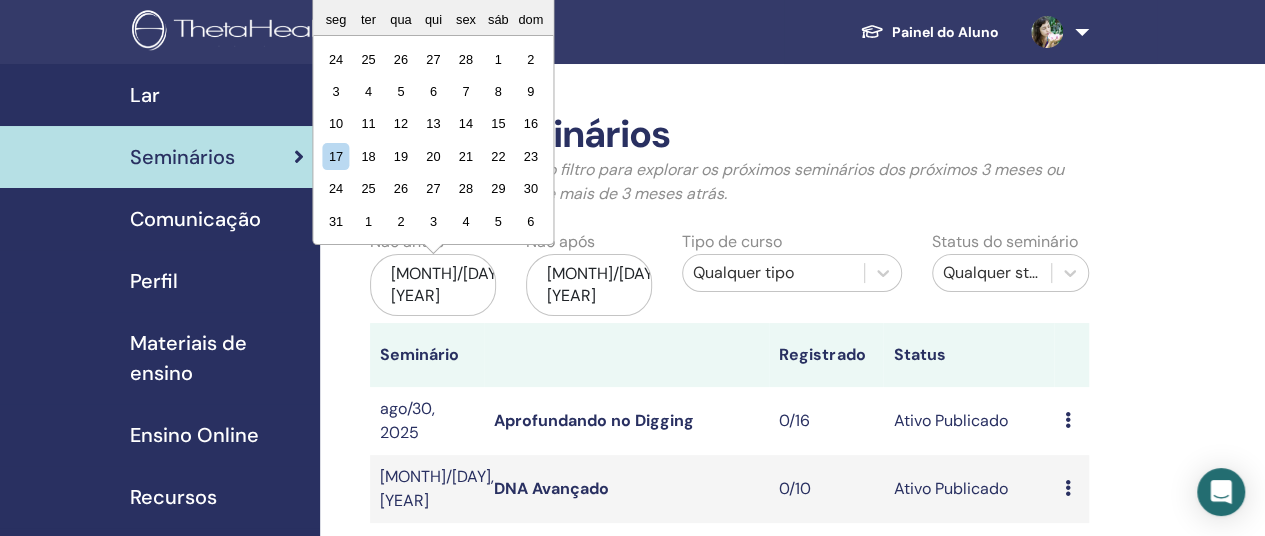 click on "Meus Seminários Você pode personalizar o filtro para explorar os próximos seminários dos próximos 3 meses ou conferir os seminários de mais de 3 meses atrás. Não antes abr/17, 2025 março 2025 Previous Month Next Month março 2025 2025 seg ter qua qui sex sáb dom 24 25 26 27 28 1 2 3 4 5 6 7 8 9 10 11 12 13 14 15 16 17 18 19 20 21 22 23 24 25 26 27 28 29 30 31 1 2 3 4 5 6 Não após out/17, 2025 Tipo de curso Qualquer tipo Status do seminário Qualquer status Seminário Registrado Status ago/30, 2025 Aprofundando no Digging 0/16 Ativo Publicado Visualizar Editar Participantes Cancelar ago/01, 2025 DNA Avançado 0/10 Ativo Publicado Visualizar Editar Participantes Cancelar jul/18, 2025 DNA Básico 2/20 Ativo Publicado Visualizar Editar Participantes Cancelar Criar seminário Inscrições do Seminário Nº do pedido Participante Evento Encontro 2712839 Thayse Carvalho DNA Básico jul/14, 2025 Message 2712236 Doriene de Lima DNA Básico jul/11, 2025 Message" at bounding box center [794, 666] 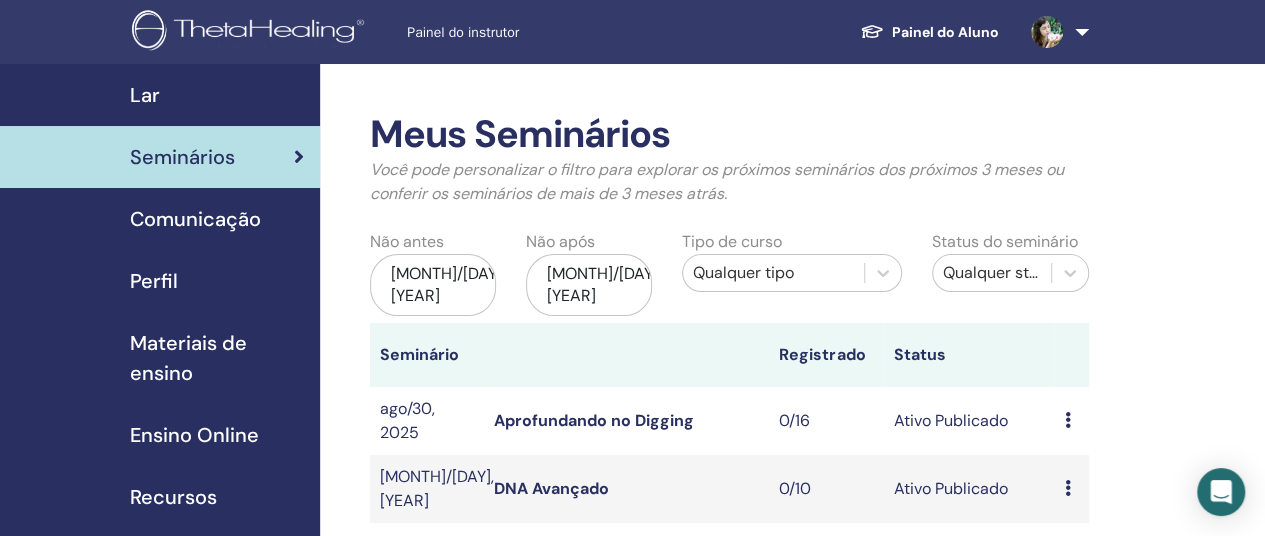 click on "abr/17, 2025" at bounding box center [433, 285] 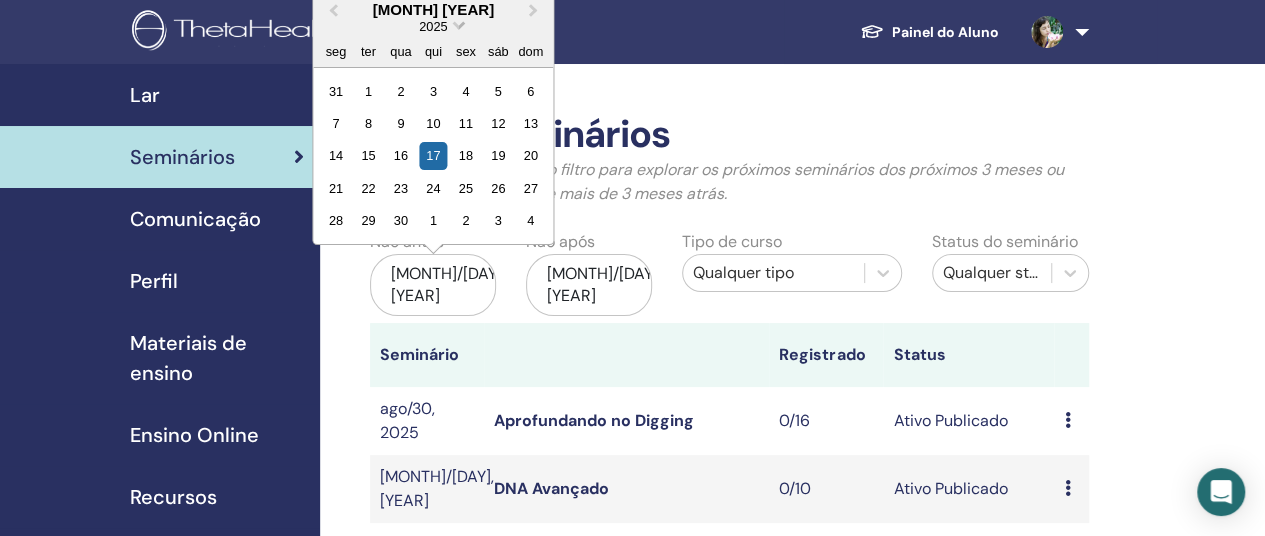 click on "2025" at bounding box center (433, 26) 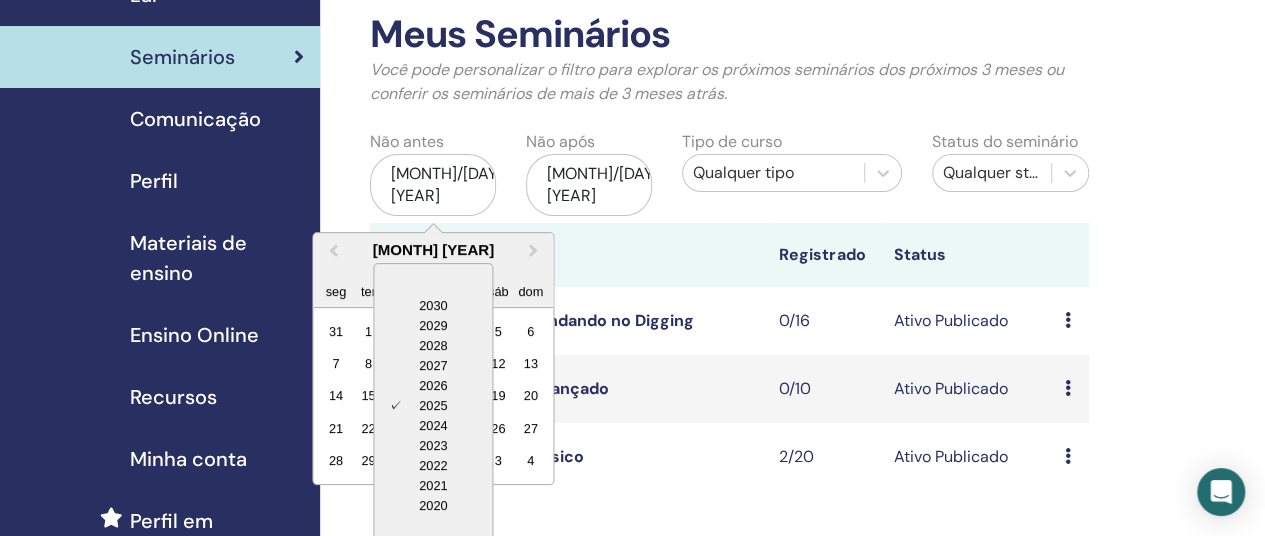 scroll, scrollTop: 200, scrollLeft: 0, axis: vertical 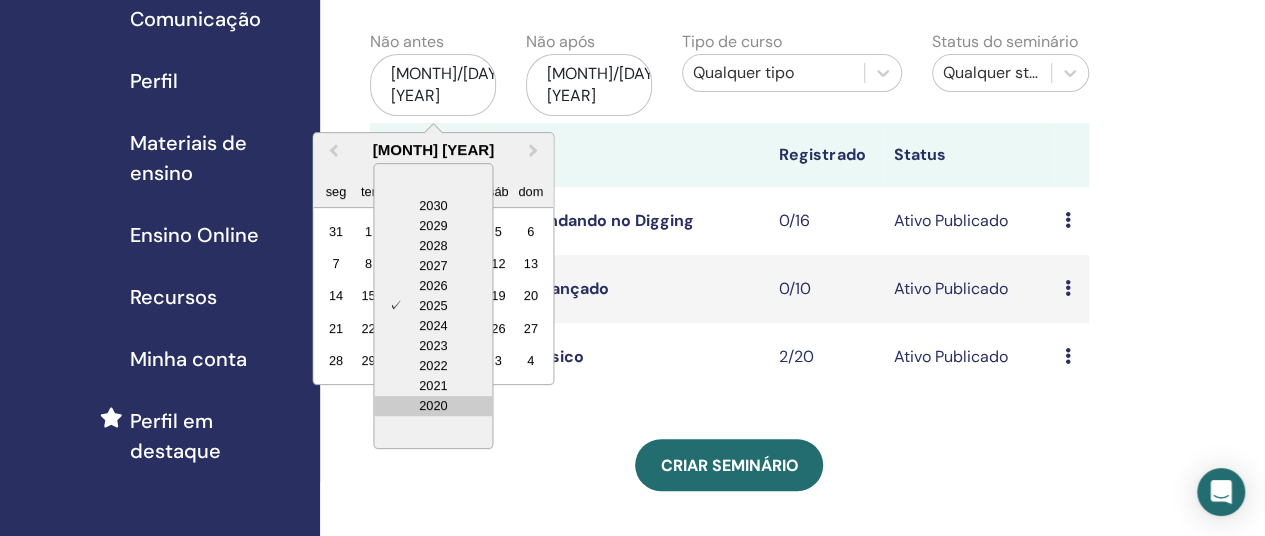 click on "2020" at bounding box center [433, 406] 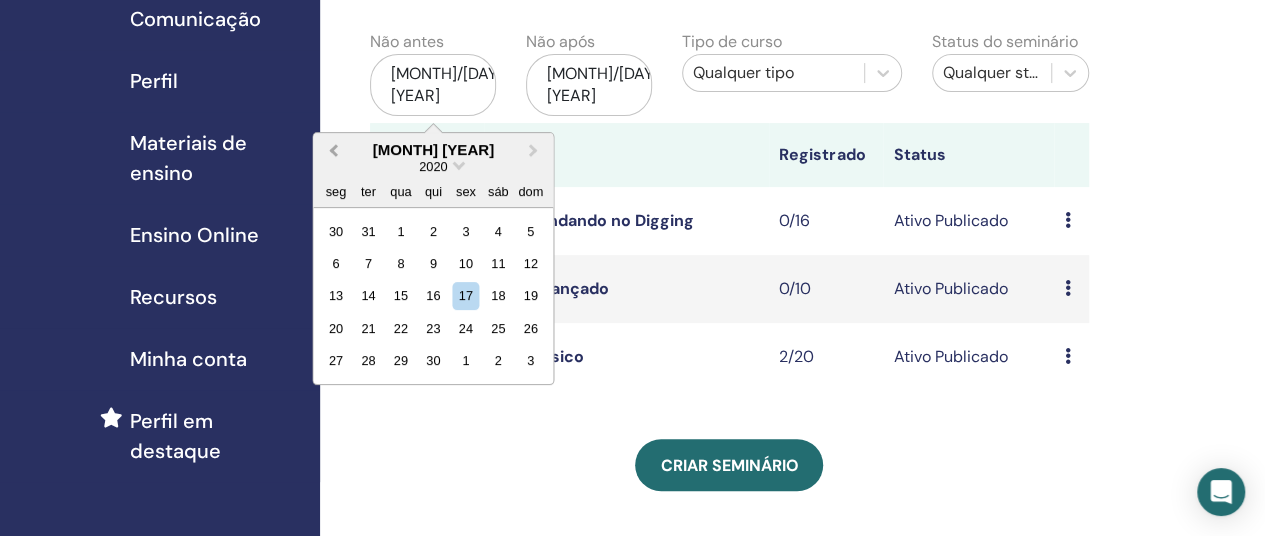 click on "Previous Month" at bounding box center [331, 151] 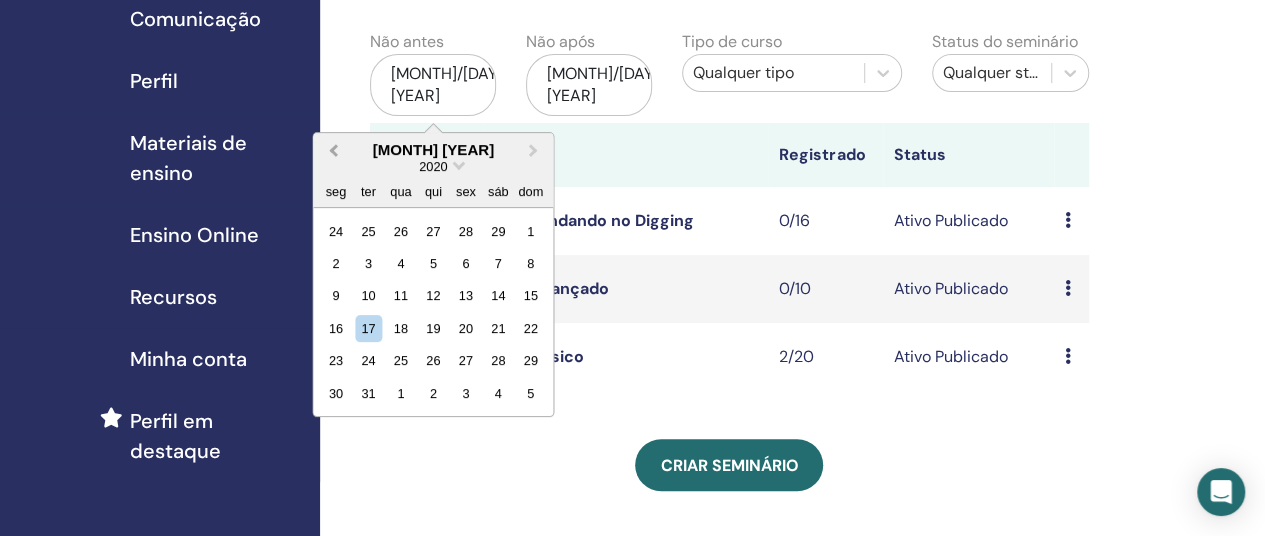 click on "Previous Month" at bounding box center [331, 151] 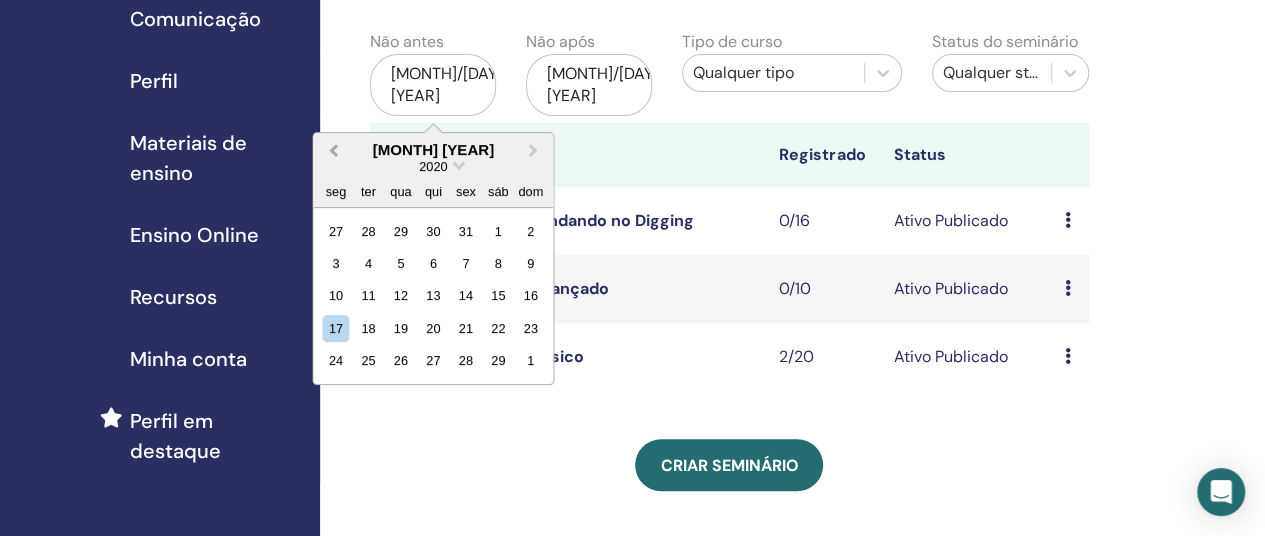 click on "Previous Month" at bounding box center [331, 151] 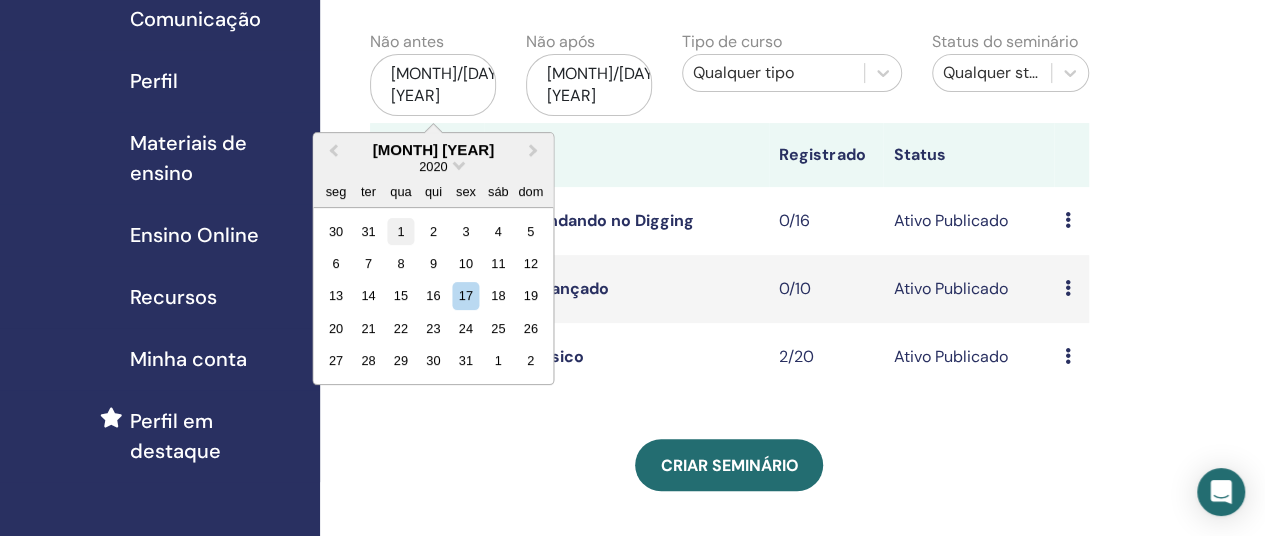 click on "1" at bounding box center [400, 230] 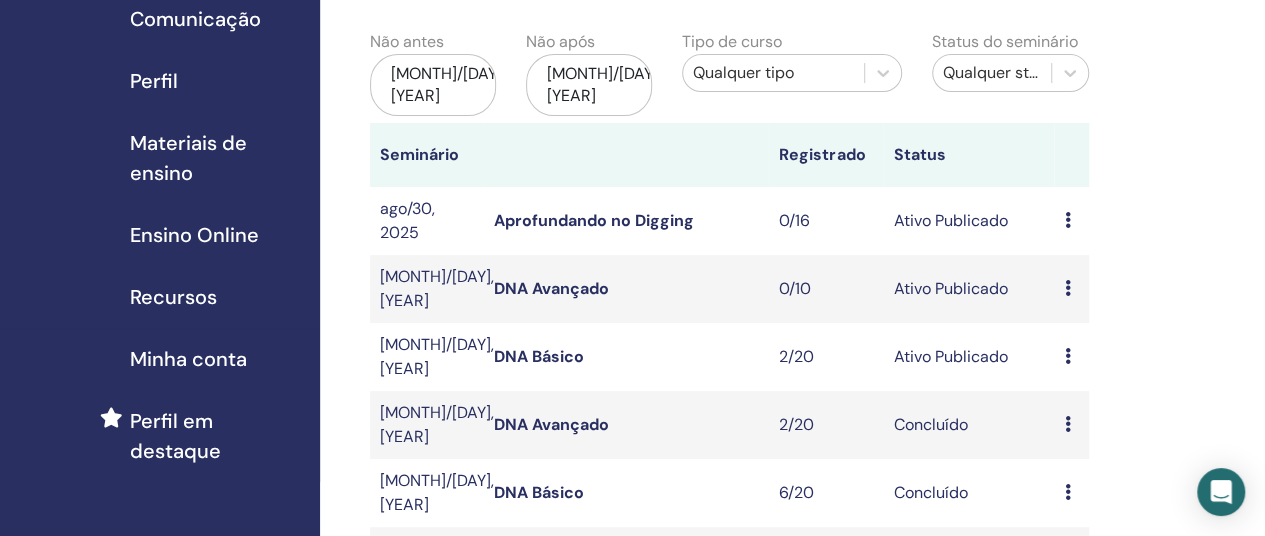 scroll, scrollTop: 700, scrollLeft: 0, axis: vertical 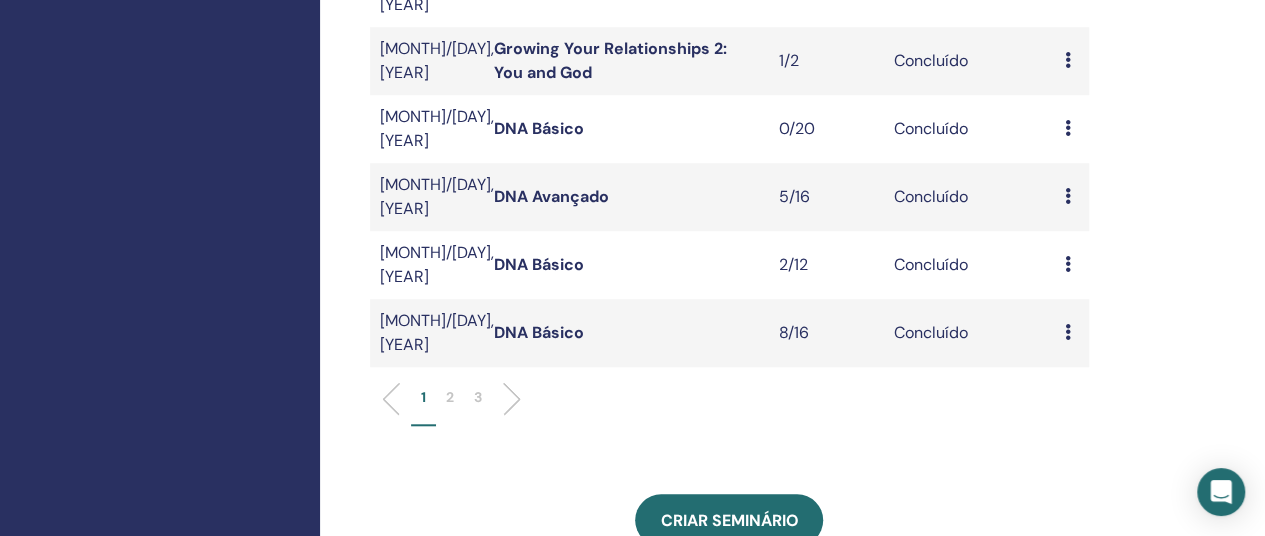 click on "3" at bounding box center [478, 397] 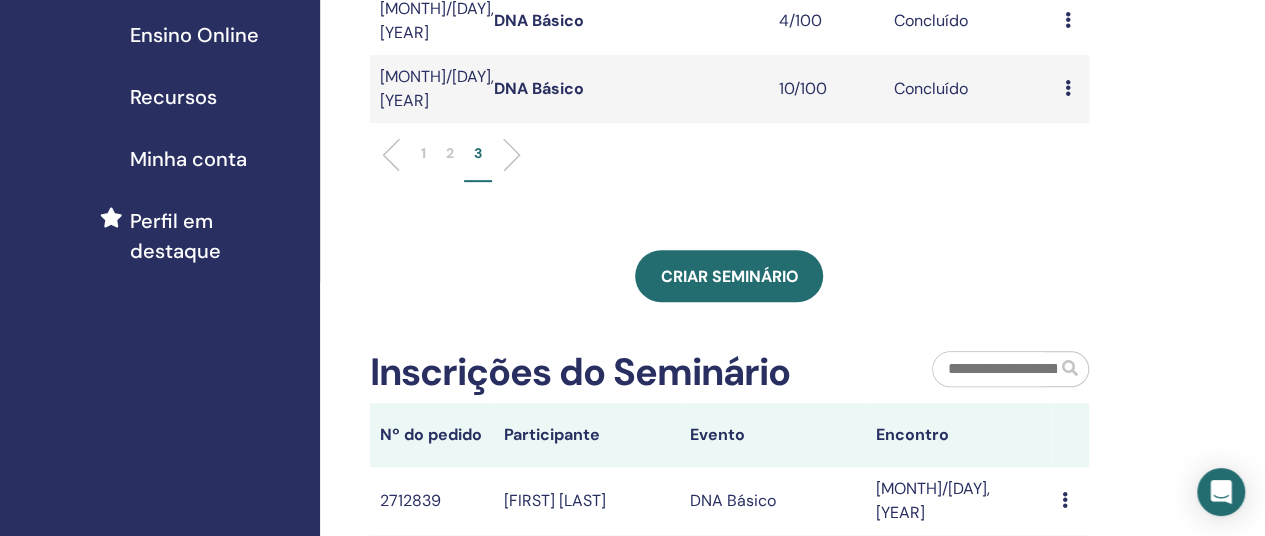 scroll, scrollTop: 100, scrollLeft: 0, axis: vertical 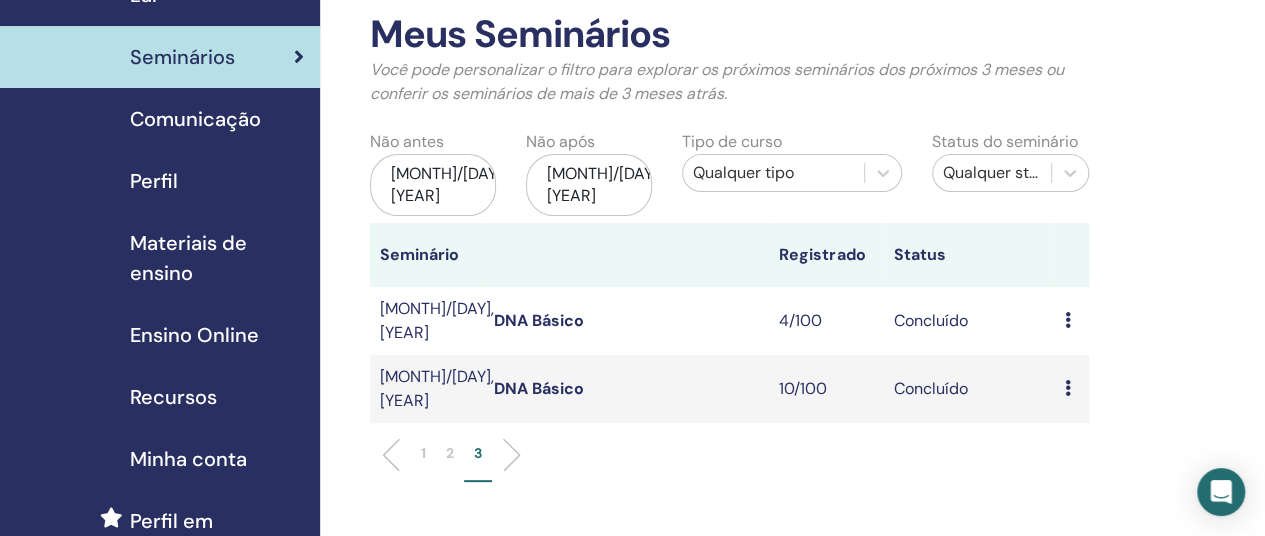 click on "jan/01, 2020" at bounding box center (433, 185) 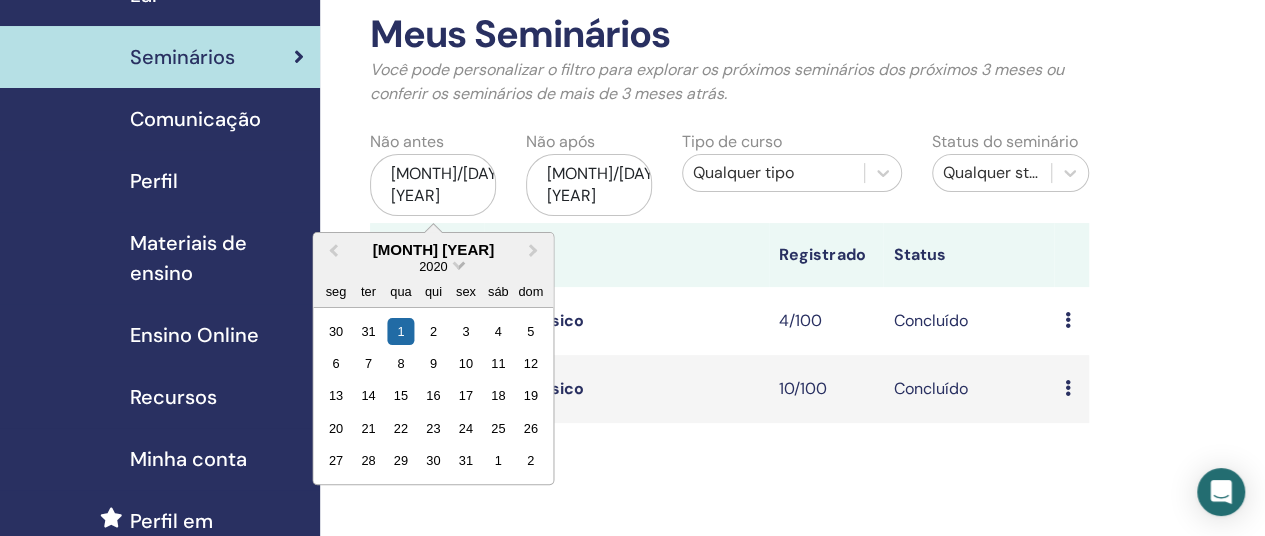 click on "2020" at bounding box center [433, 266] 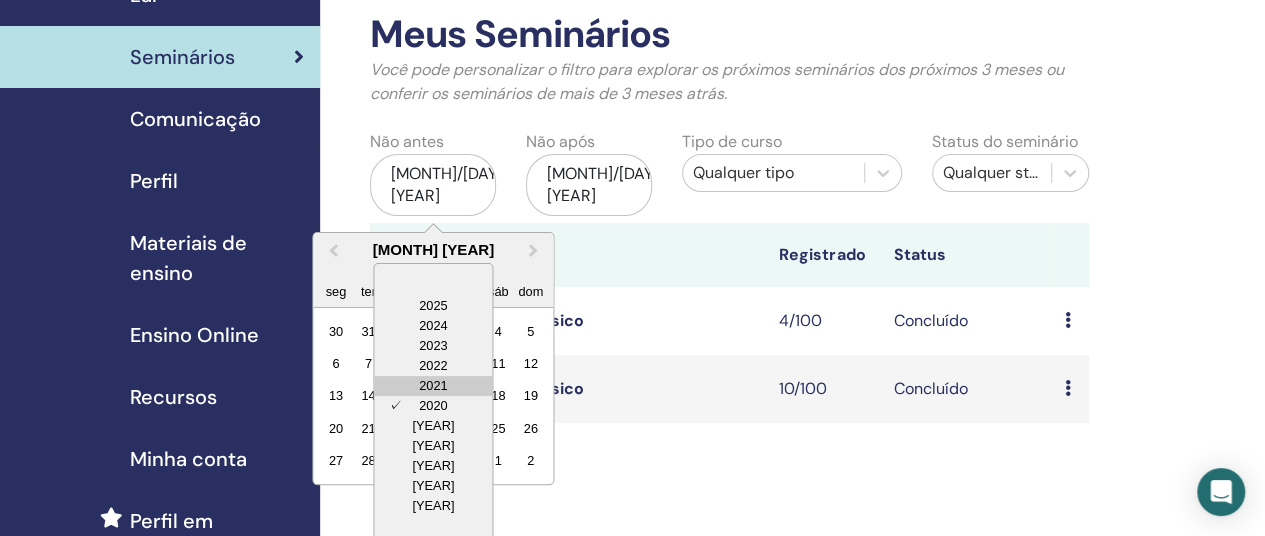 click on "2021" at bounding box center [433, 386] 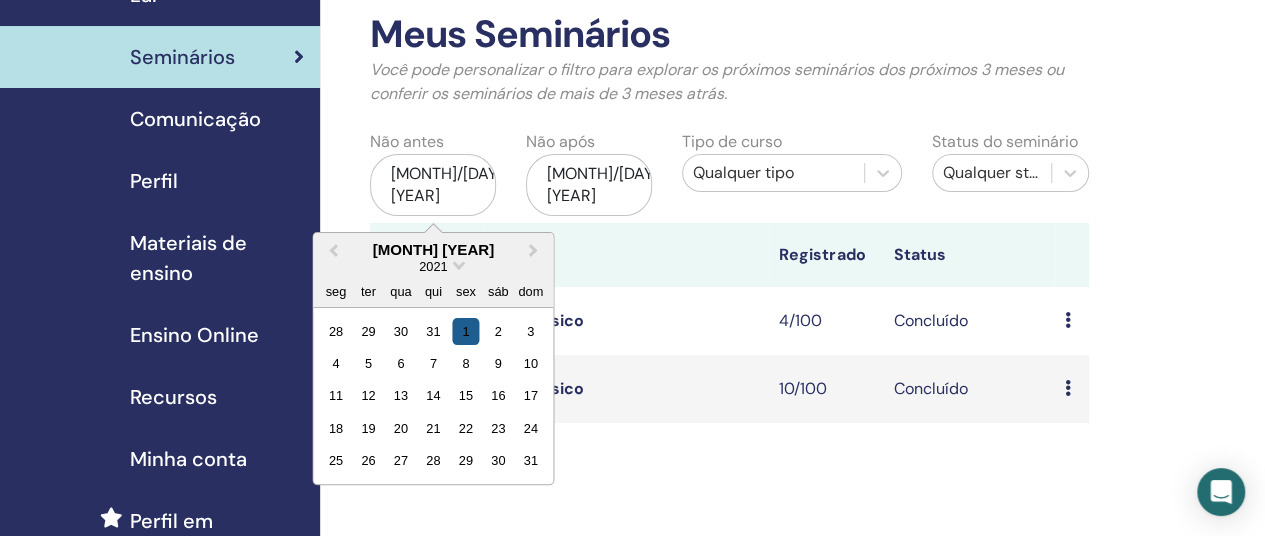 click on "1" at bounding box center [465, 330] 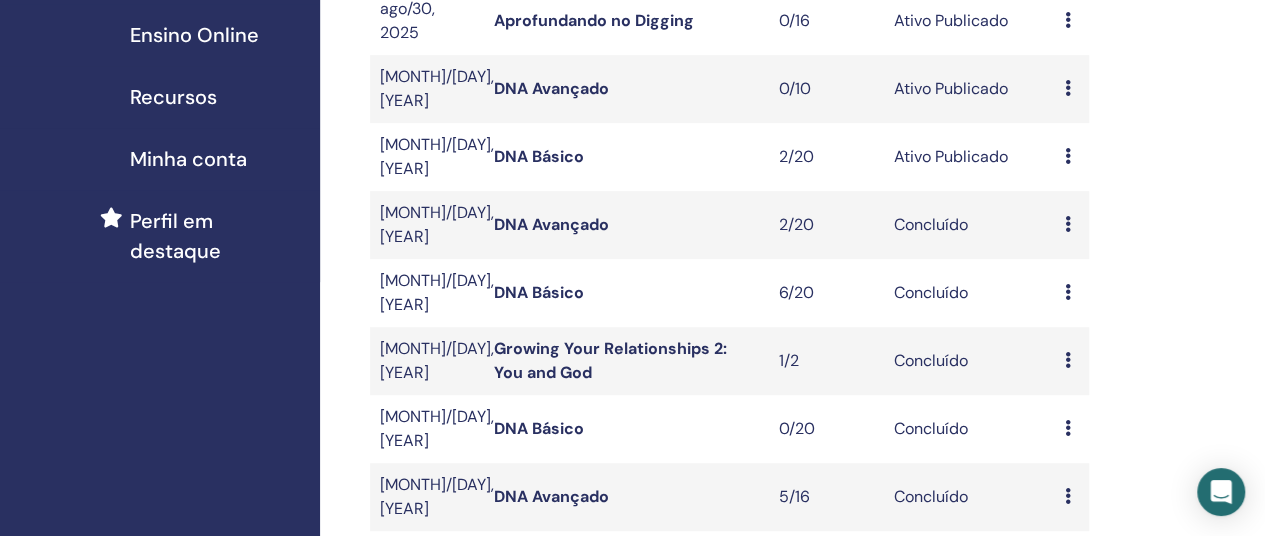 scroll, scrollTop: 600, scrollLeft: 0, axis: vertical 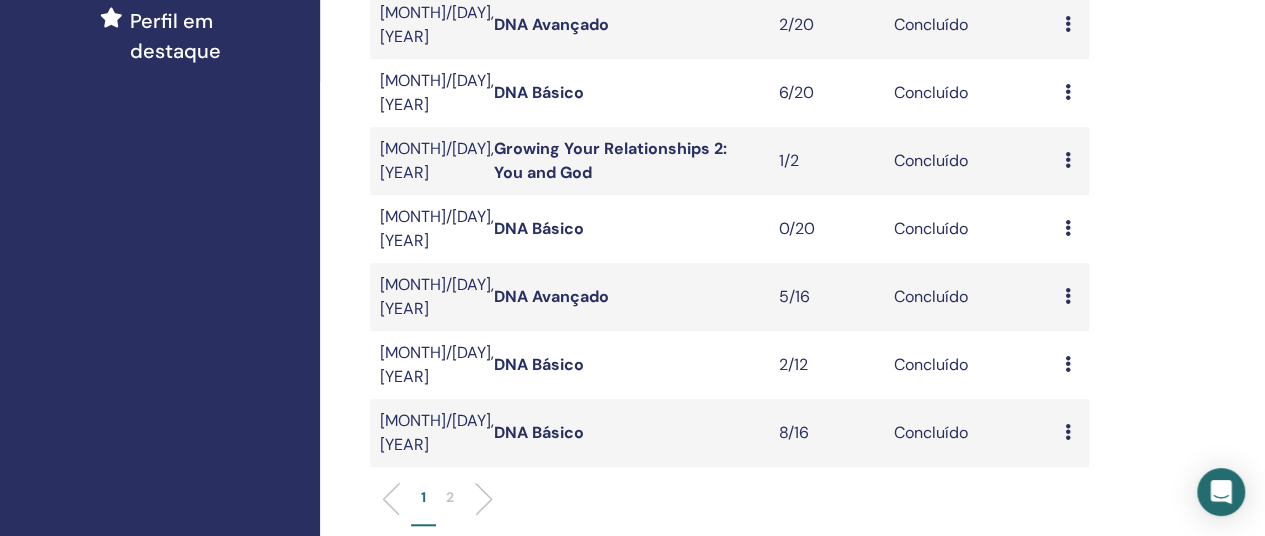 click on "2" at bounding box center (450, 497) 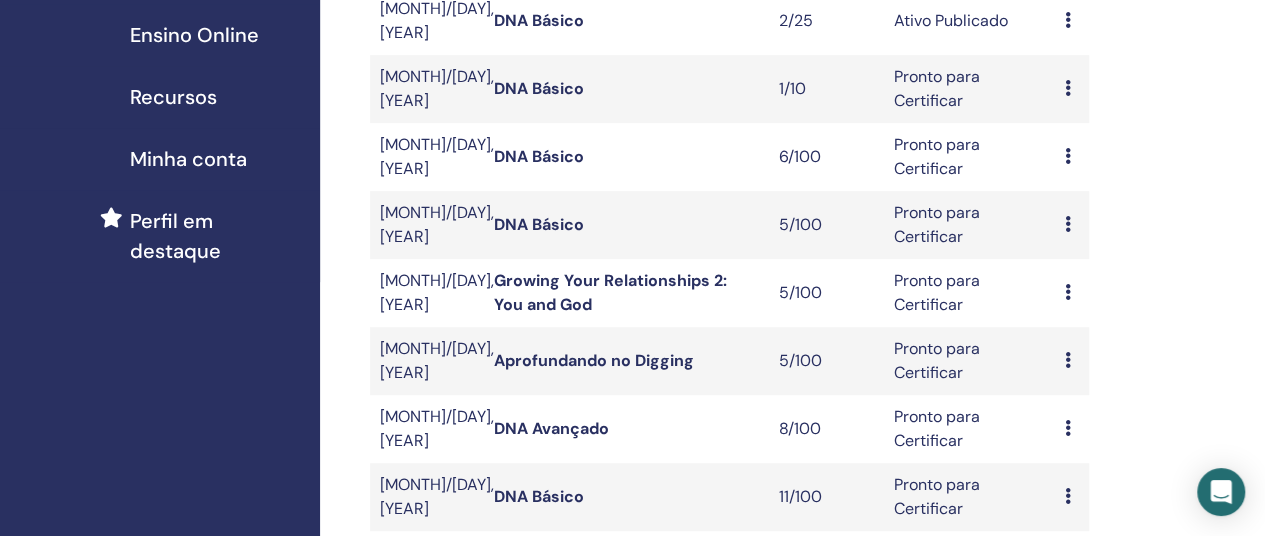 scroll, scrollTop: 500, scrollLeft: 0, axis: vertical 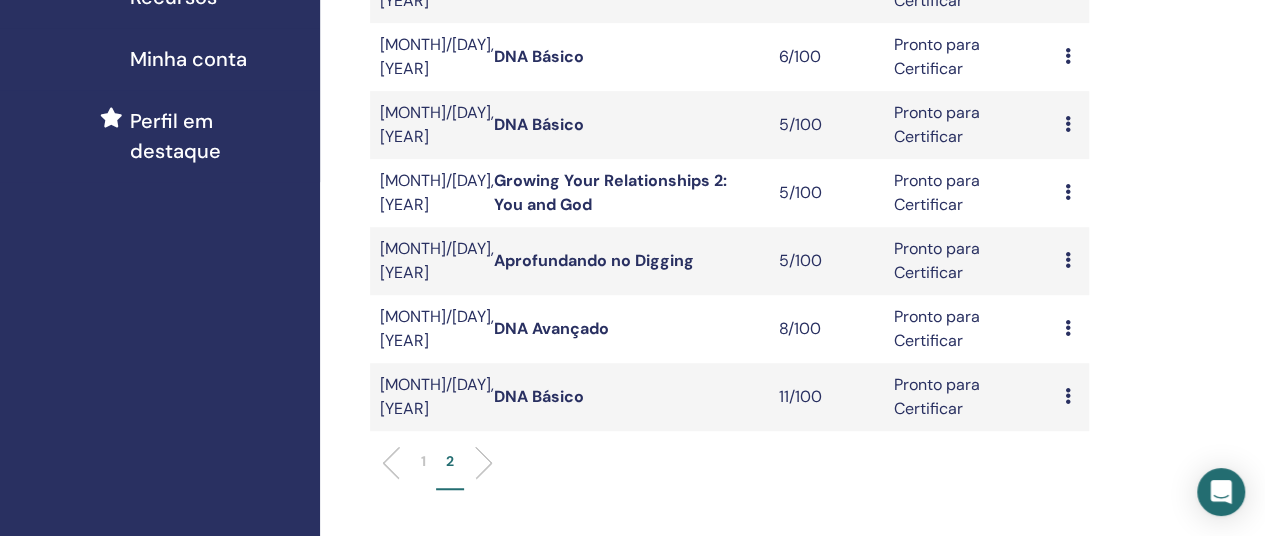 click on "1" at bounding box center (423, 470) 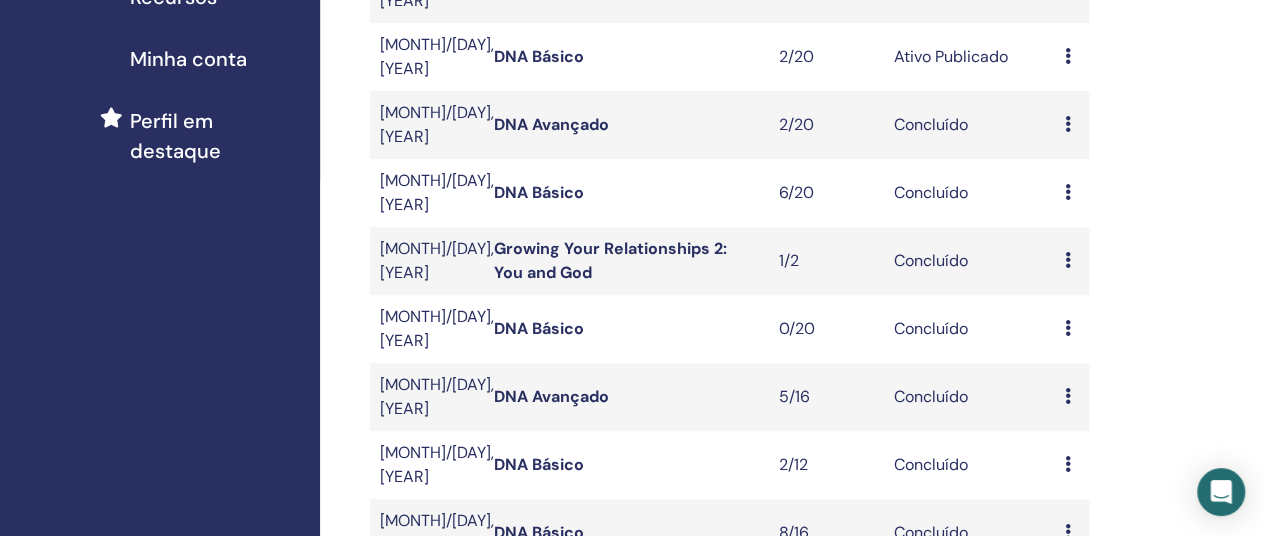 scroll, scrollTop: 600, scrollLeft: 0, axis: vertical 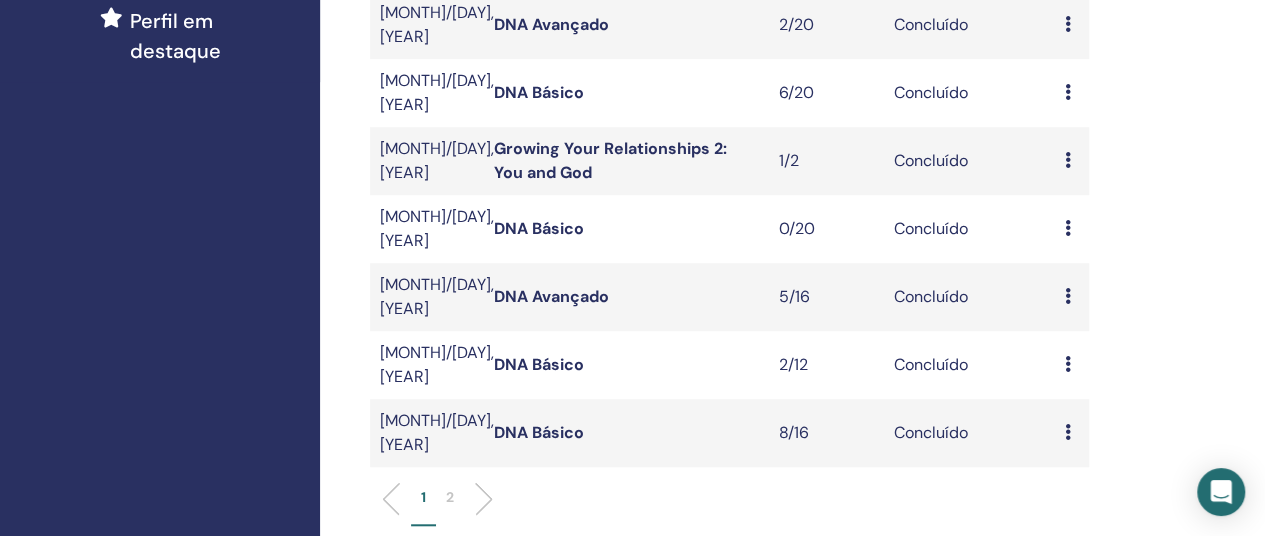 click on "DNA Avançado" at bounding box center (551, 296) 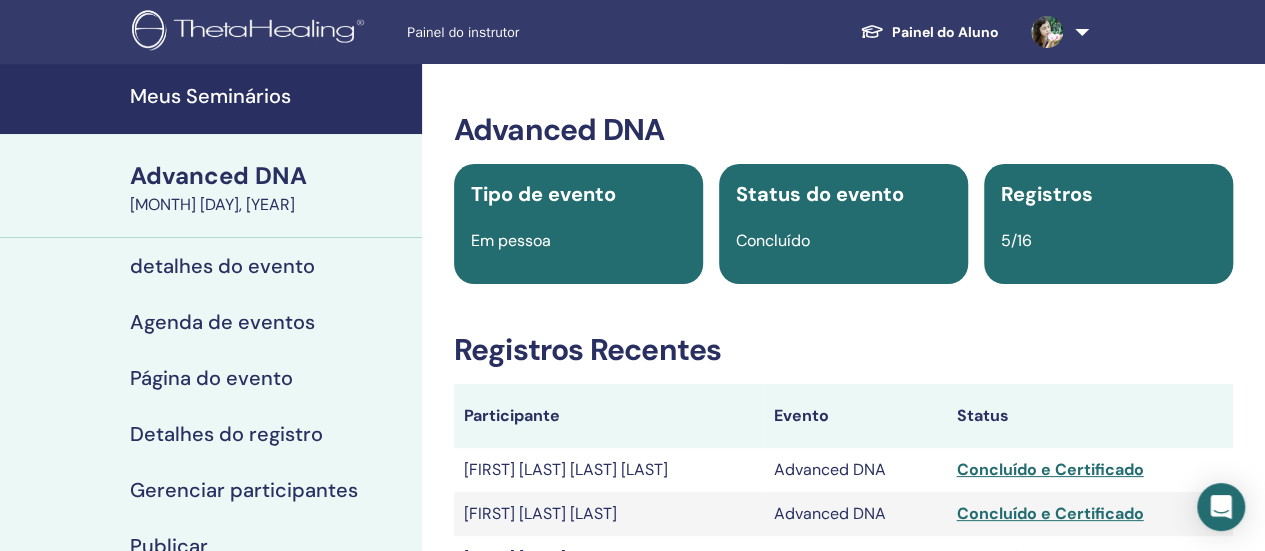 scroll, scrollTop: 200, scrollLeft: 0, axis: vertical 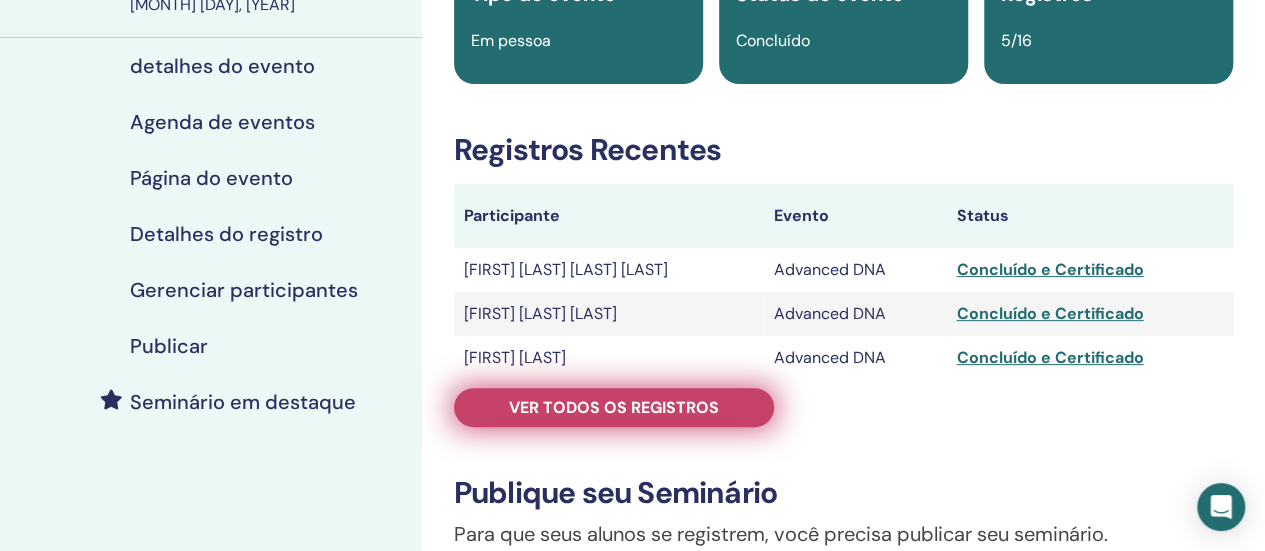 click on "Ver todos os registros" at bounding box center [614, 407] 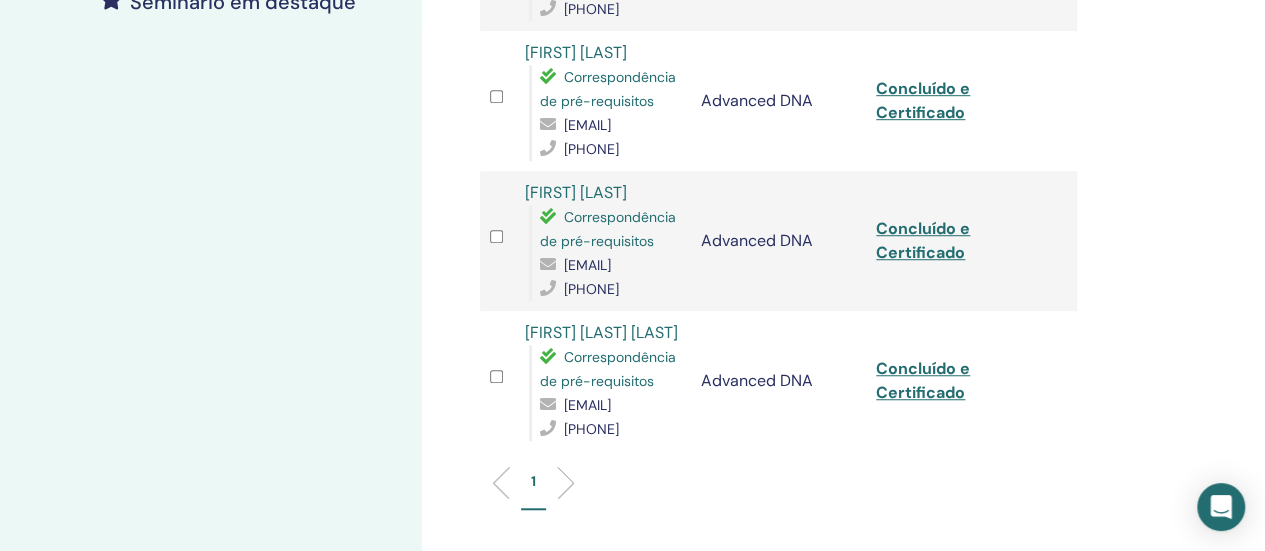 scroll, scrollTop: 800, scrollLeft: 0, axis: vertical 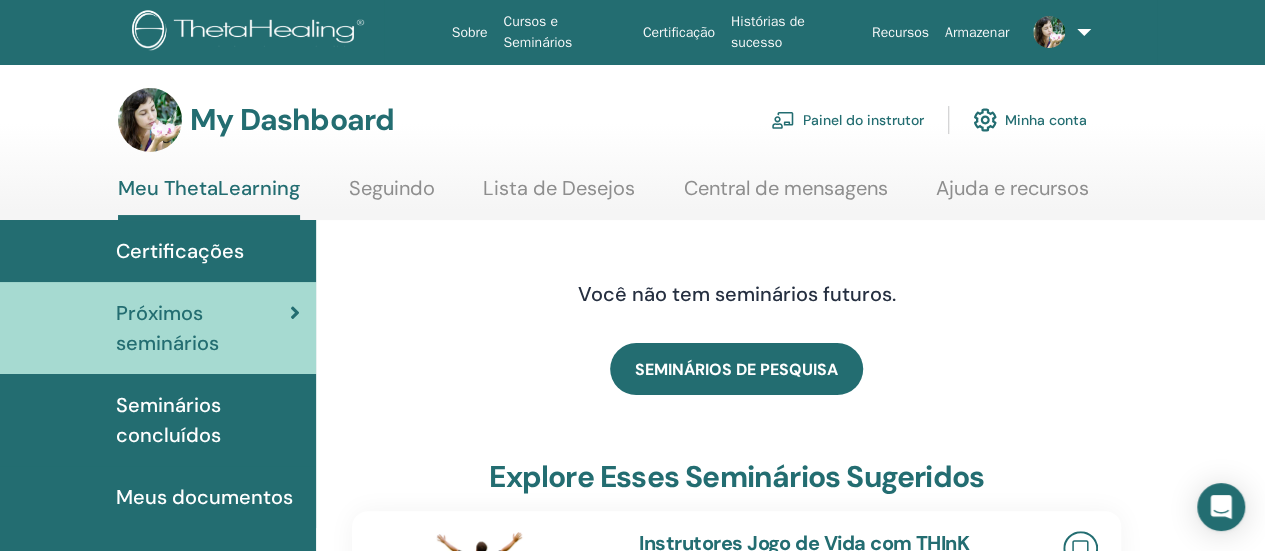 click at bounding box center (1049, 32) 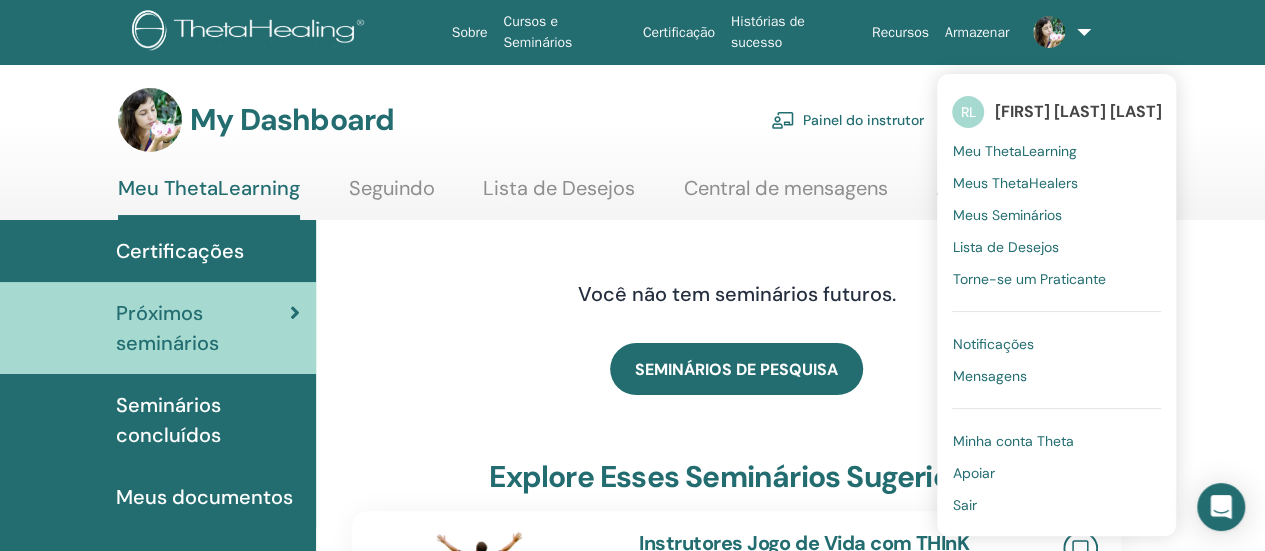 click on "Sobre
Cursos e Seminários
Certificação
Histórias de sucesso
Recursos
Armazenar
RL Rangele Leite Campos Meu ThetaLearning Meus ThetaHealers Meus Seminários Lista de Desejos Torne-se um Praticante Notificações Mensagens Minha conta Theta Apoiar Sair" at bounding box center (770, 32) 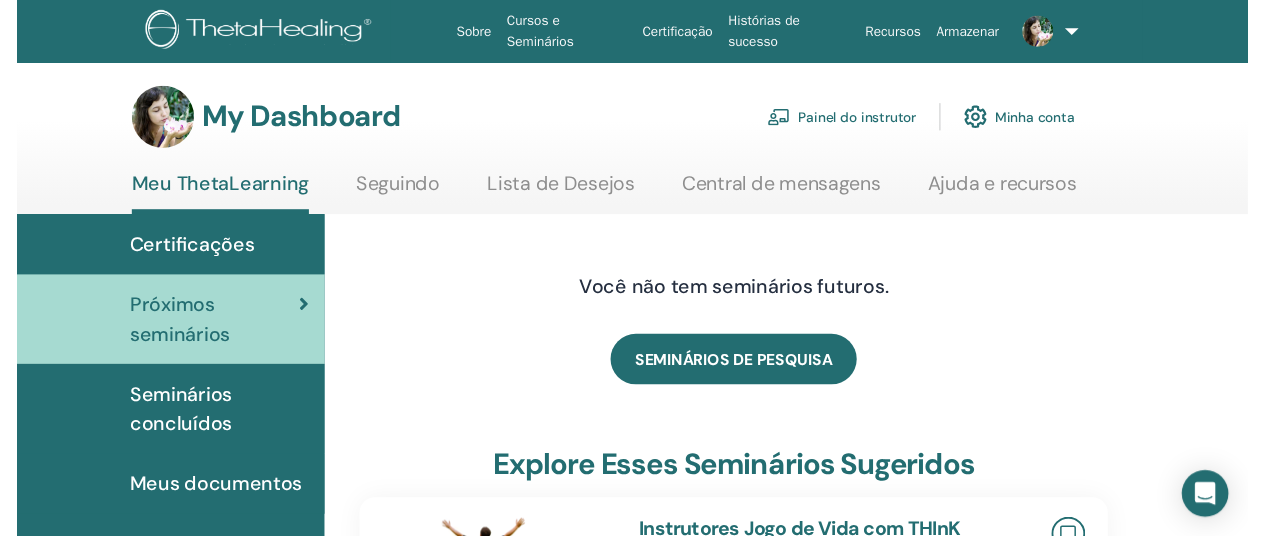 scroll, scrollTop: 384, scrollLeft: 0, axis: vertical 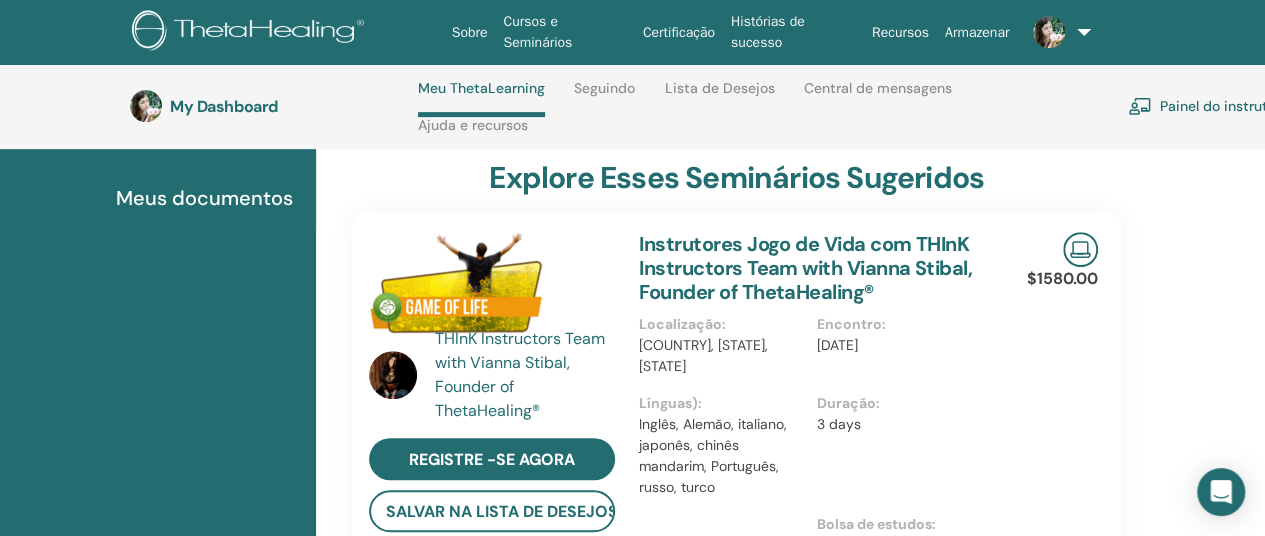 click on "Painel do instrutor" at bounding box center (1204, 106) 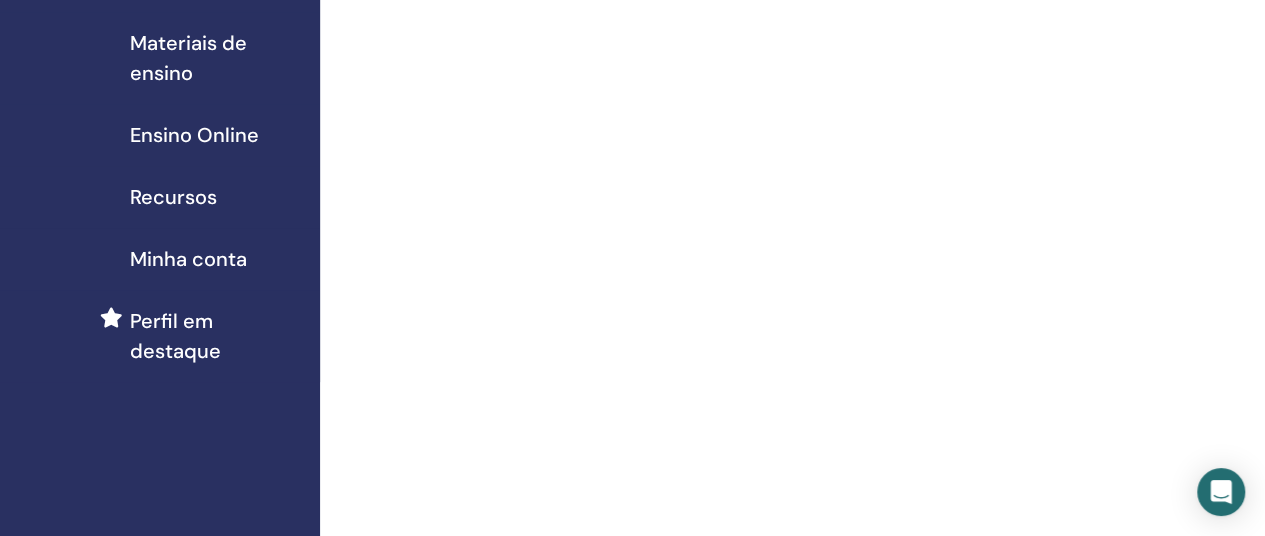 scroll, scrollTop: 0, scrollLeft: 0, axis: both 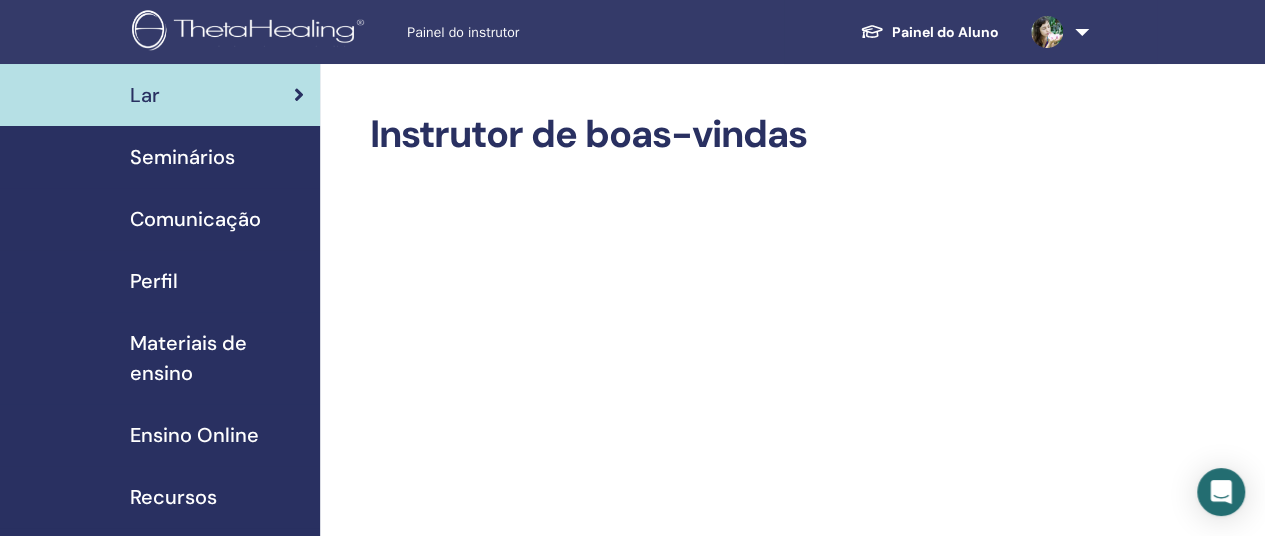 click on "Seminários" at bounding box center [182, 157] 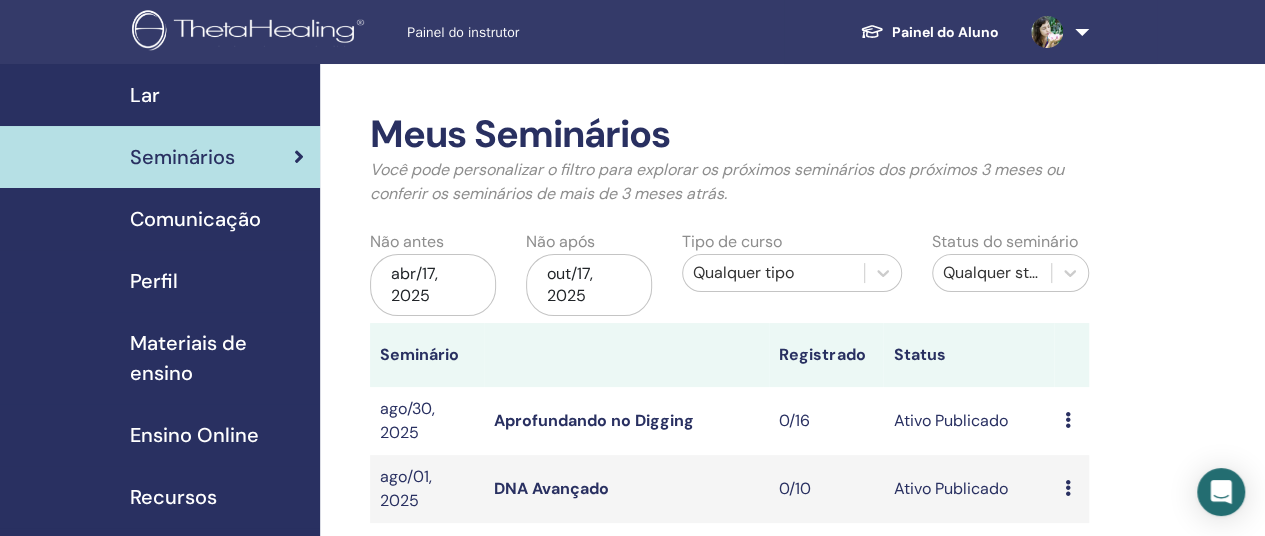 scroll, scrollTop: 300, scrollLeft: 0, axis: vertical 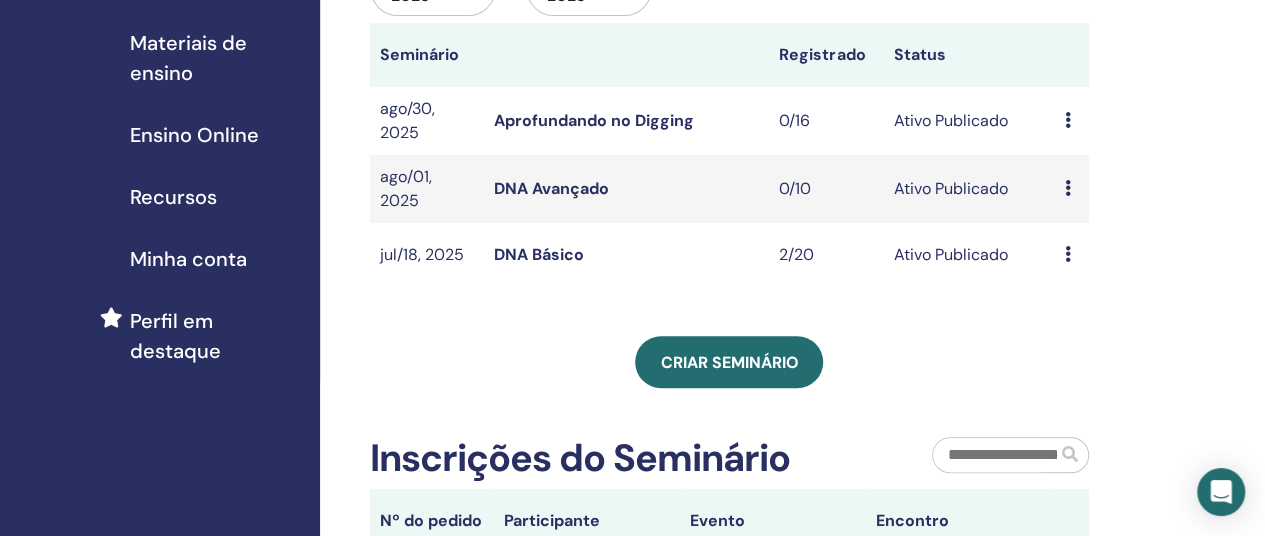 click on "DNA Avançado" at bounding box center (551, 188) 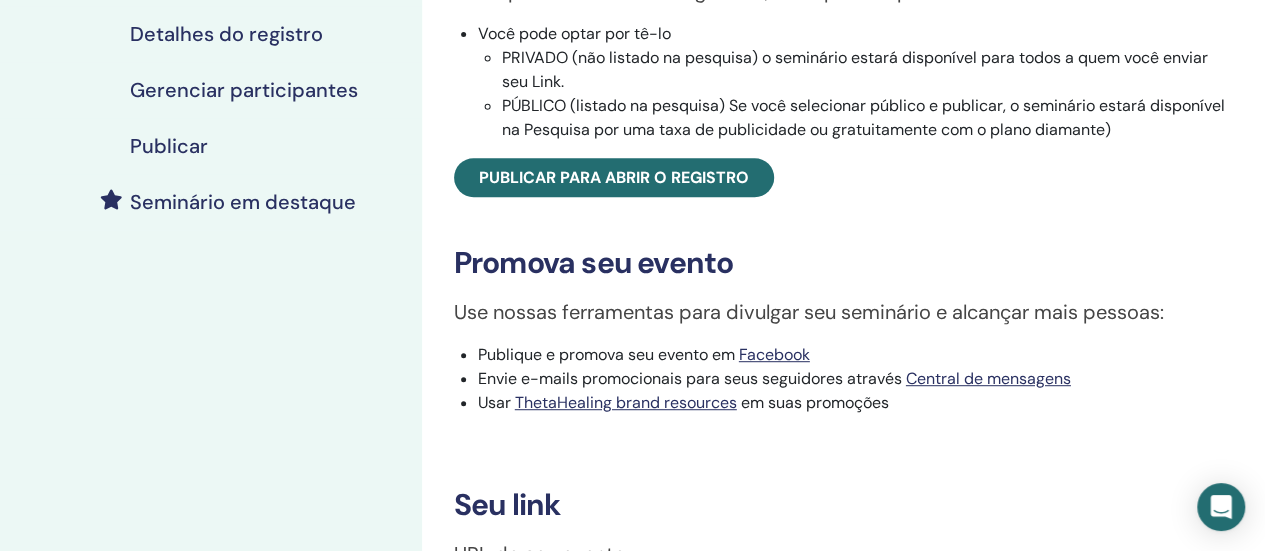 scroll, scrollTop: 600, scrollLeft: 0, axis: vertical 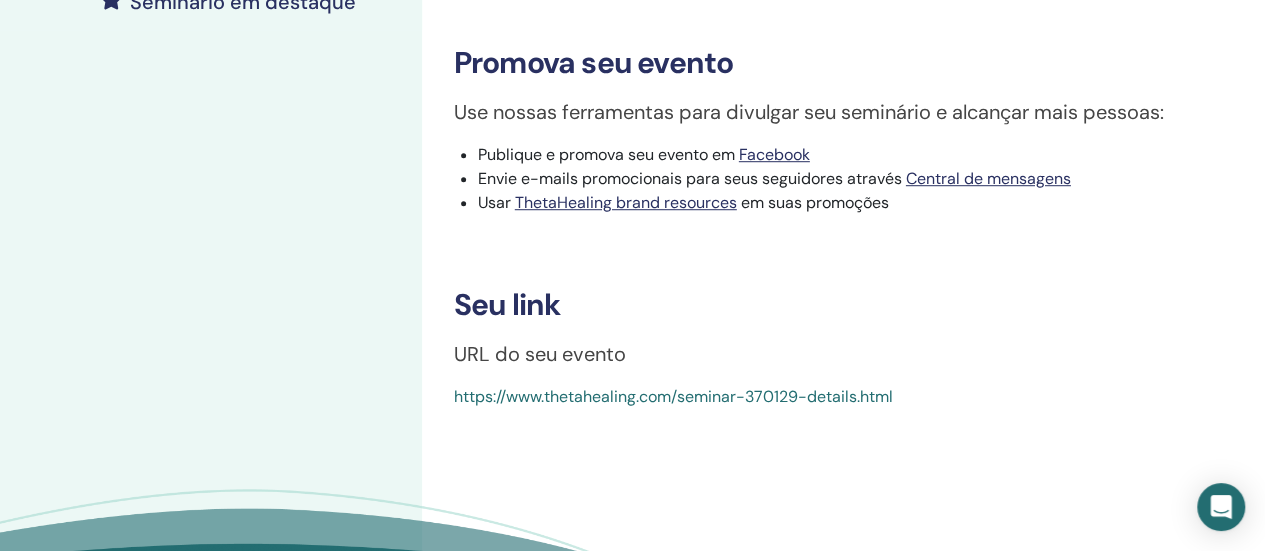 click on "https://www.thetahealing.com/seminar-370129-details.html" at bounding box center (673, 396) 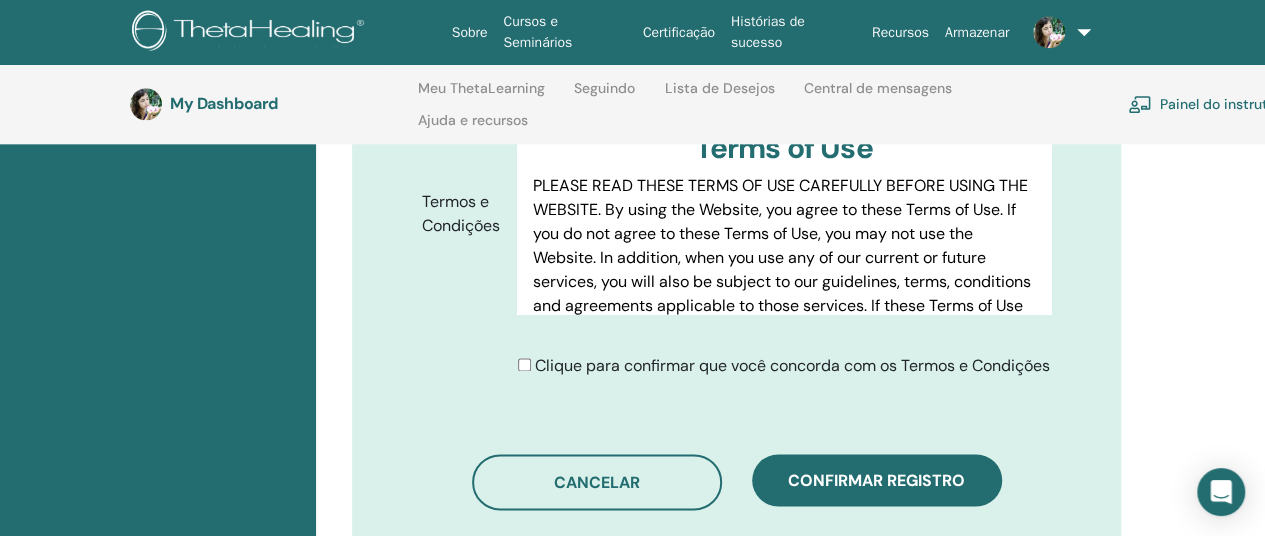 scroll, scrollTop: 1179, scrollLeft: 0, axis: vertical 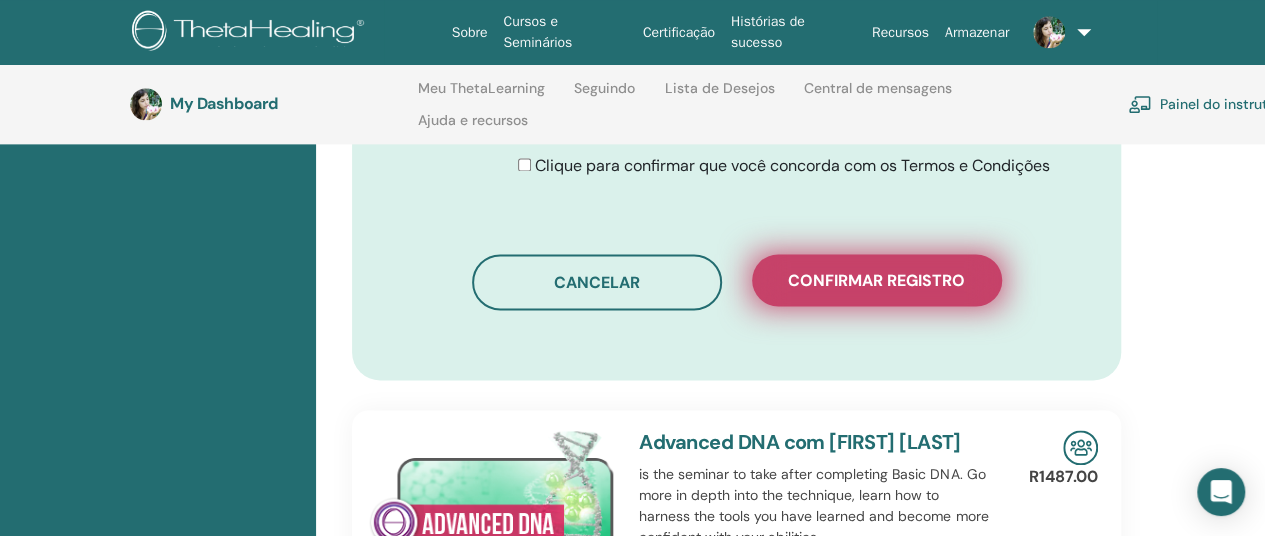 click on "Confirmar registro" at bounding box center [876, 280] 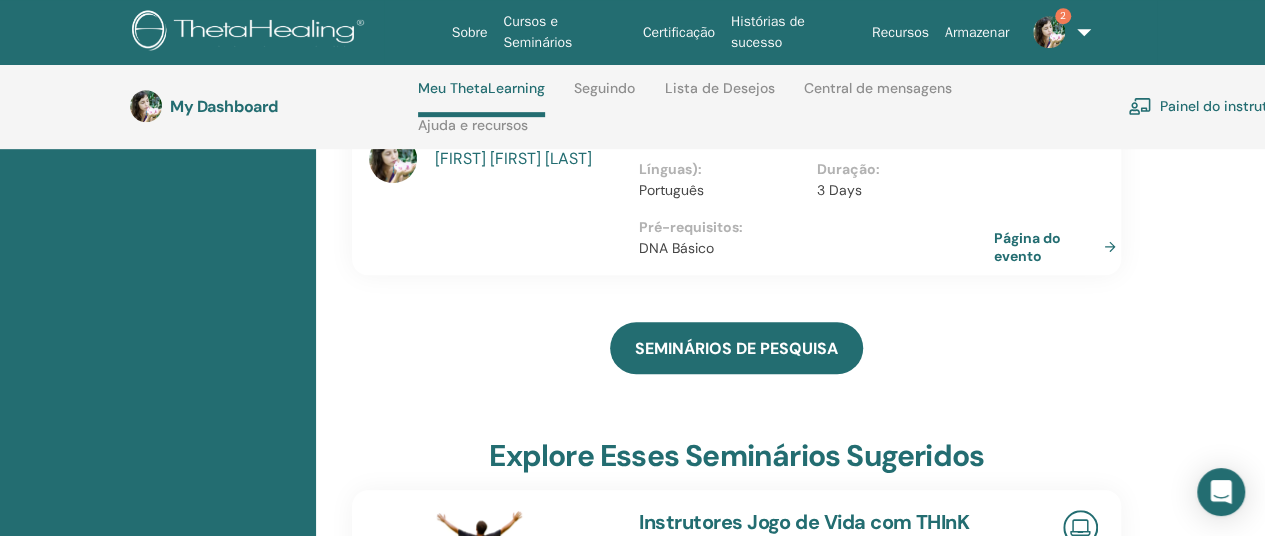 scroll, scrollTop: 384, scrollLeft: 0, axis: vertical 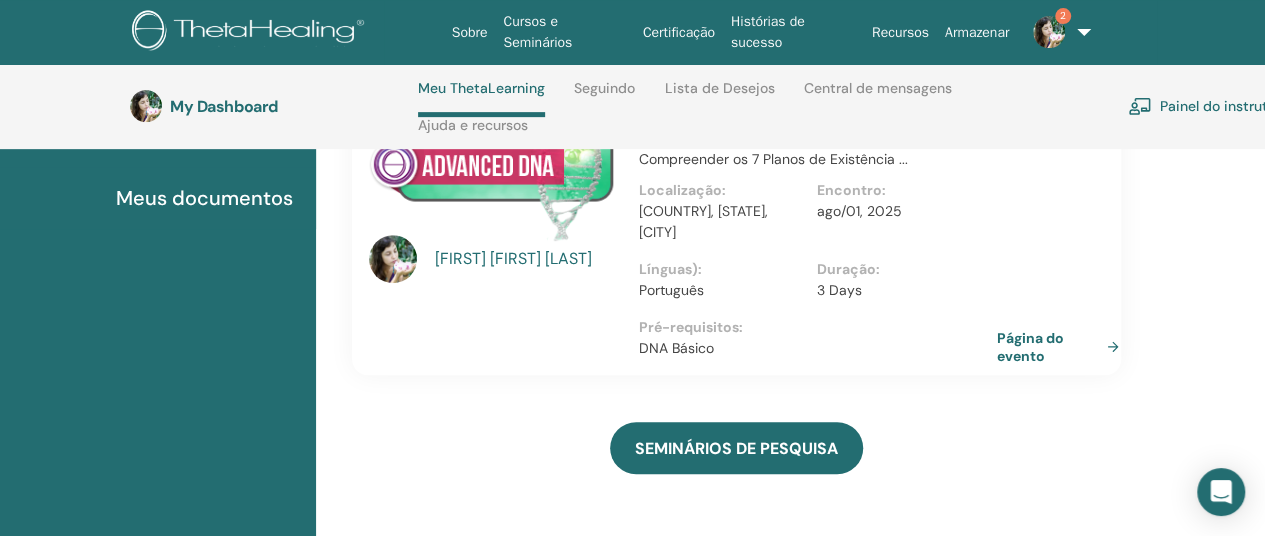click on "Página do evento" at bounding box center [1062, 347] 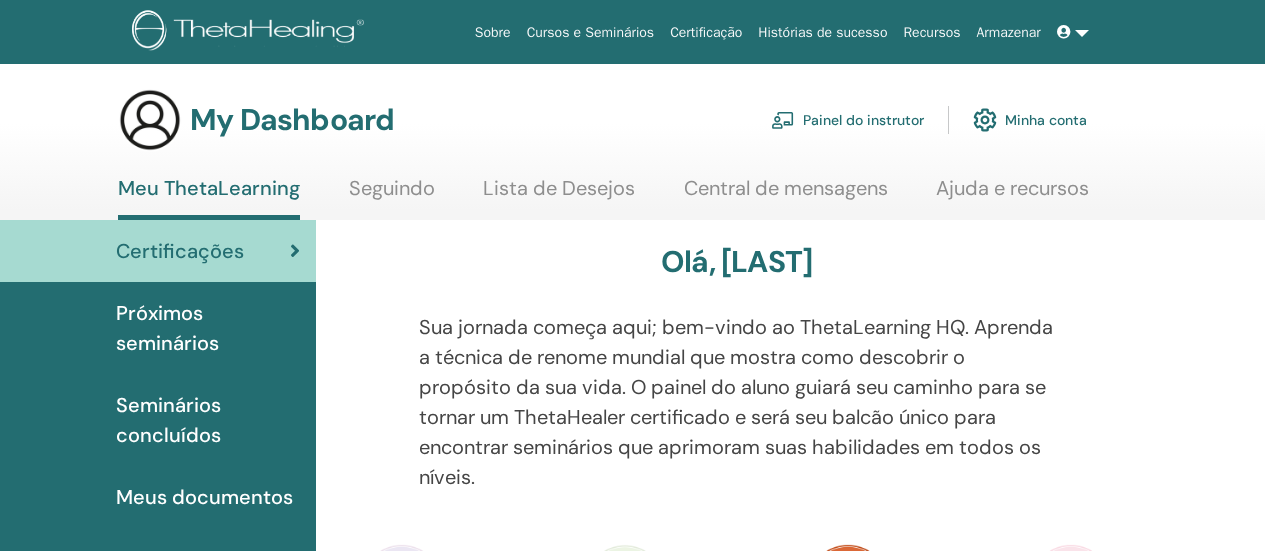 scroll, scrollTop: 0, scrollLeft: 0, axis: both 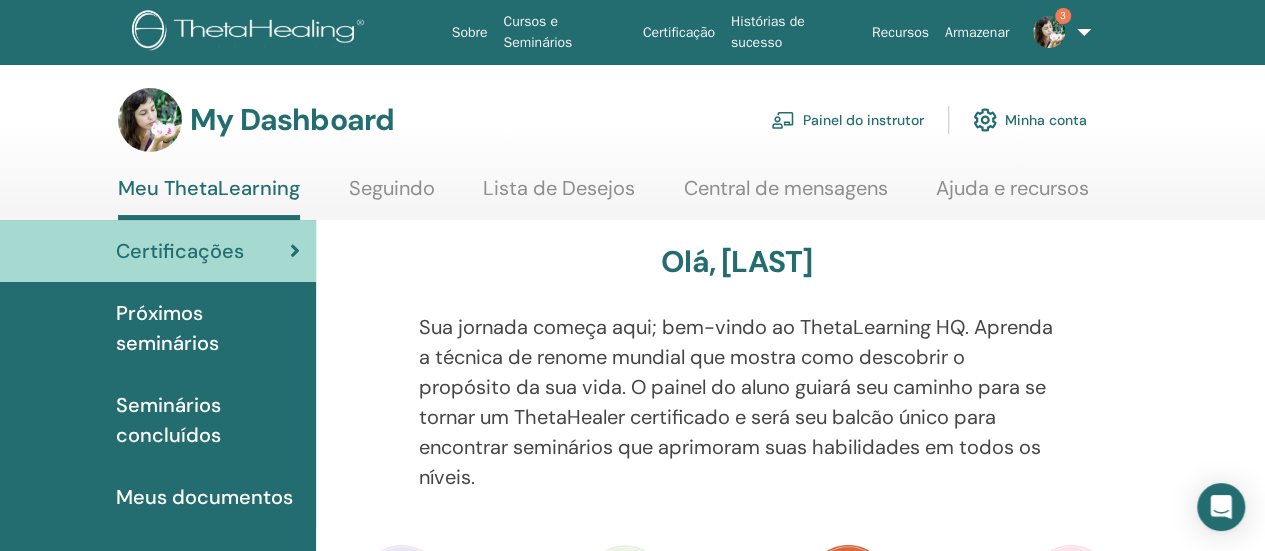 click on "Painel do instrutor" at bounding box center (847, 120) 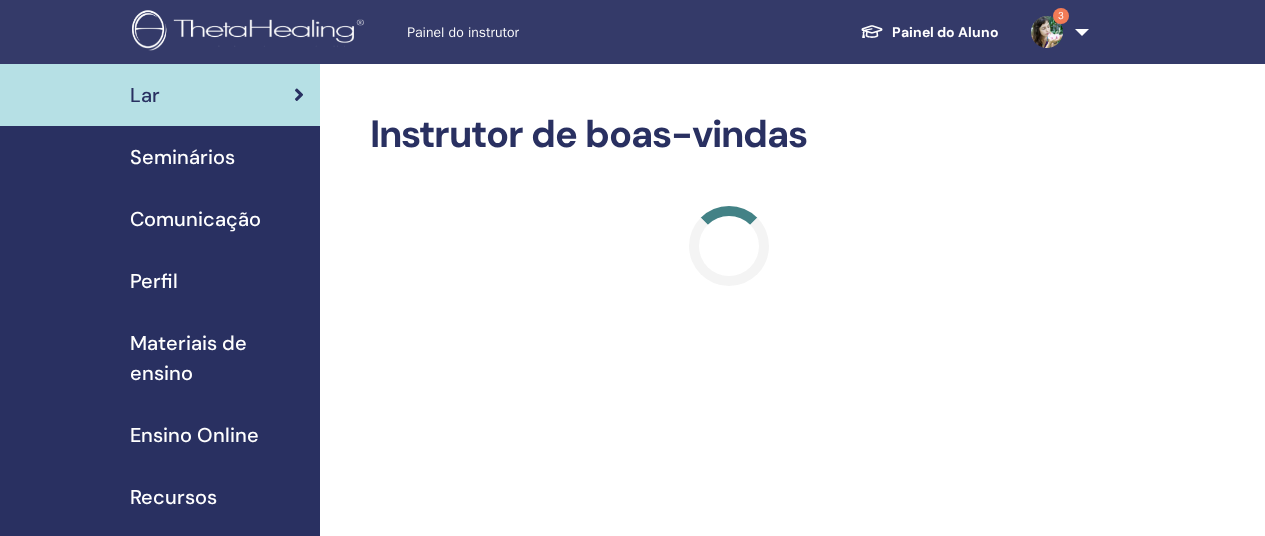 scroll, scrollTop: 0, scrollLeft: 0, axis: both 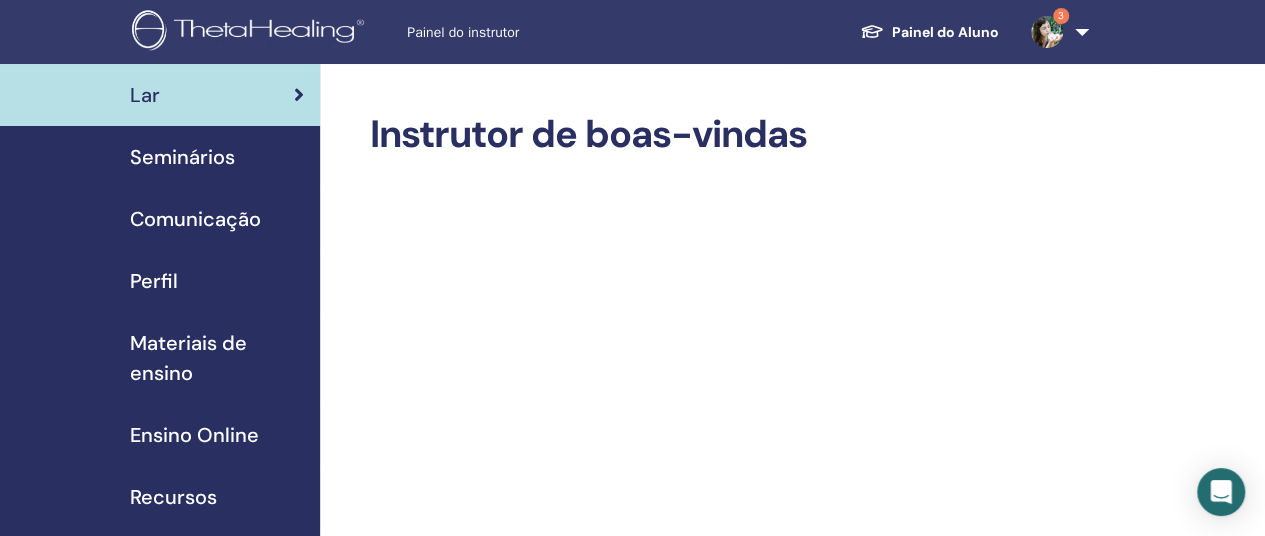click on "Seminários" at bounding box center [160, 157] 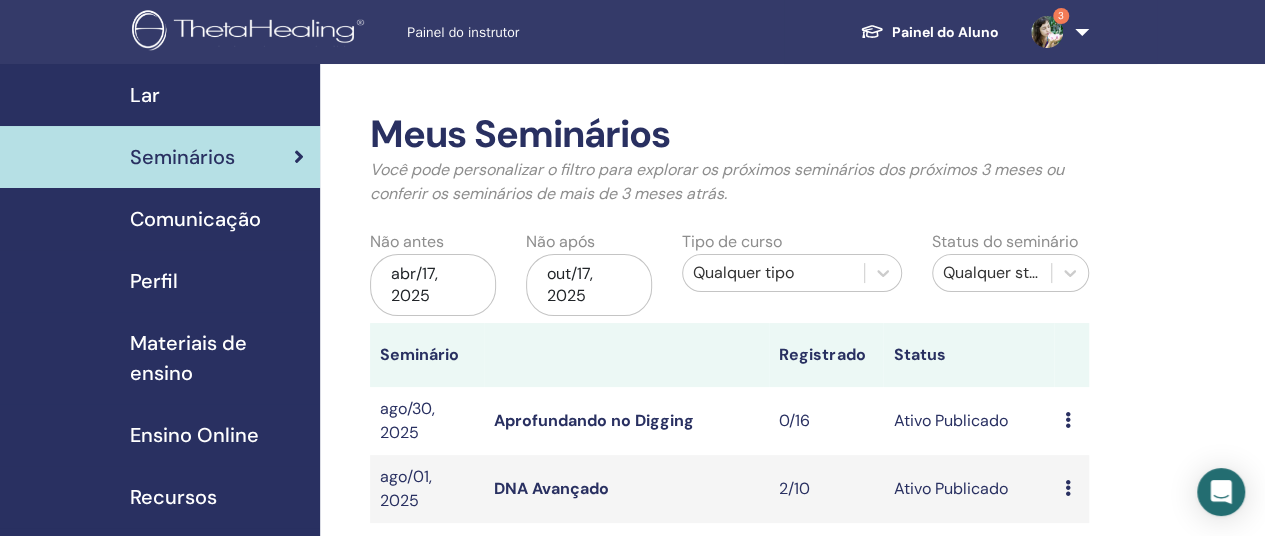 scroll, scrollTop: 100, scrollLeft: 0, axis: vertical 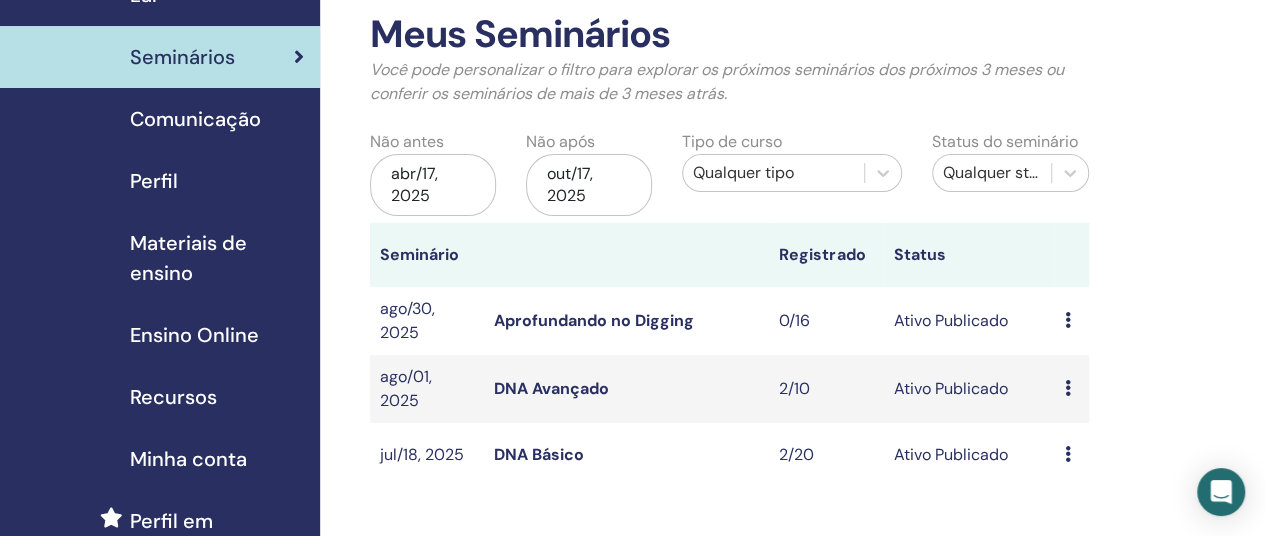 click on "DNA Avançado" at bounding box center (551, 388) 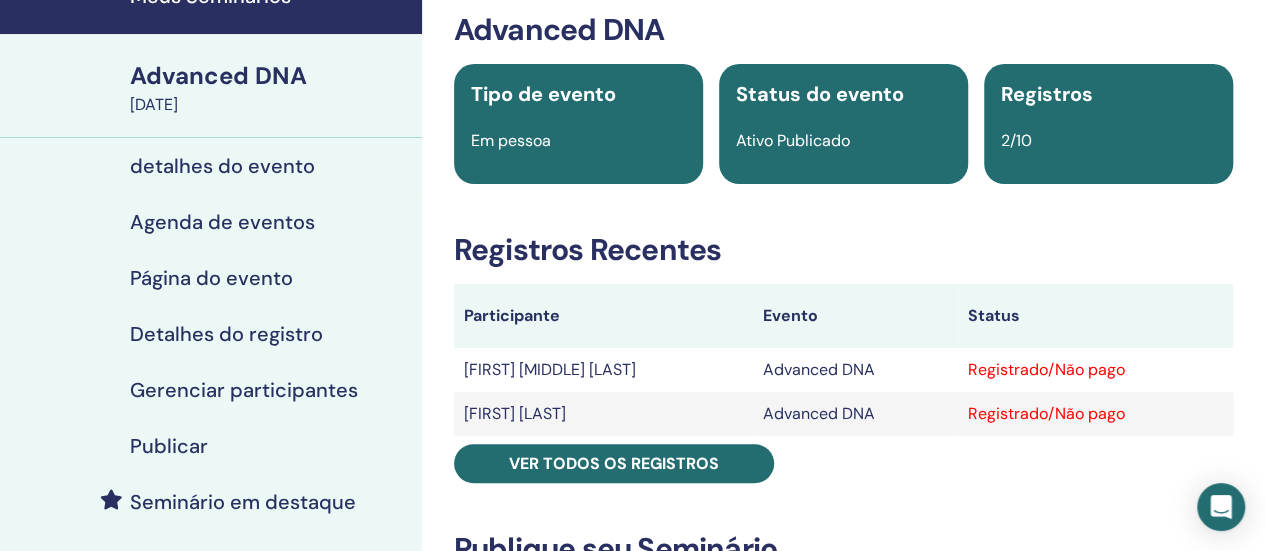scroll, scrollTop: 0, scrollLeft: 0, axis: both 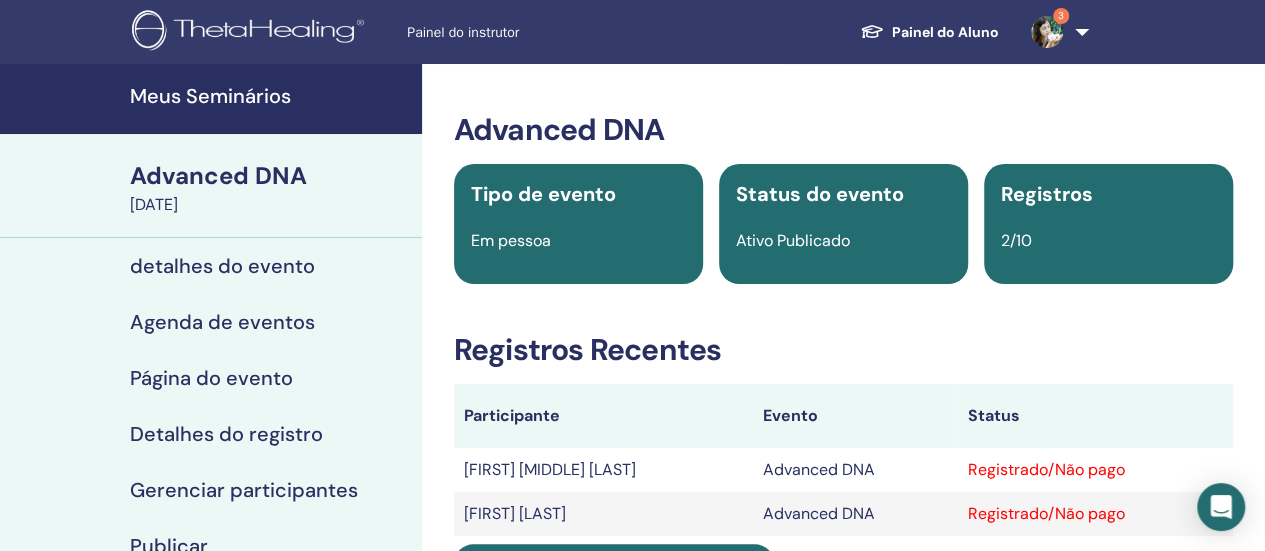 click on "Advanced DNA" at bounding box center [270, 176] 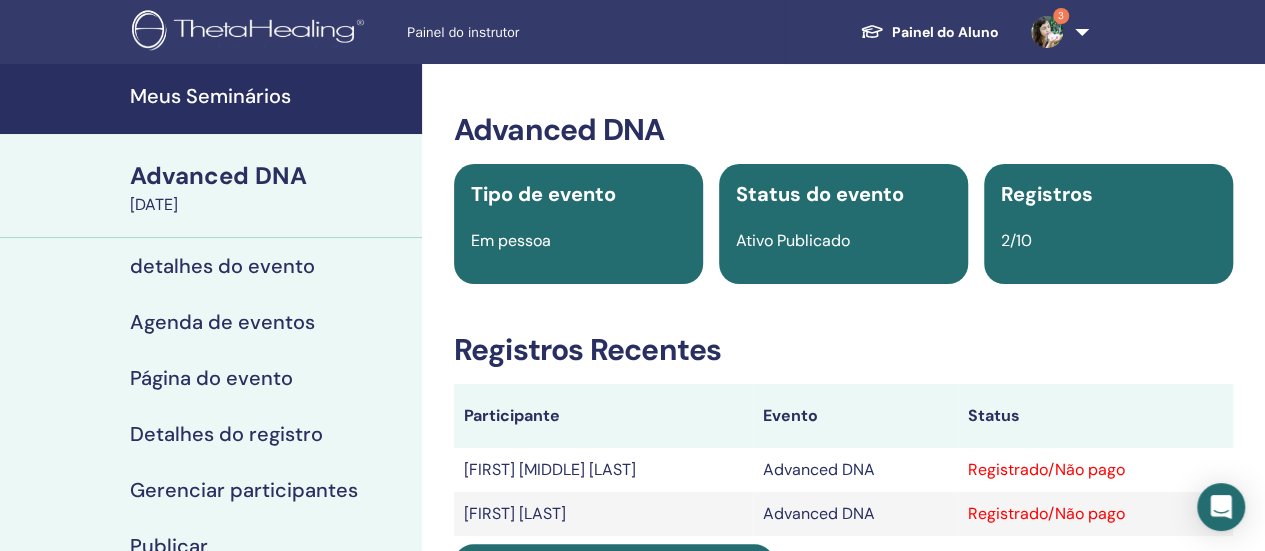 click on "Meus Seminários" at bounding box center (270, 96) 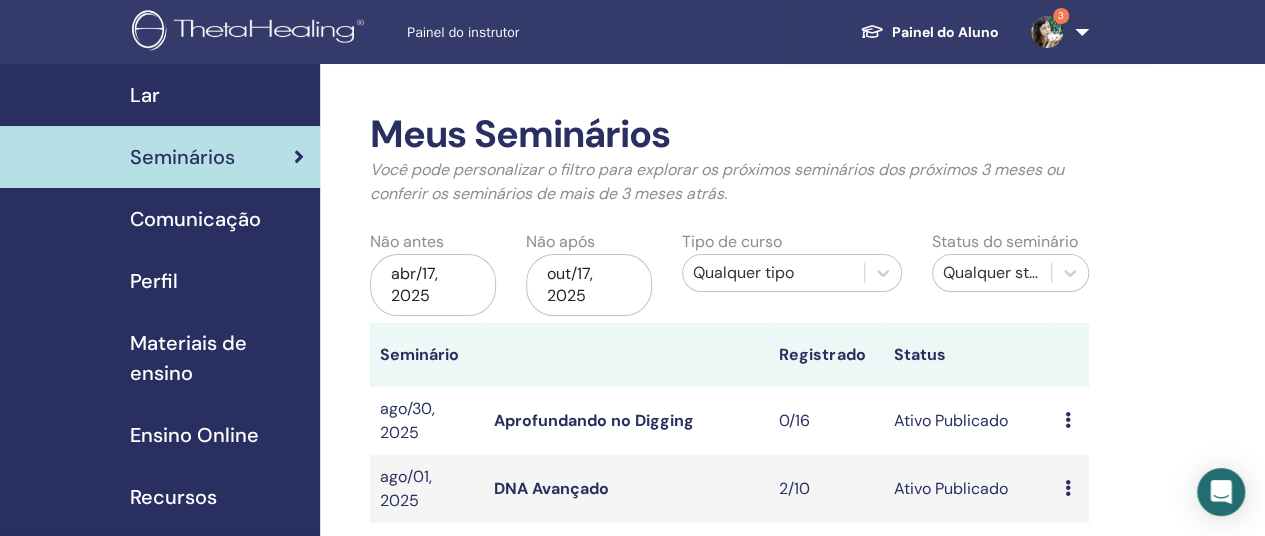 scroll, scrollTop: 200, scrollLeft: 0, axis: vertical 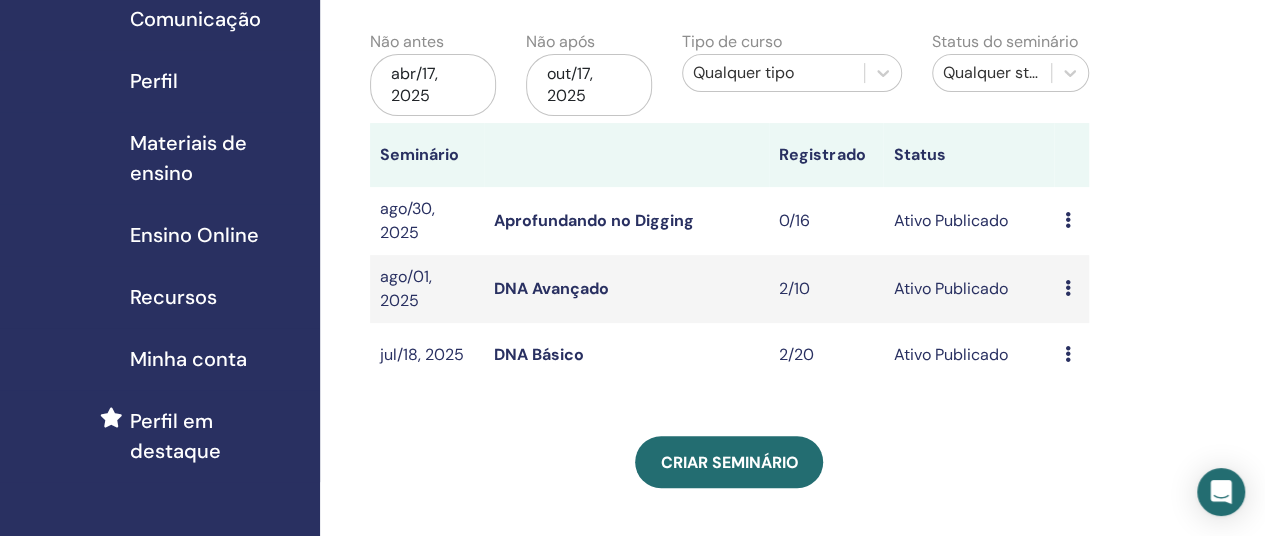 click at bounding box center (1067, 220) 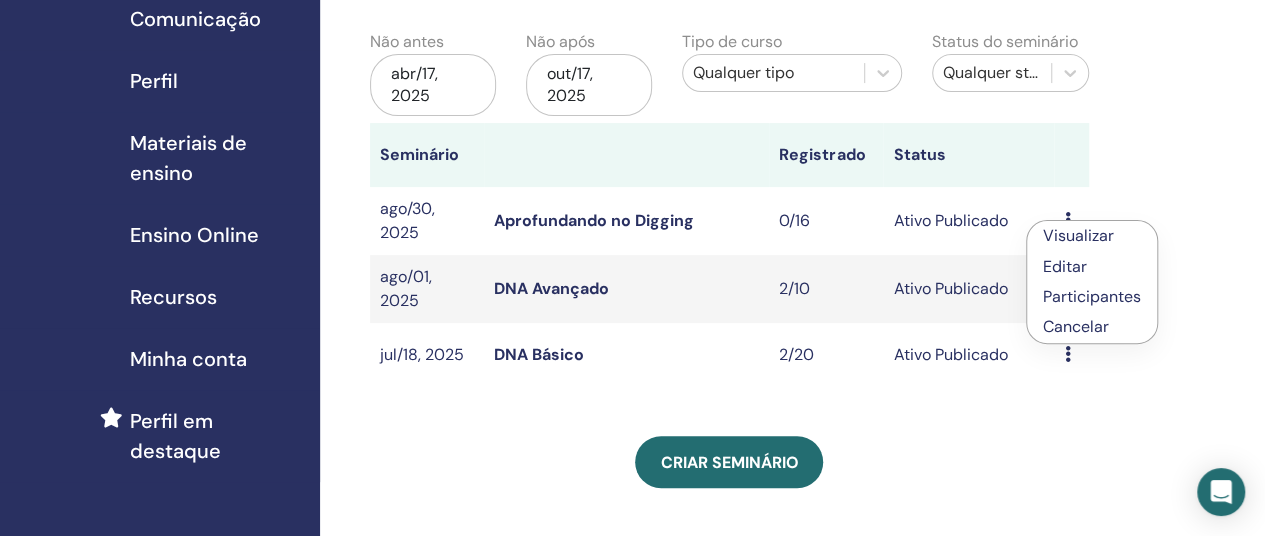 click on "Aprofundando no Digging" at bounding box center [626, 221] 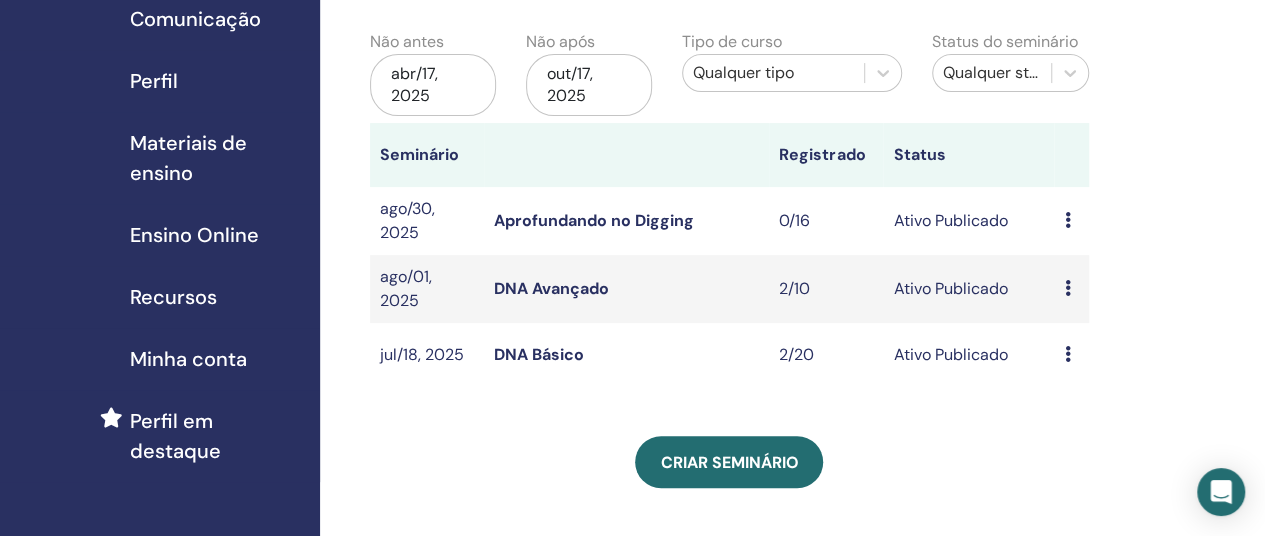 click on "Aprofundando no Digging" at bounding box center [594, 220] 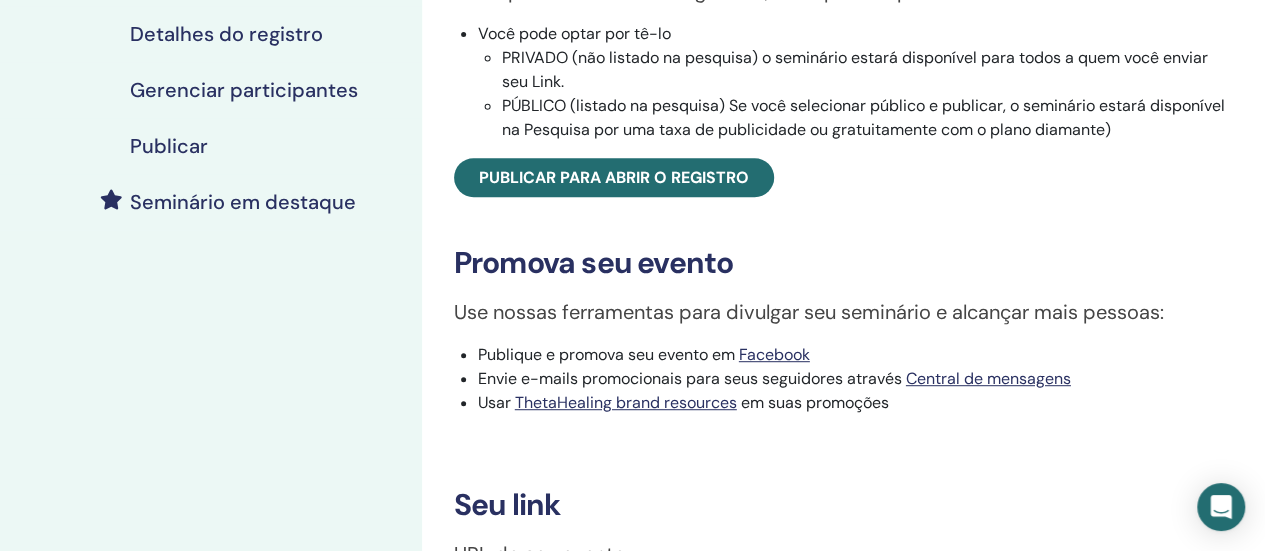 scroll, scrollTop: 600, scrollLeft: 0, axis: vertical 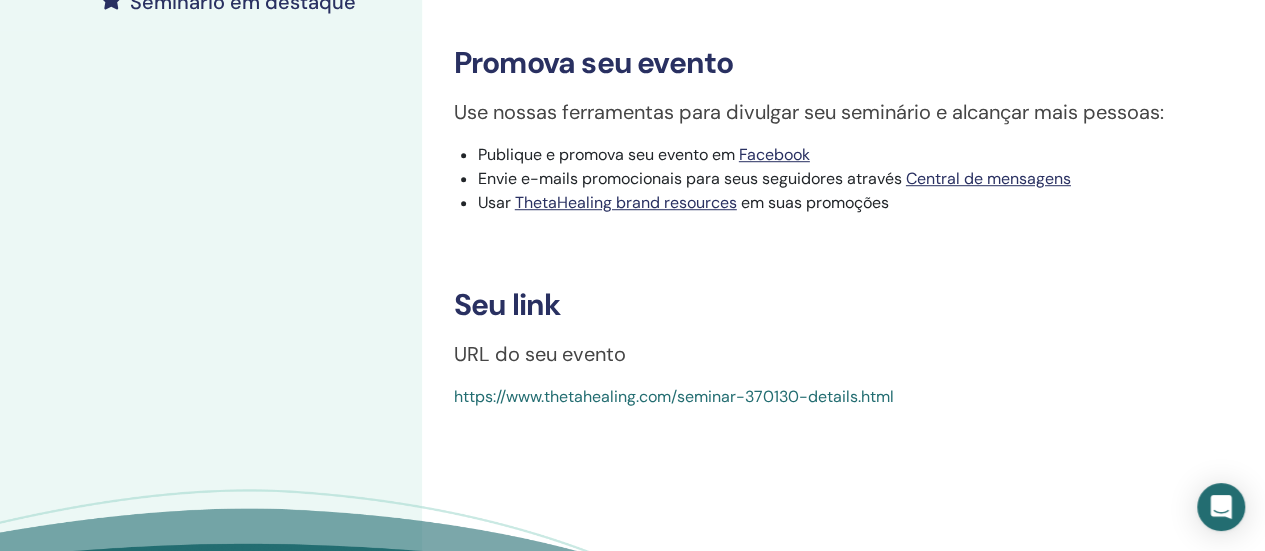 click on "https://www.thetahealing.com/seminar-370130-details.html" at bounding box center [674, 396] 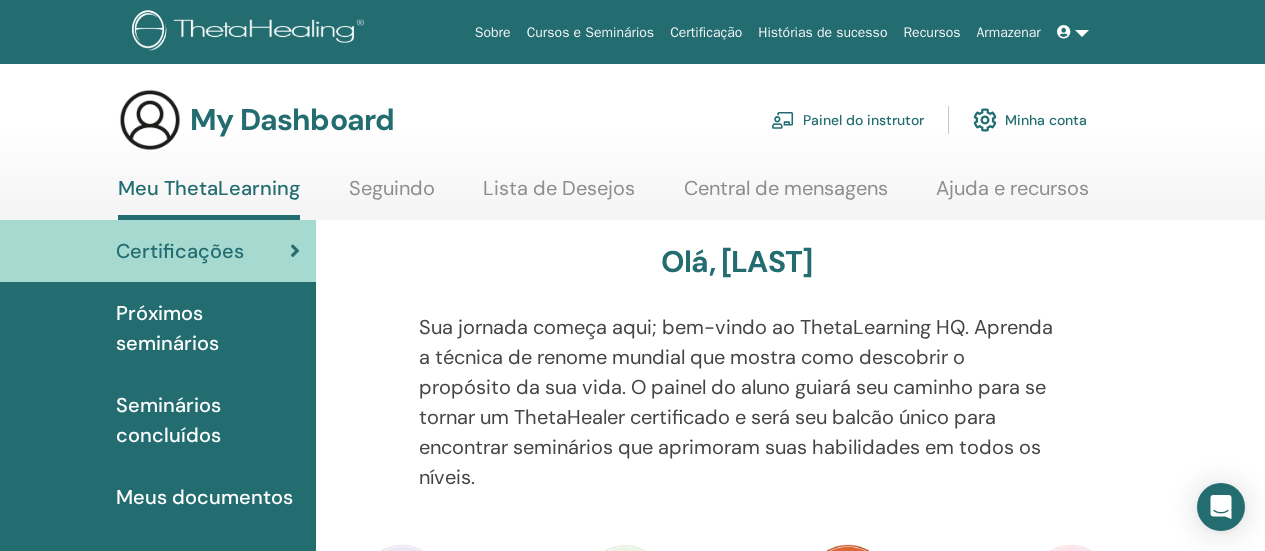 scroll, scrollTop: 0, scrollLeft: 0, axis: both 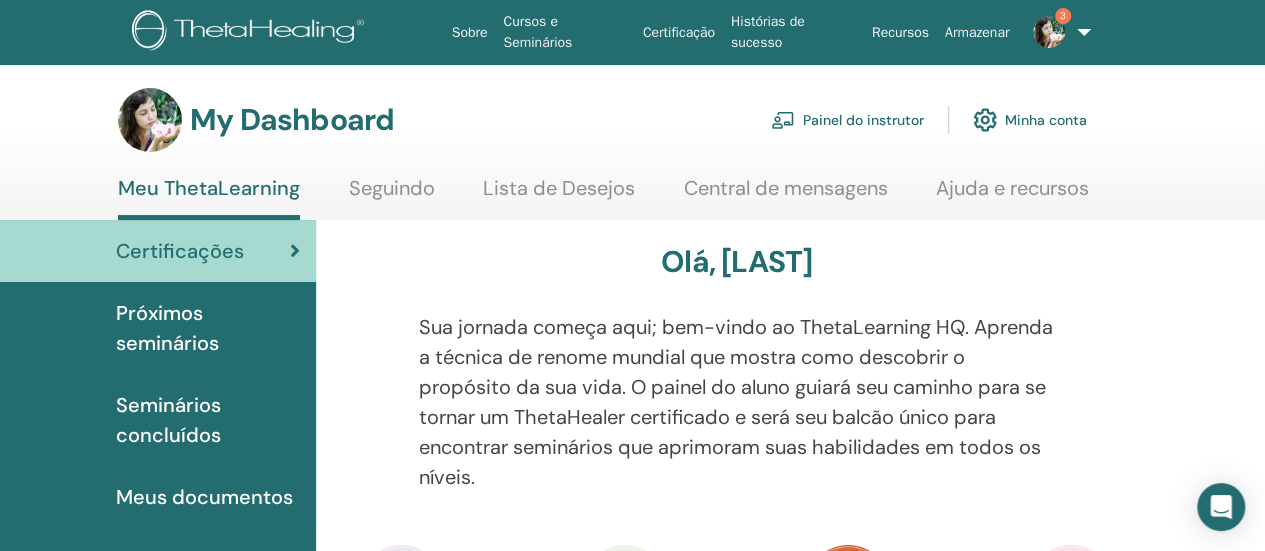 click on "Painel do instrutor" at bounding box center (847, 120) 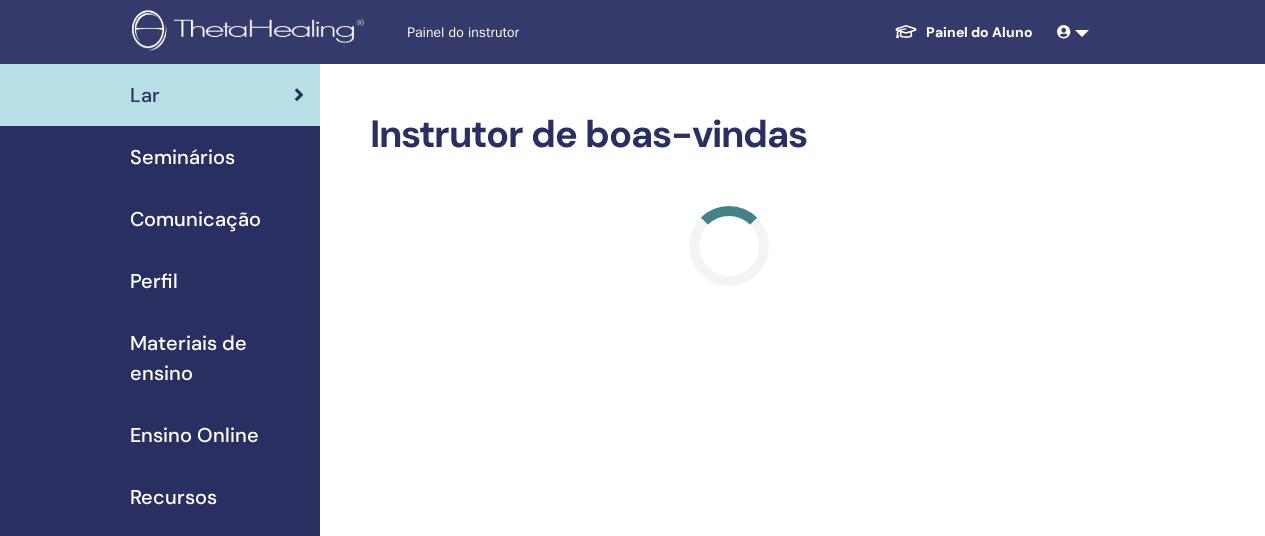 scroll, scrollTop: 0, scrollLeft: 0, axis: both 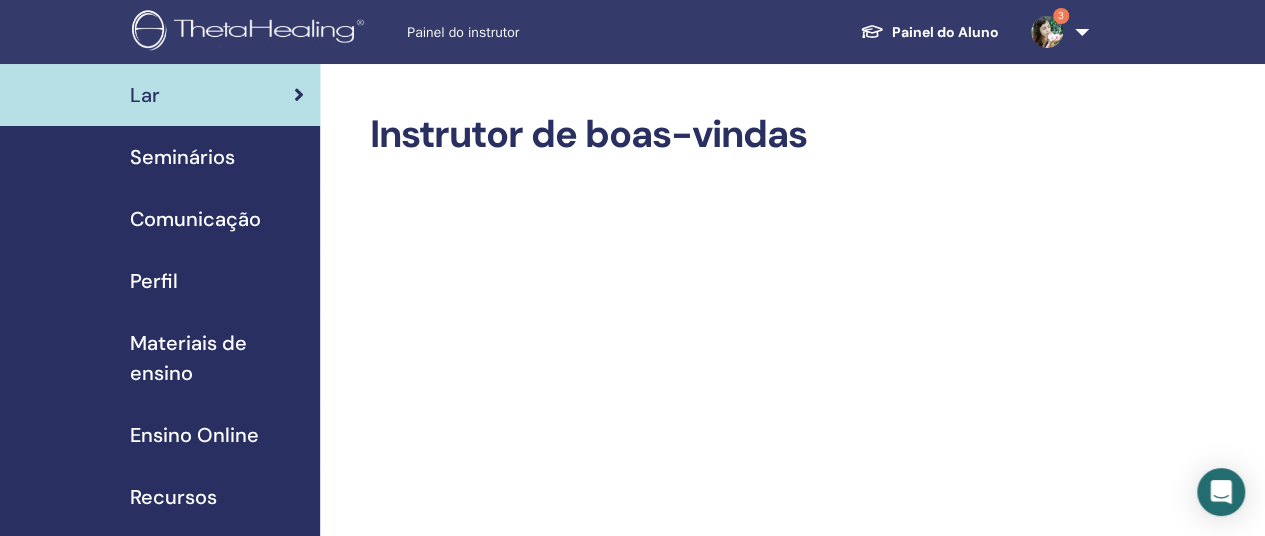 click on "Seminários" at bounding box center [182, 157] 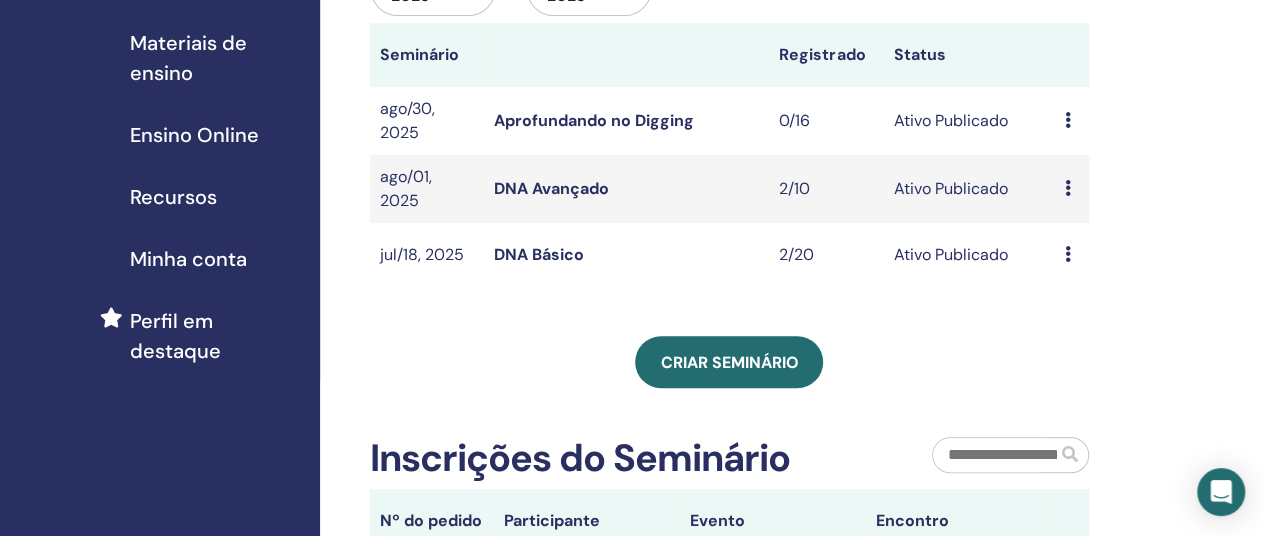 scroll, scrollTop: 200, scrollLeft: 0, axis: vertical 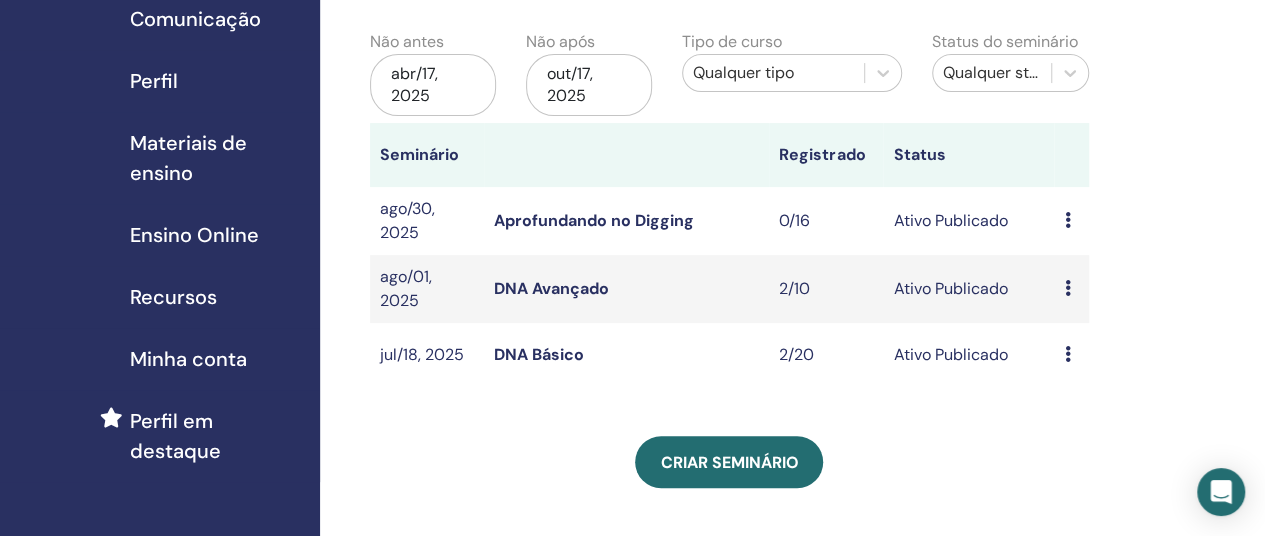 click on "DNA Básico" at bounding box center (539, 354) 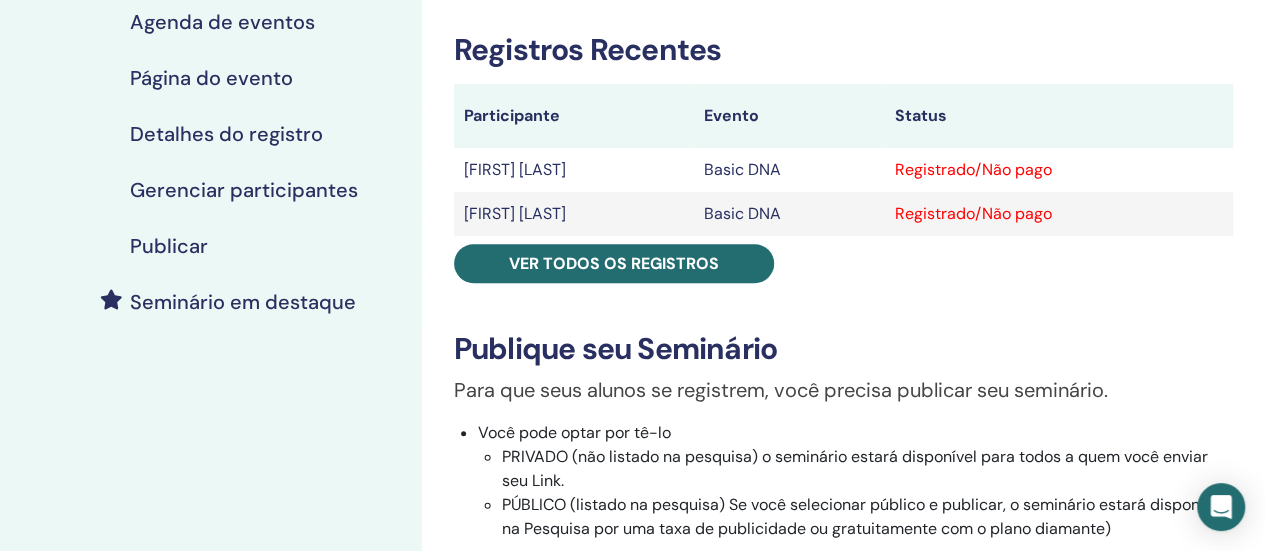 scroll, scrollTop: 100, scrollLeft: 0, axis: vertical 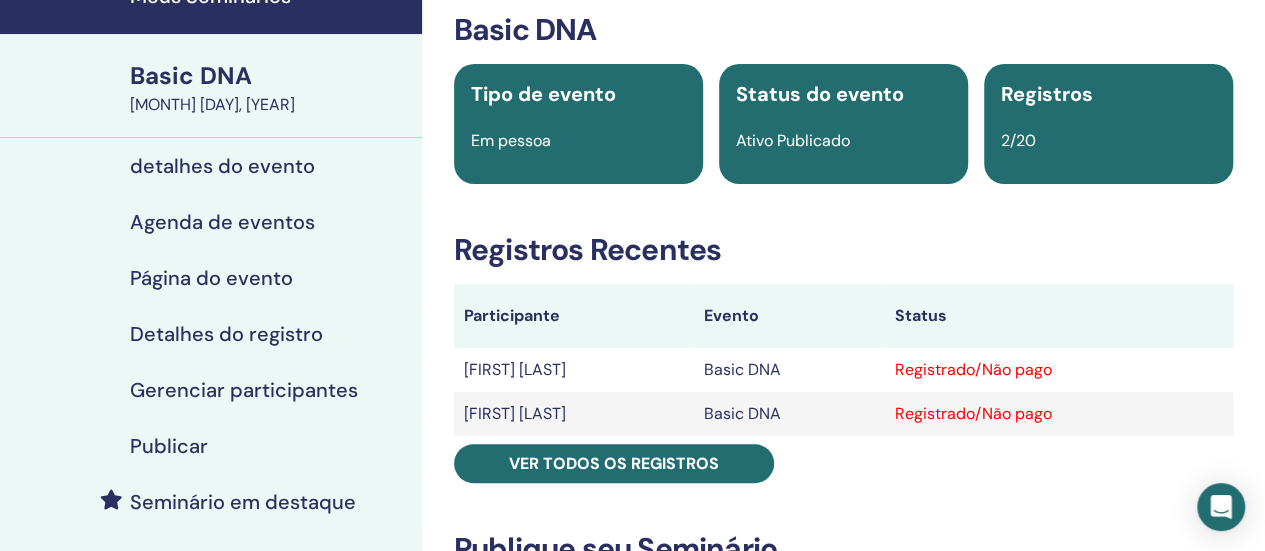 click on "detalhes do evento" at bounding box center [222, 166] 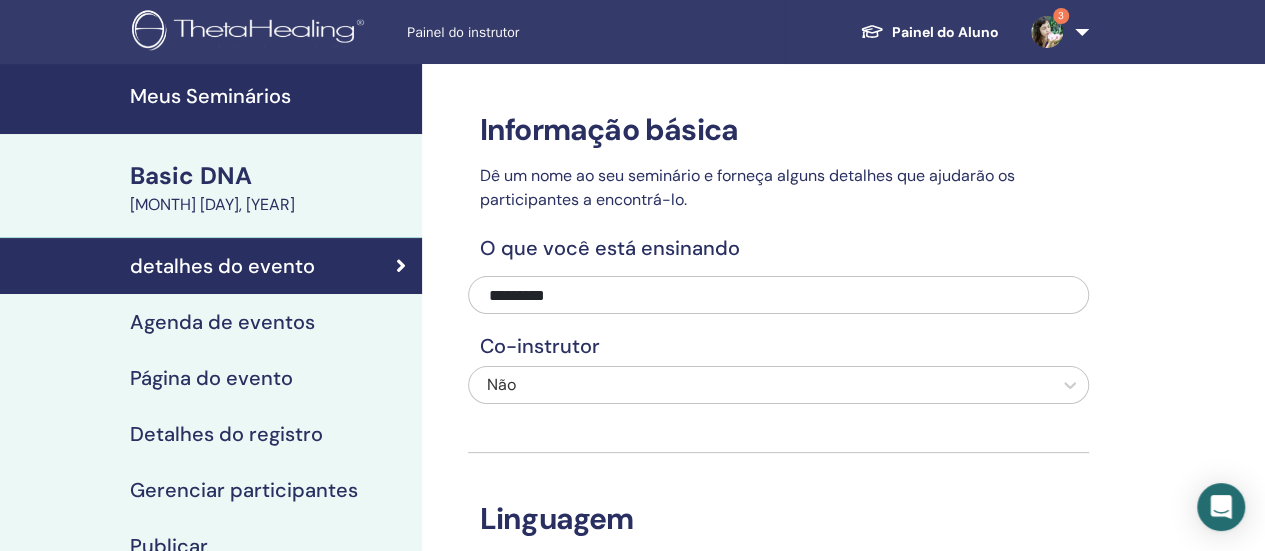 scroll, scrollTop: 500, scrollLeft: 0, axis: vertical 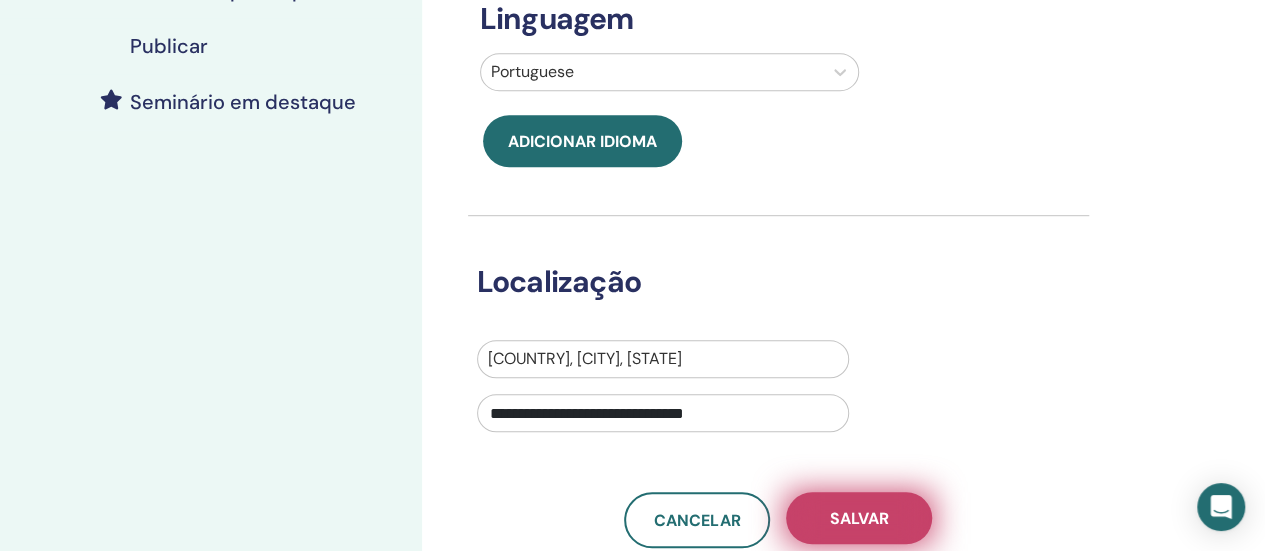 click on "Salvar" at bounding box center [859, 518] 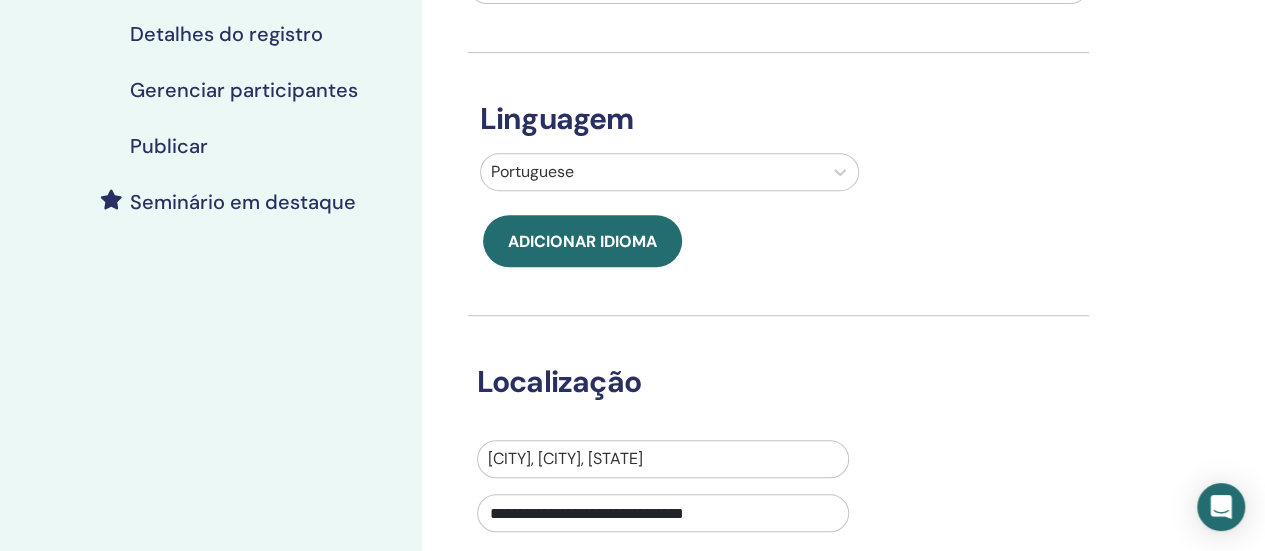 scroll, scrollTop: 100, scrollLeft: 0, axis: vertical 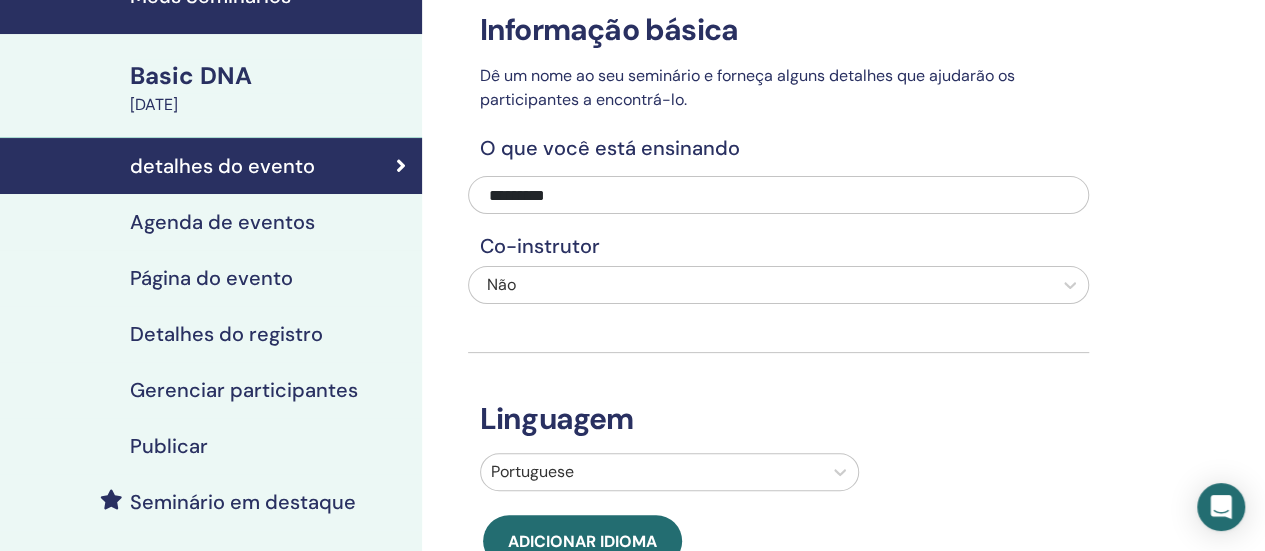 click on "Detalhes do registro" at bounding box center [226, 334] 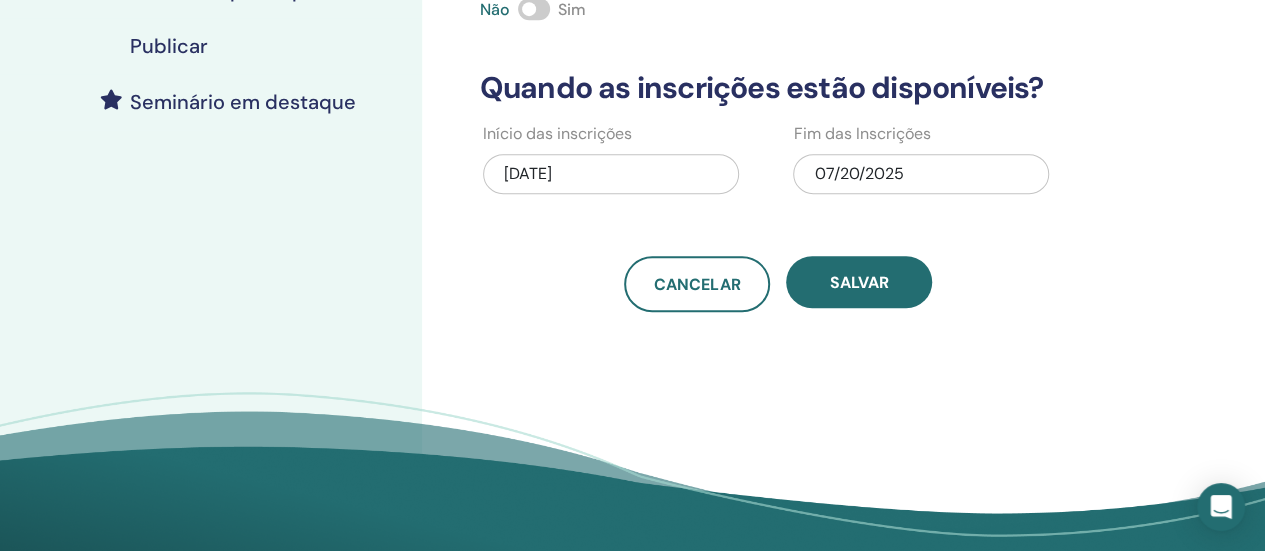 scroll, scrollTop: 400, scrollLeft: 0, axis: vertical 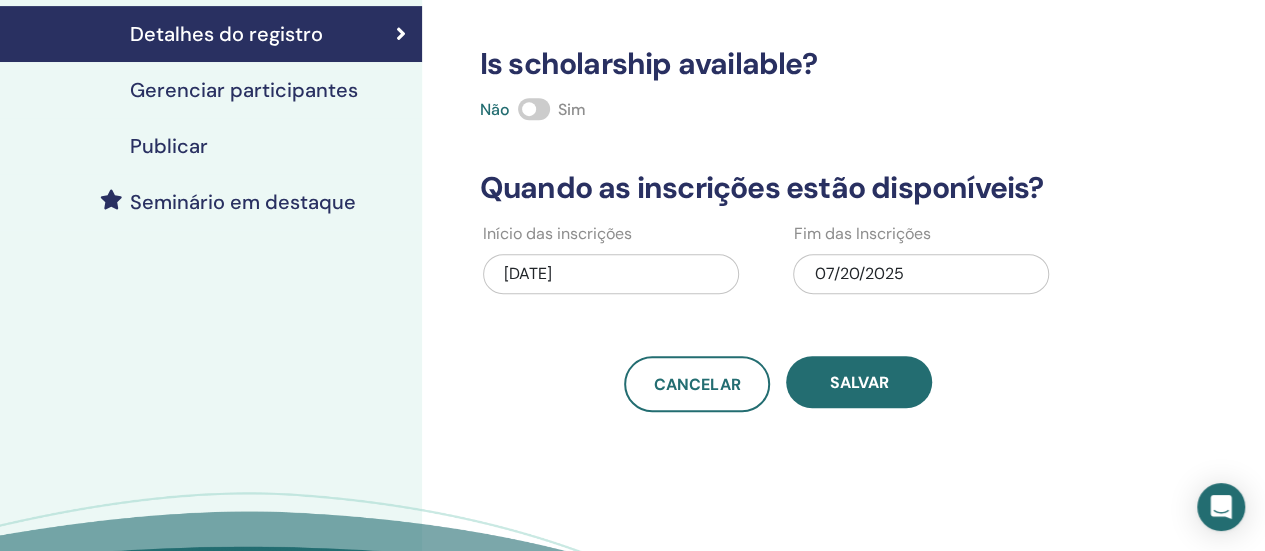 click on "07/20/2025" at bounding box center [921, 274] 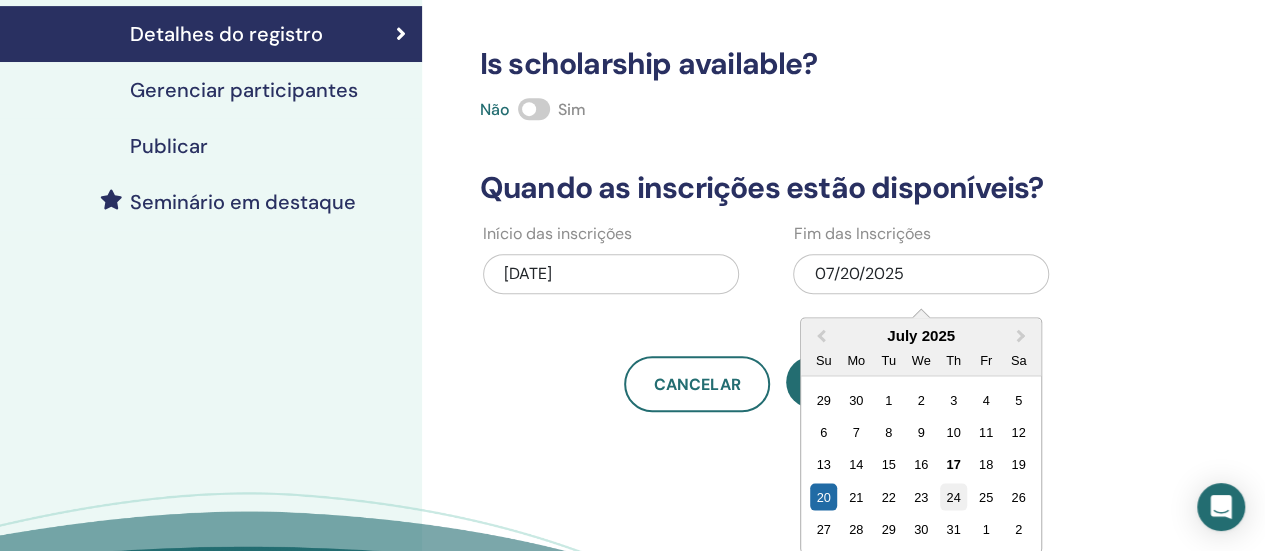 click on "24" at bounding box center [953, 496] 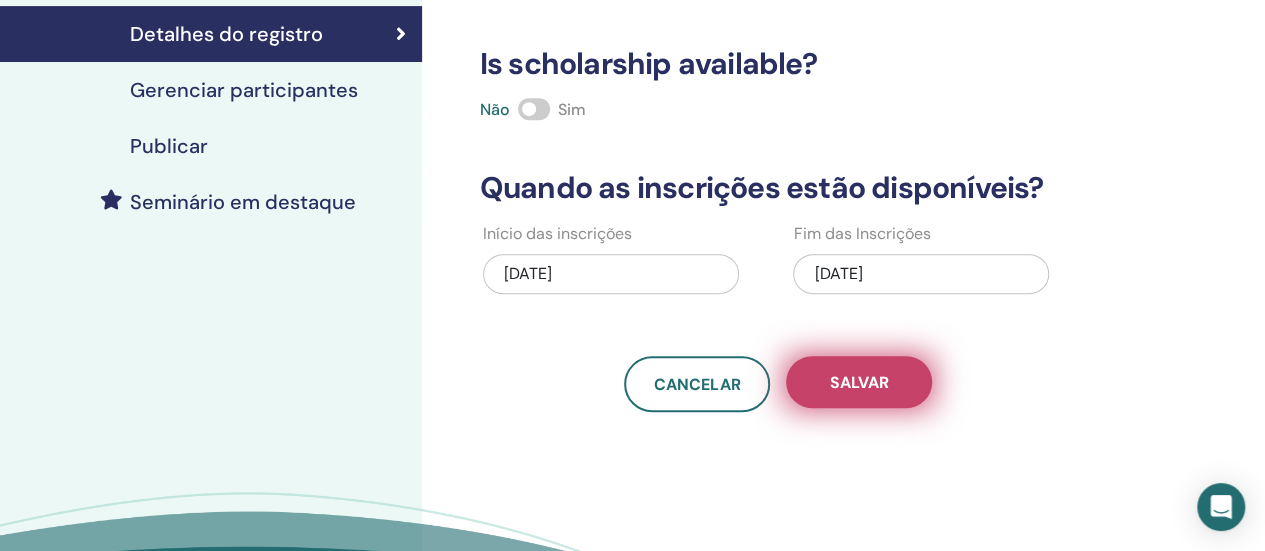 click on "Salvar" at bounding box center [859, 382] 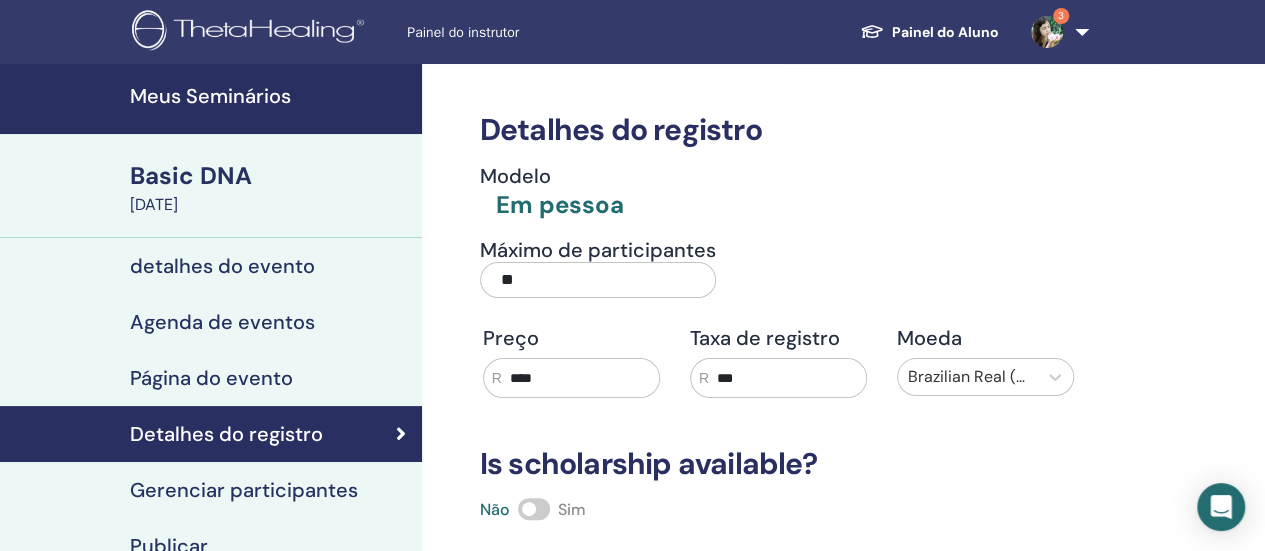 scroll, scrollTop: 300, scrollLeft: 0, axis: vertical 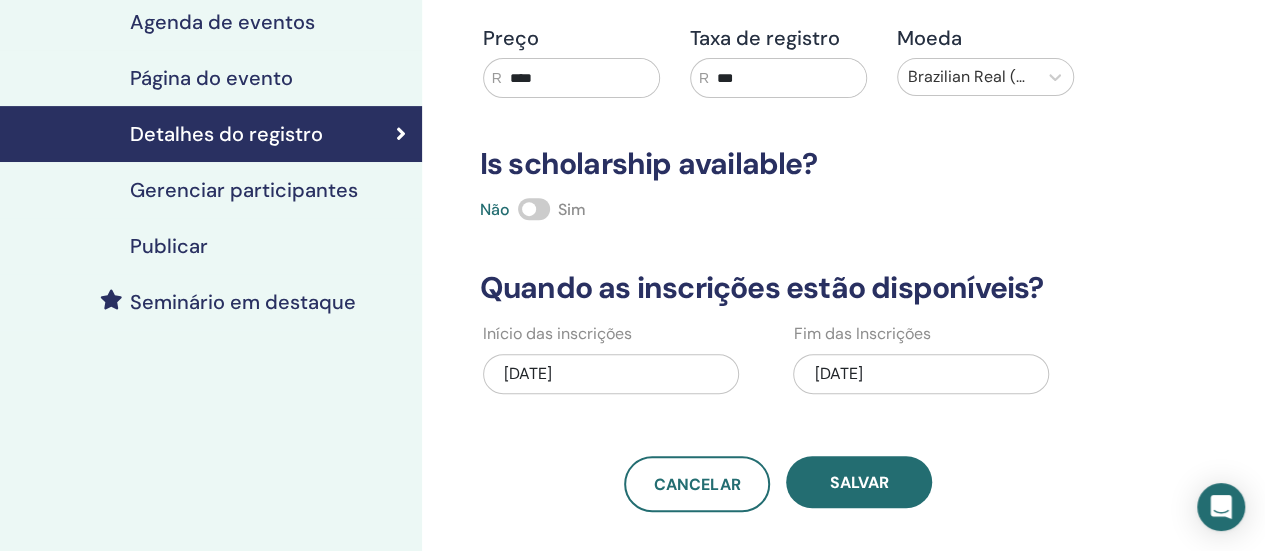 click on "Gerenciar participantes" at bounding box center [244, 190] 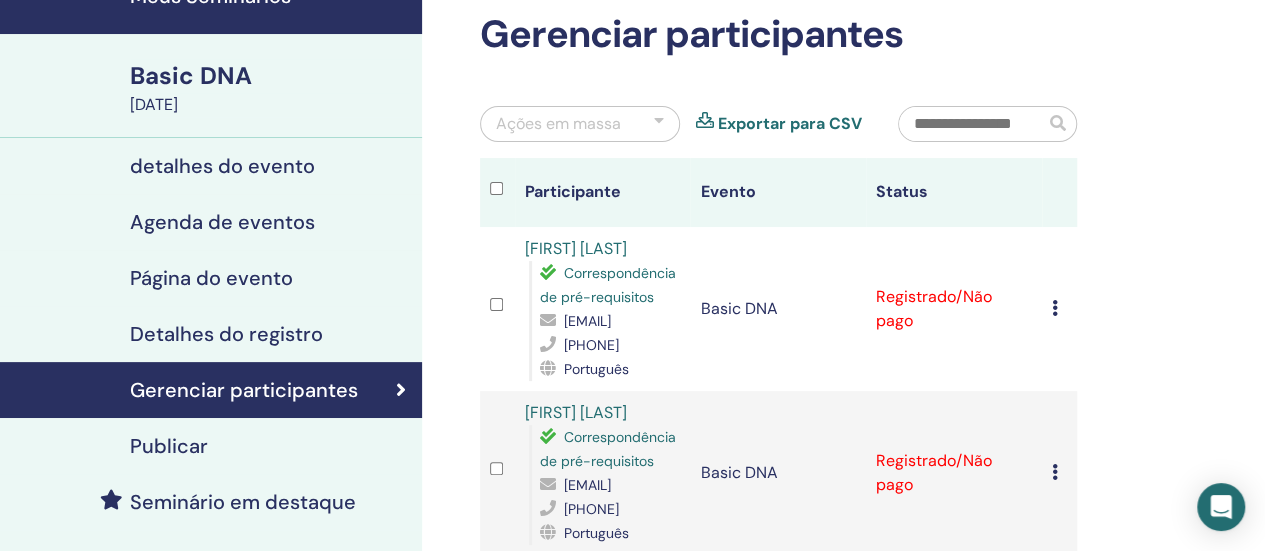 scroll, scrollTop: 0, scrollLeft: 0, axis: both 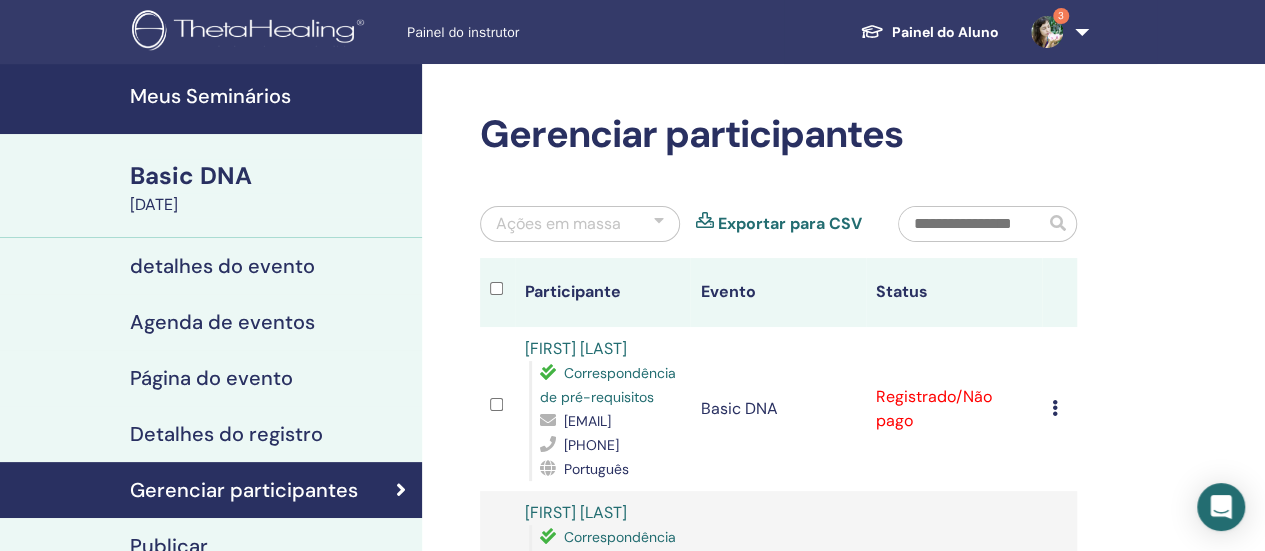click on "Meus Seminários" at bounding box center [270, 96] 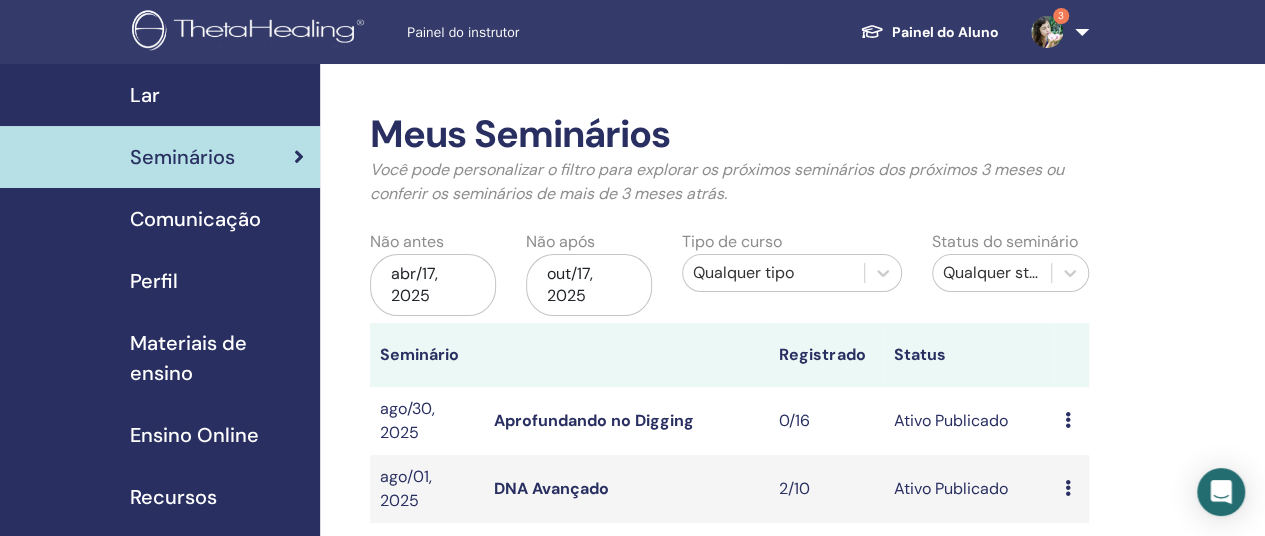 scroll, scrollTop: 200, scrollLeft: 0, axis: vertical 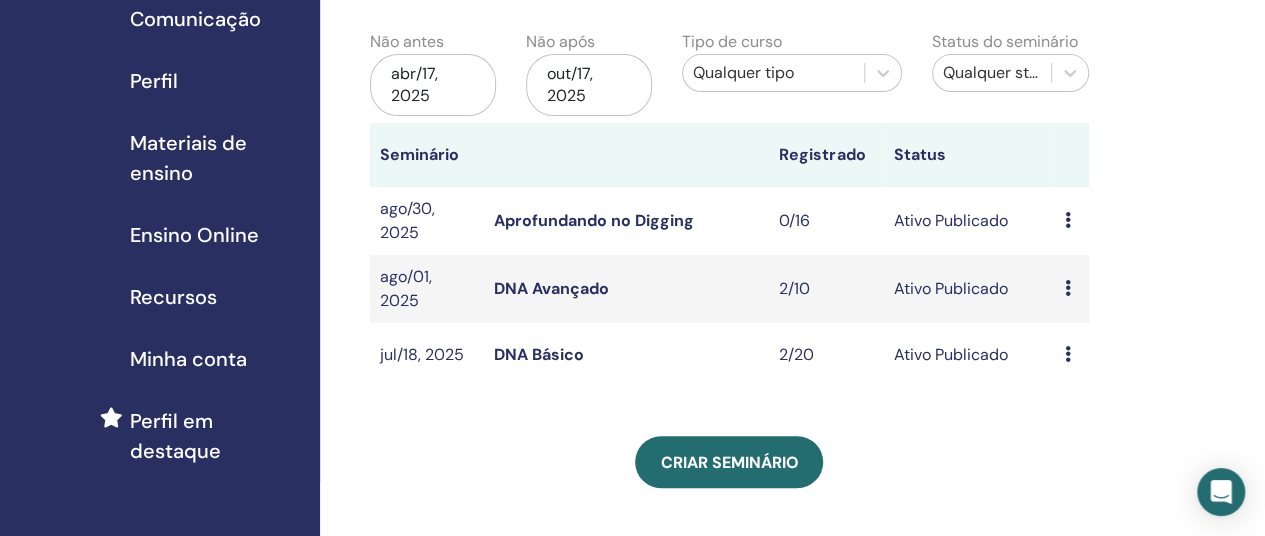 click on "DNA Básico" at bounding box center [539, 354] 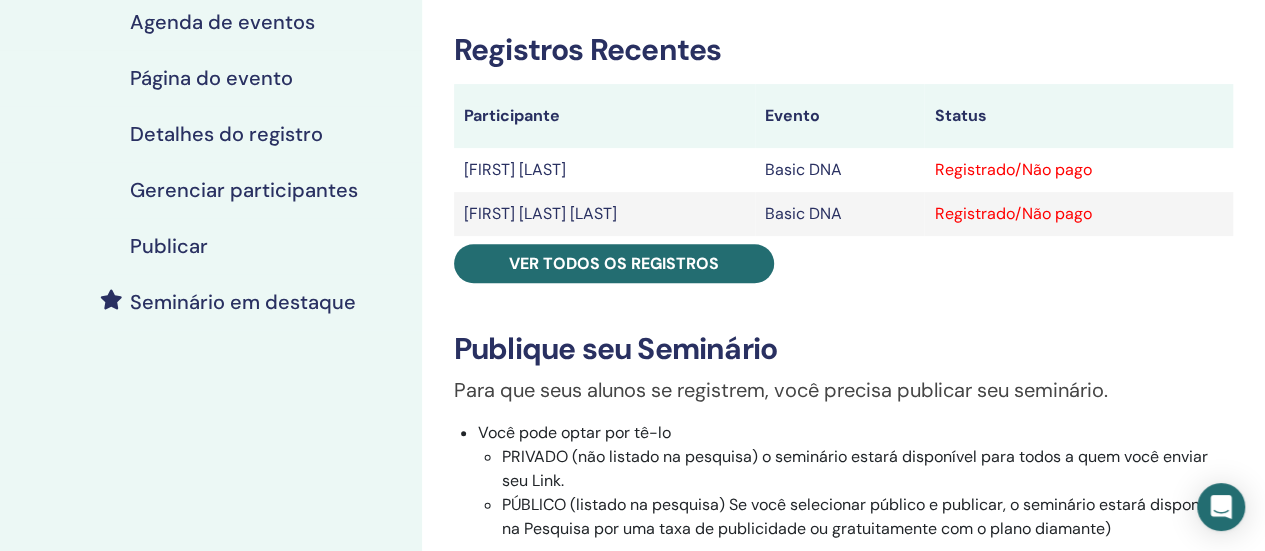 scroll, scrollTop: 200, scrollLeft: 0, axis: vertical 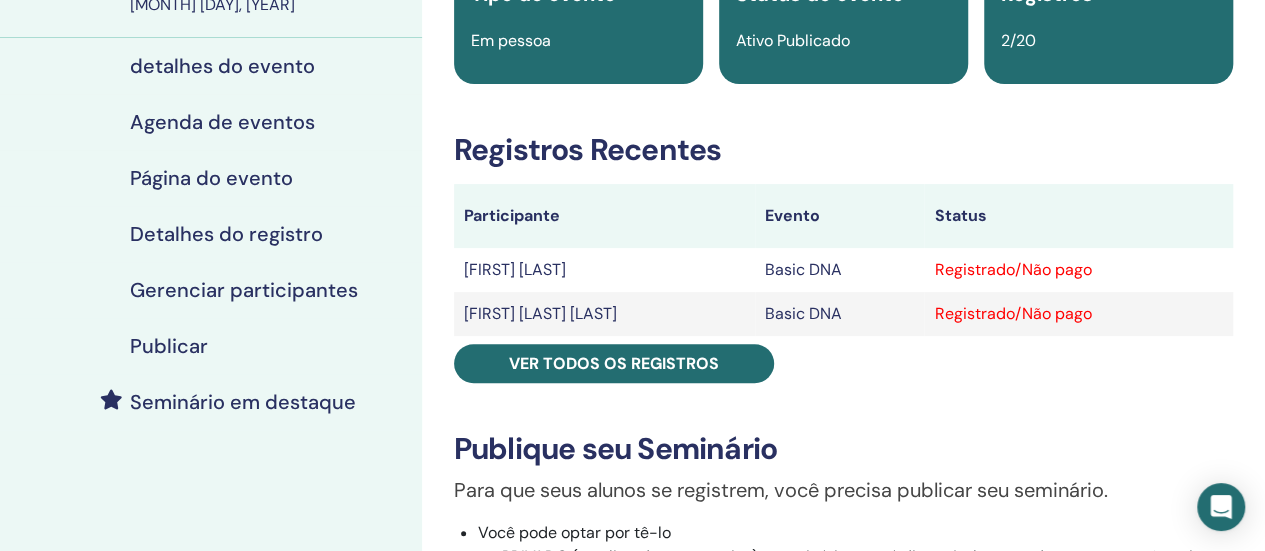 click on "Detalhes do registro" at bounding box center (226, 234) 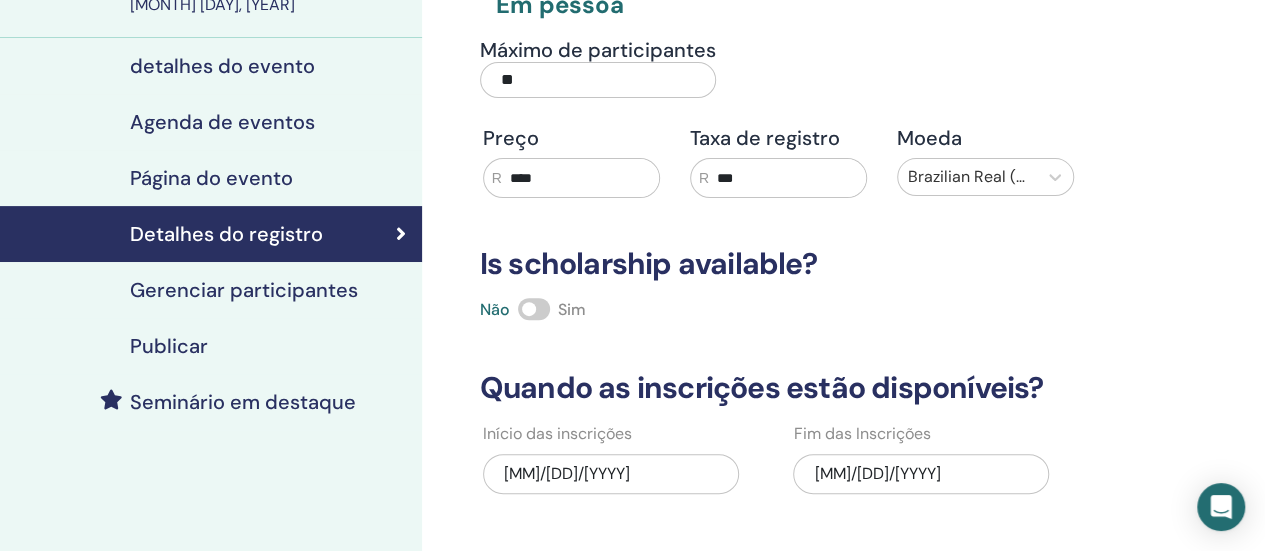 scroll, scrollTop: 400, scrollLeft: 0, axis: vertical 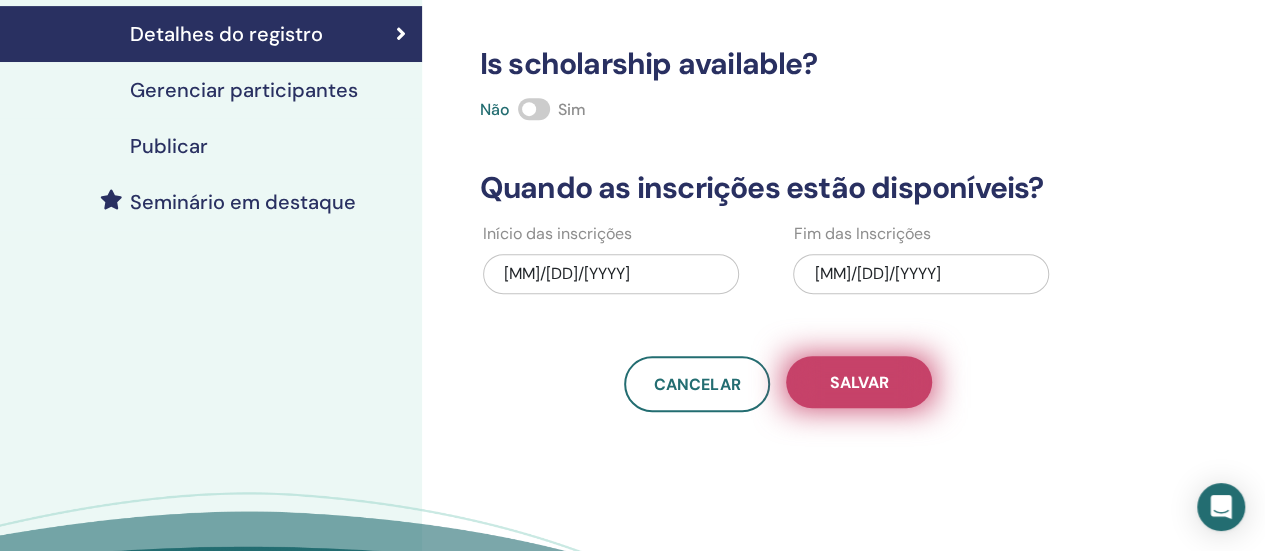 click on "Salvar" at bounding box center [859, 382] 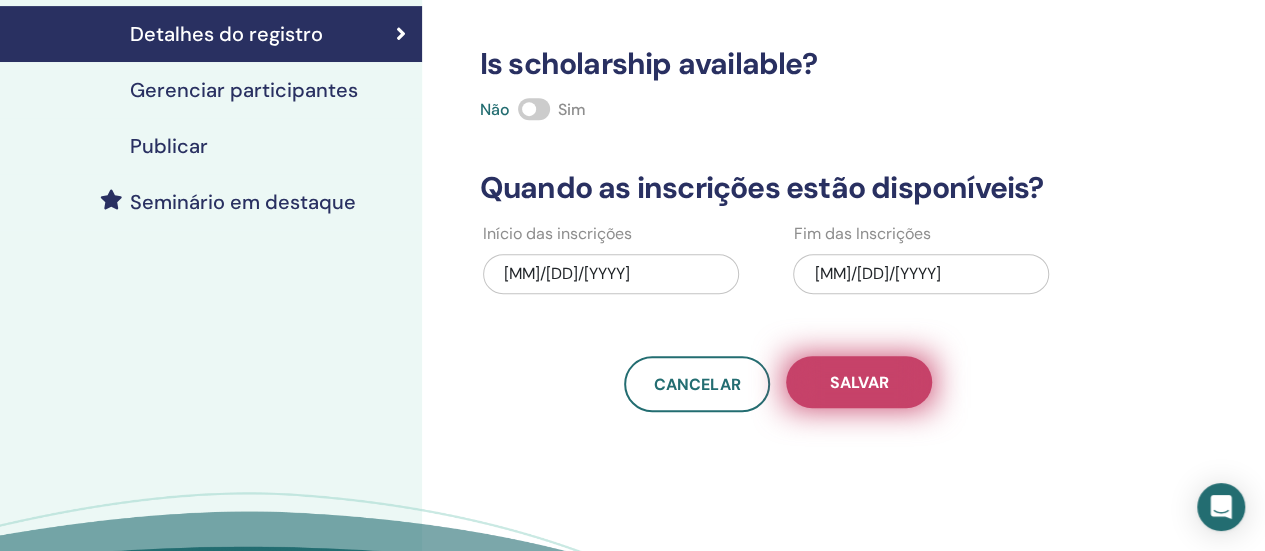 click on "Salvar" at bounding box center (859, 382) 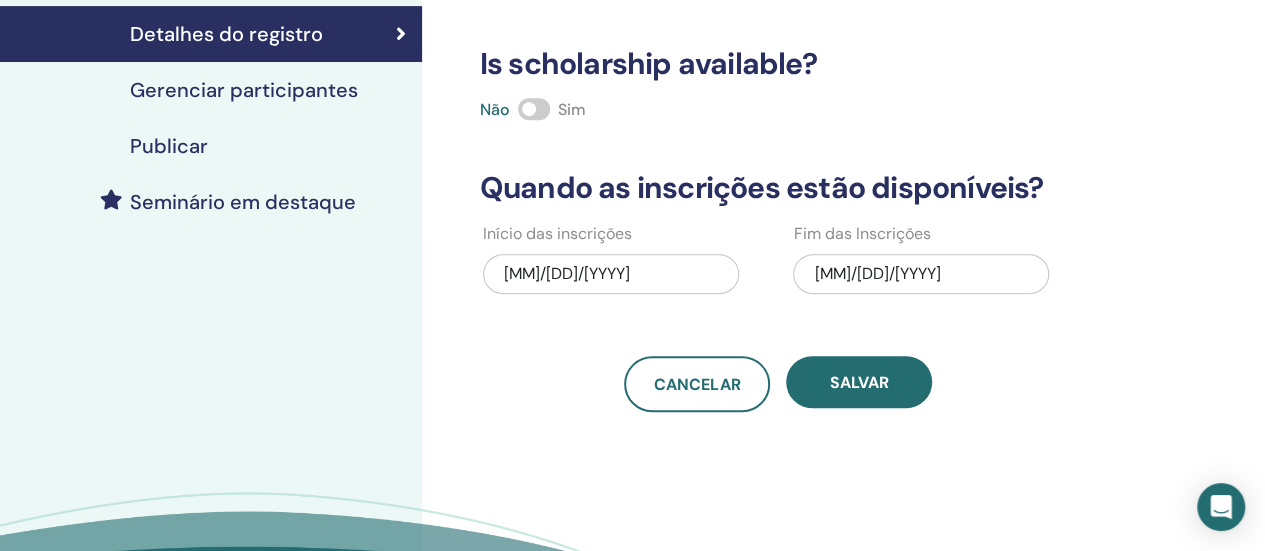 scroll, scrollTop: 0, scrollLeft: 0, axis: both 